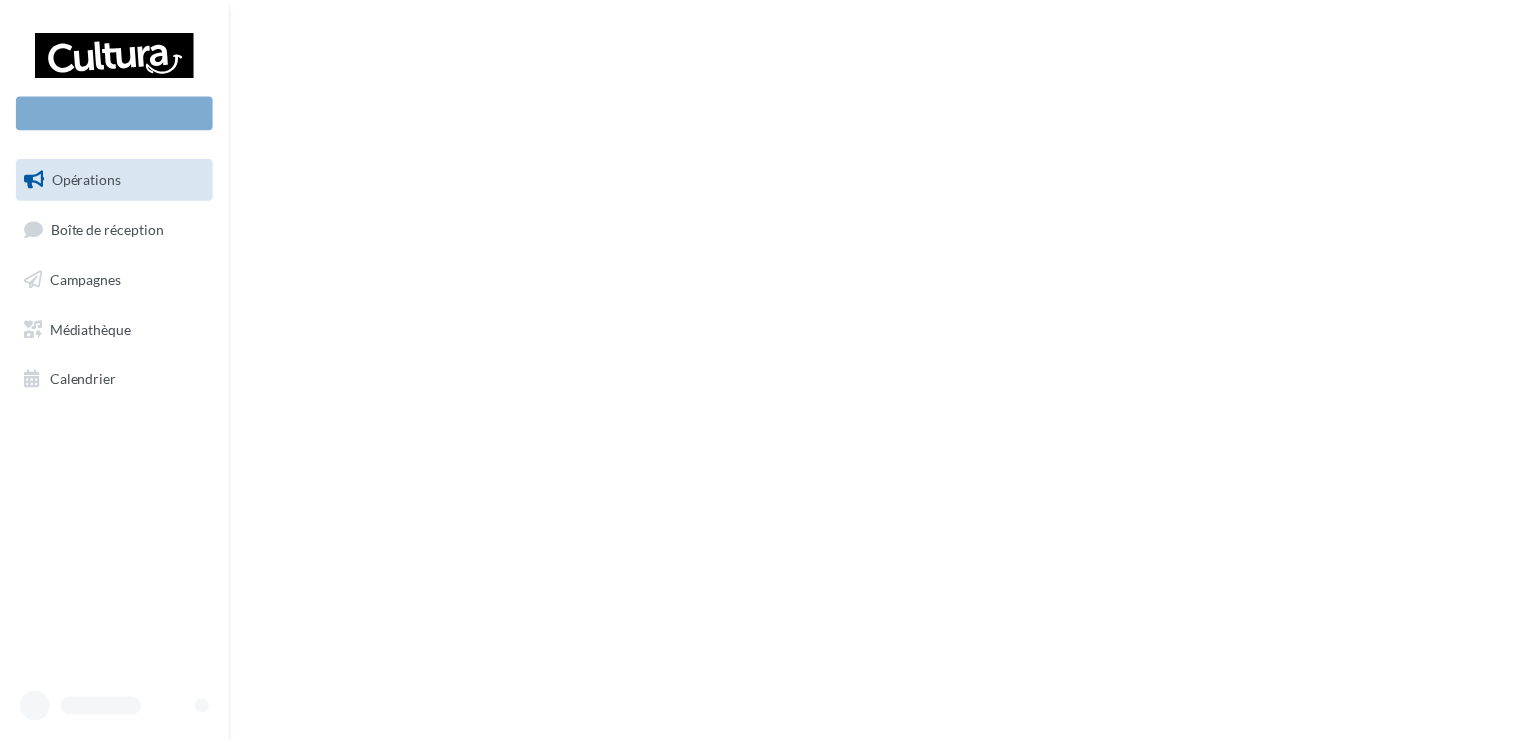scroll, scrollTop: 0, scrollLeft: 0, axis: both 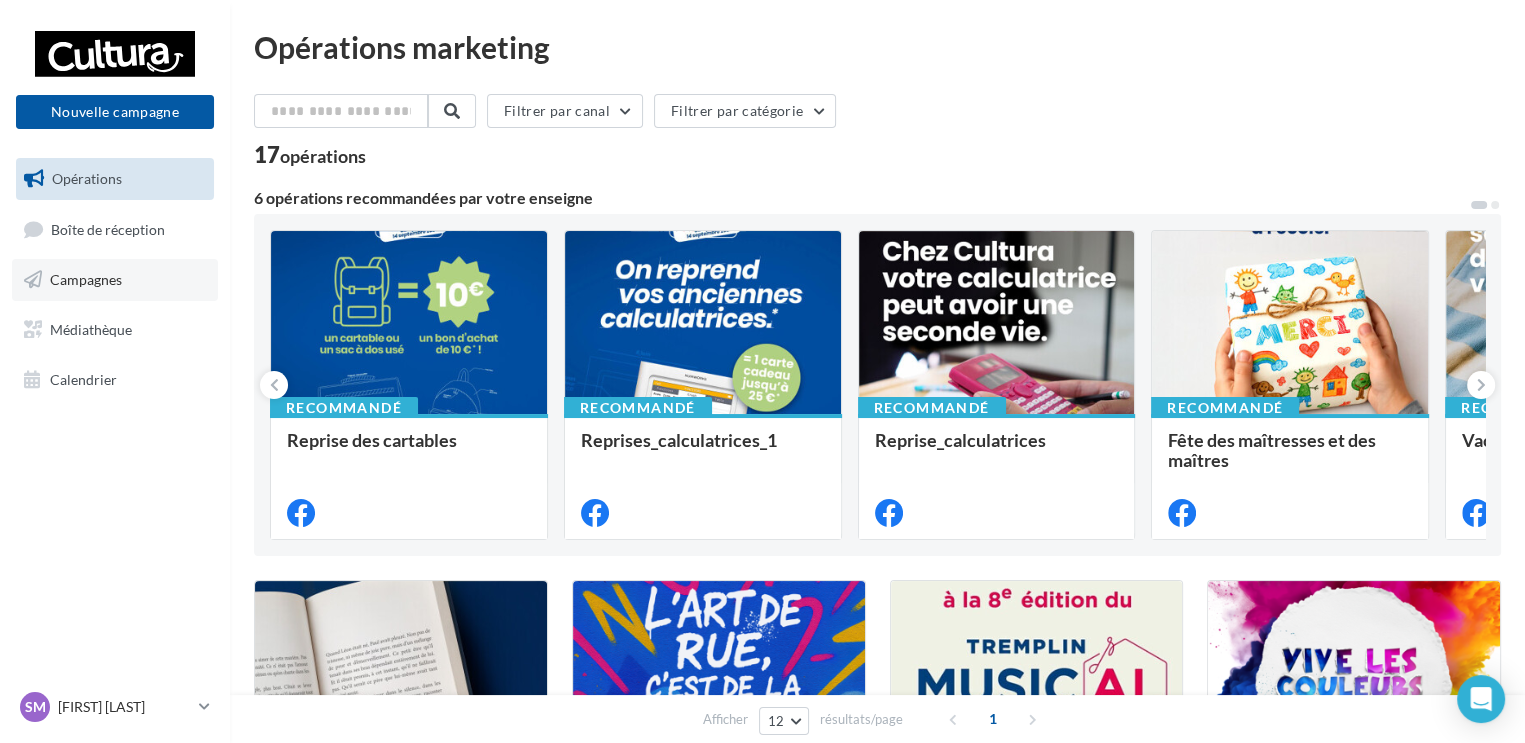 click on "Campagnes" at bounding box center [115, 280] 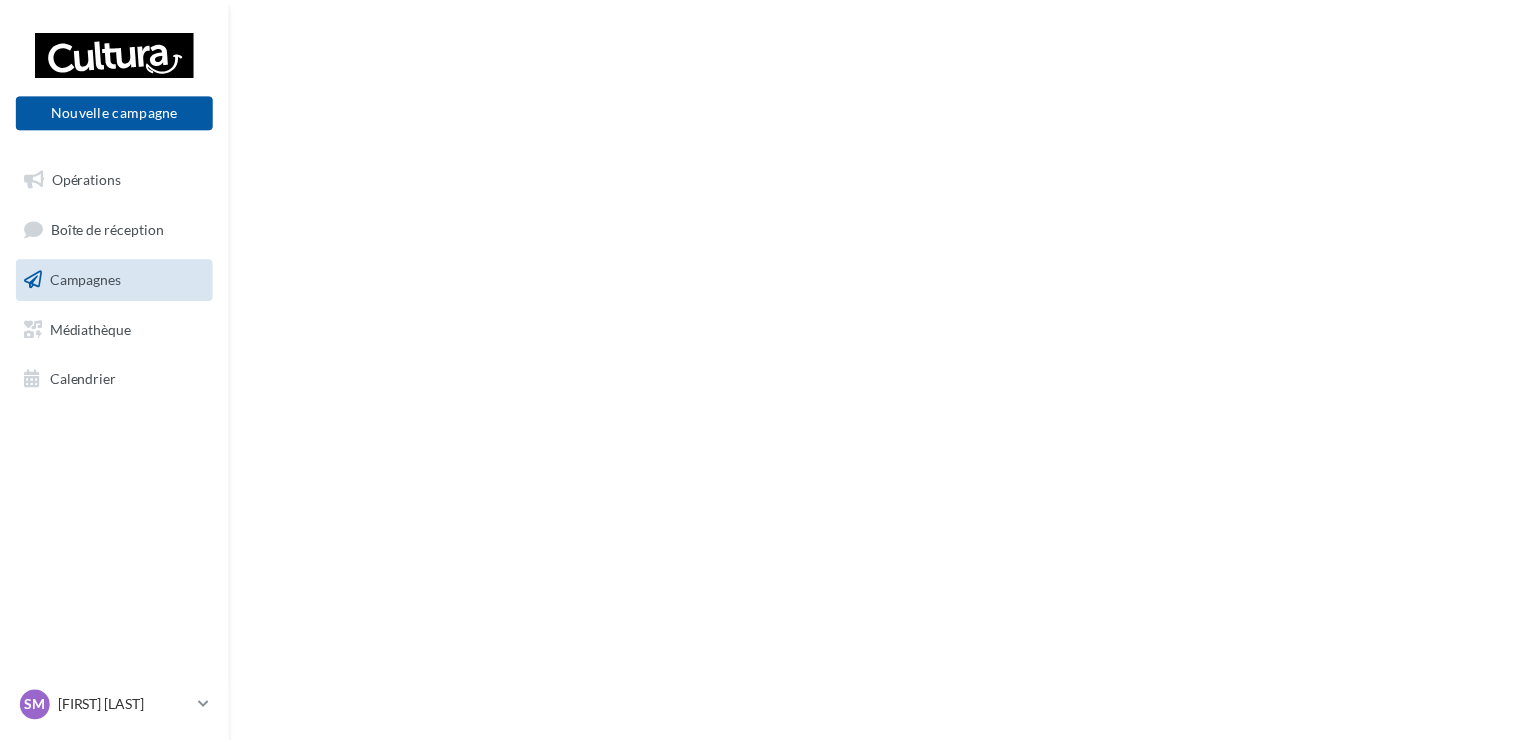 scroll, scrollTop: 0, scrollLeft: 0, axis: both 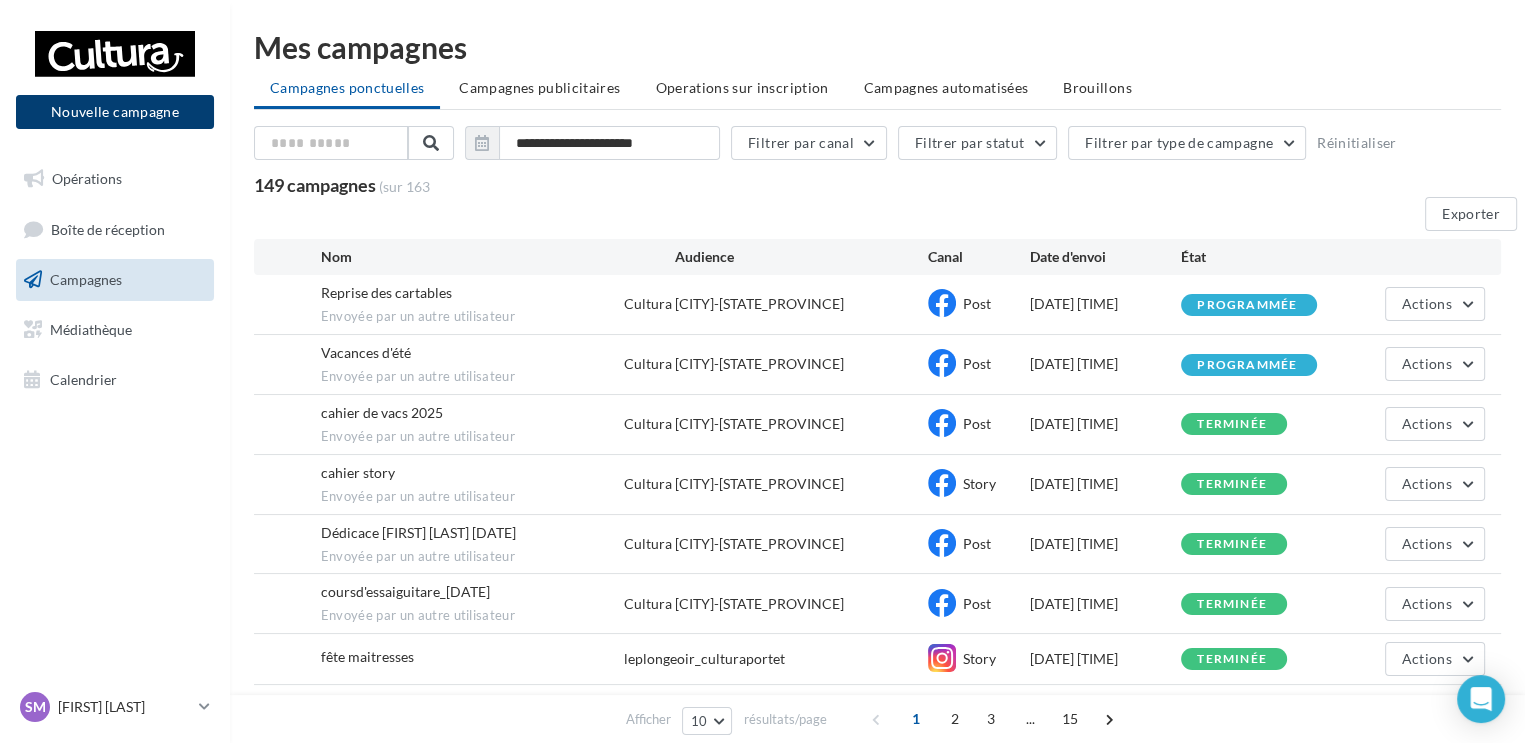 click on "Nouvelle campagne" at bounding box center [115, 112] 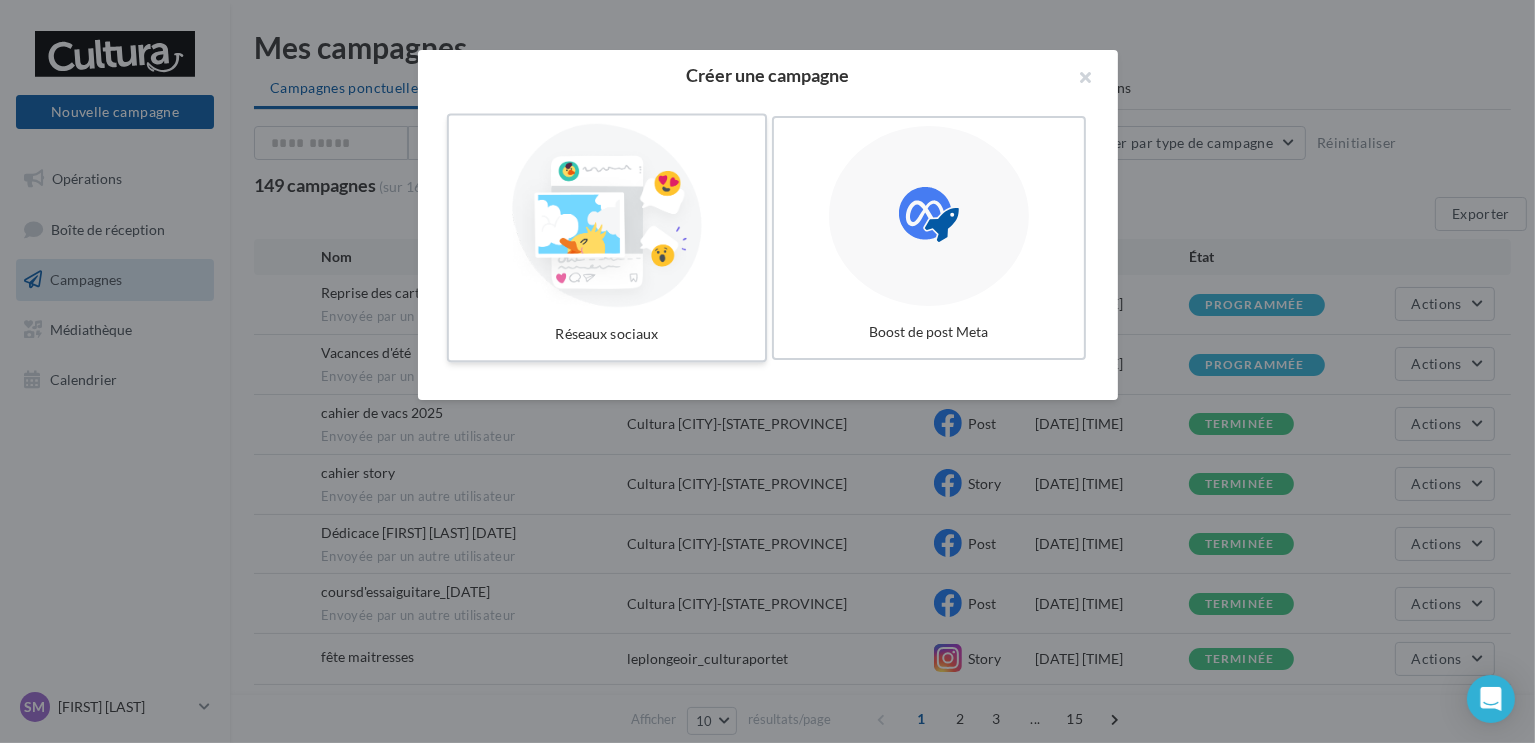 click at bounding box center (607, 216) 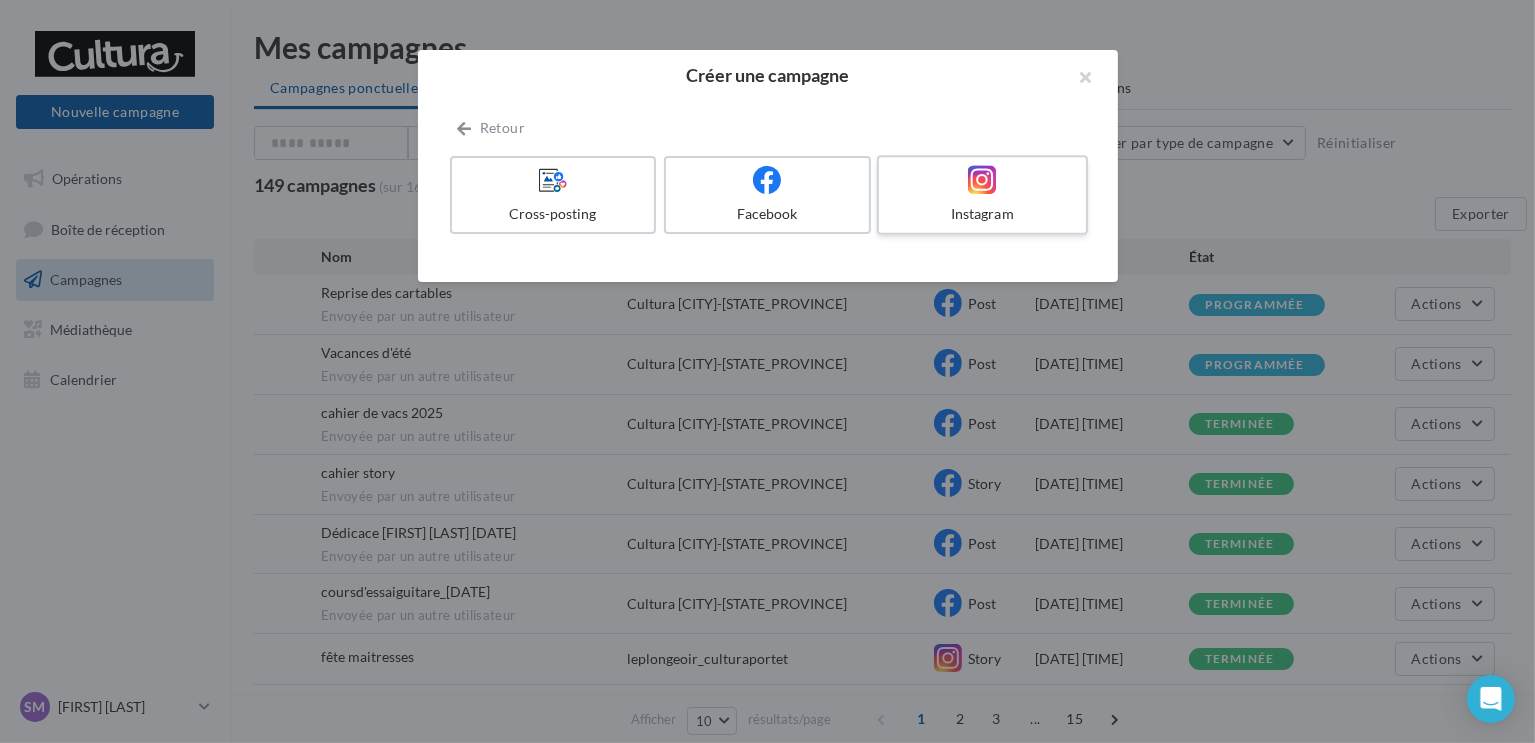 click on "Instagram" at bounding box center [982, 214] 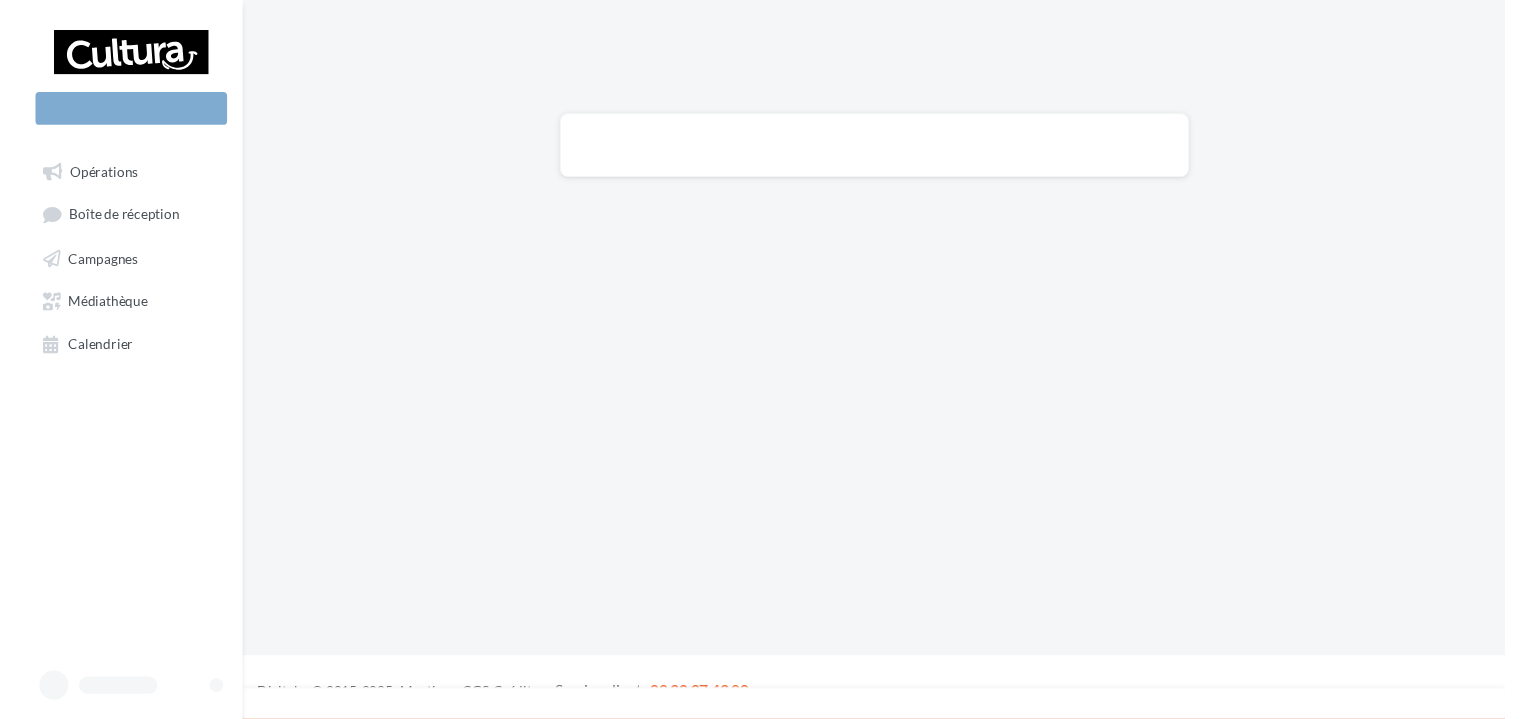 scroll, scrollTop: 0, scrollLeft: 0, axis: both 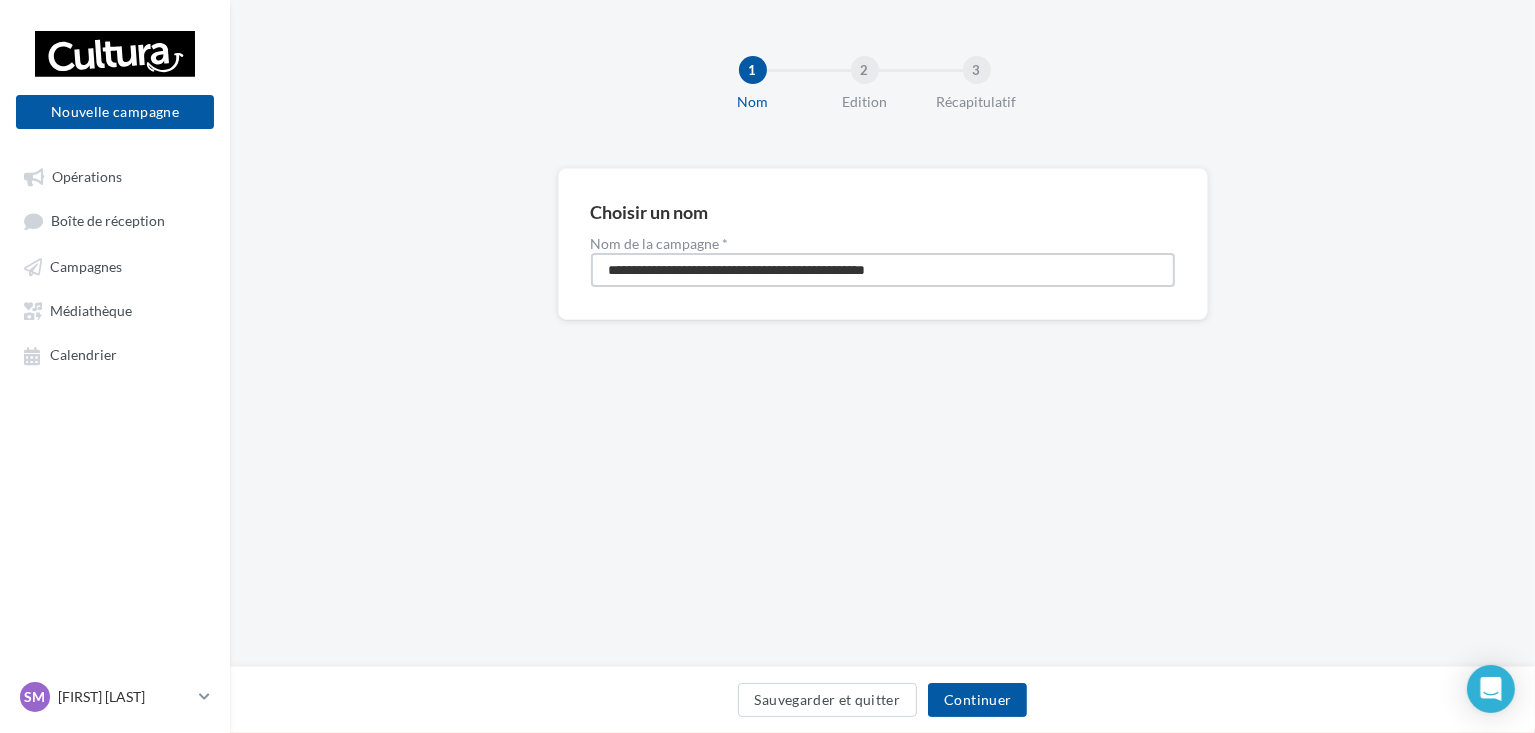 click on "**********" at bounding box center (883, 270) 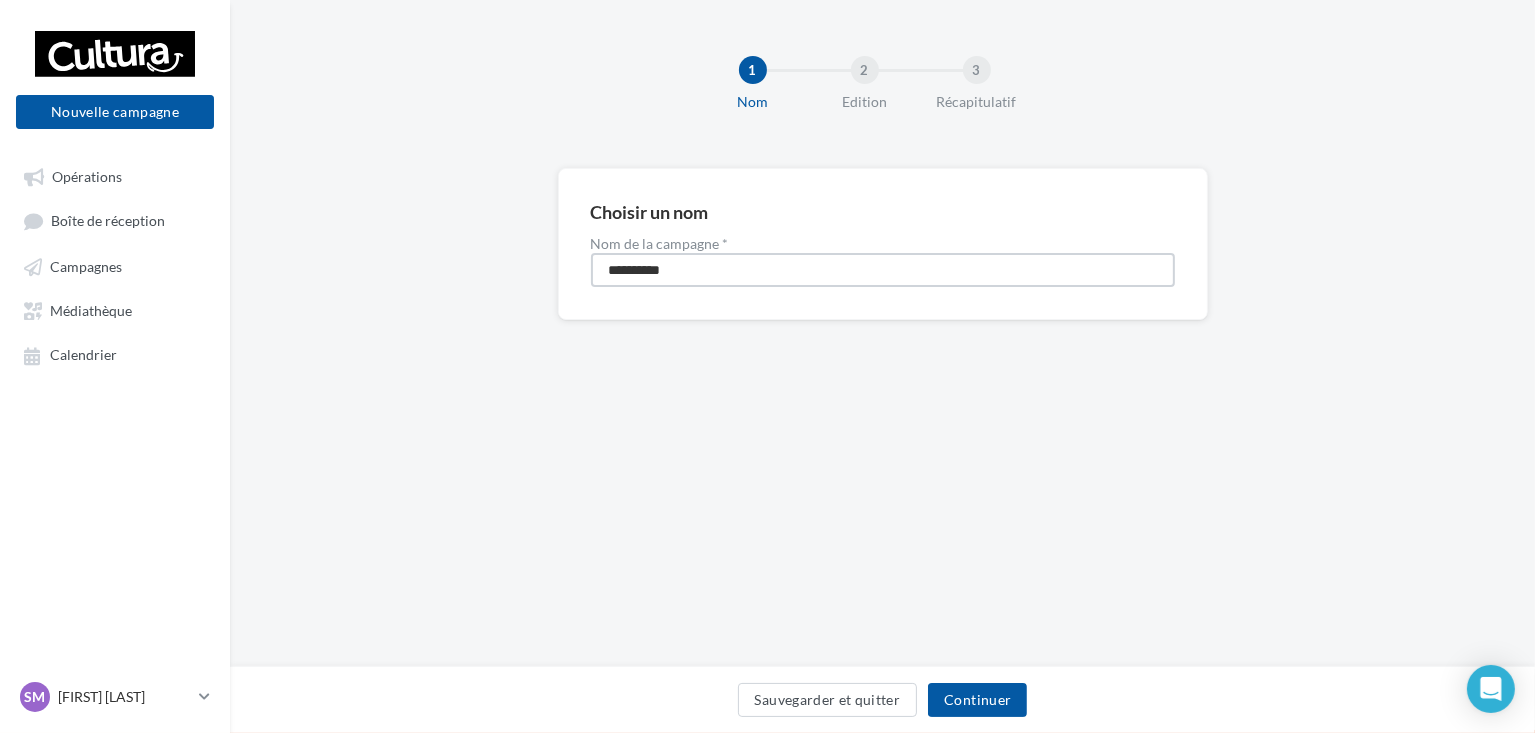 type on "**********" 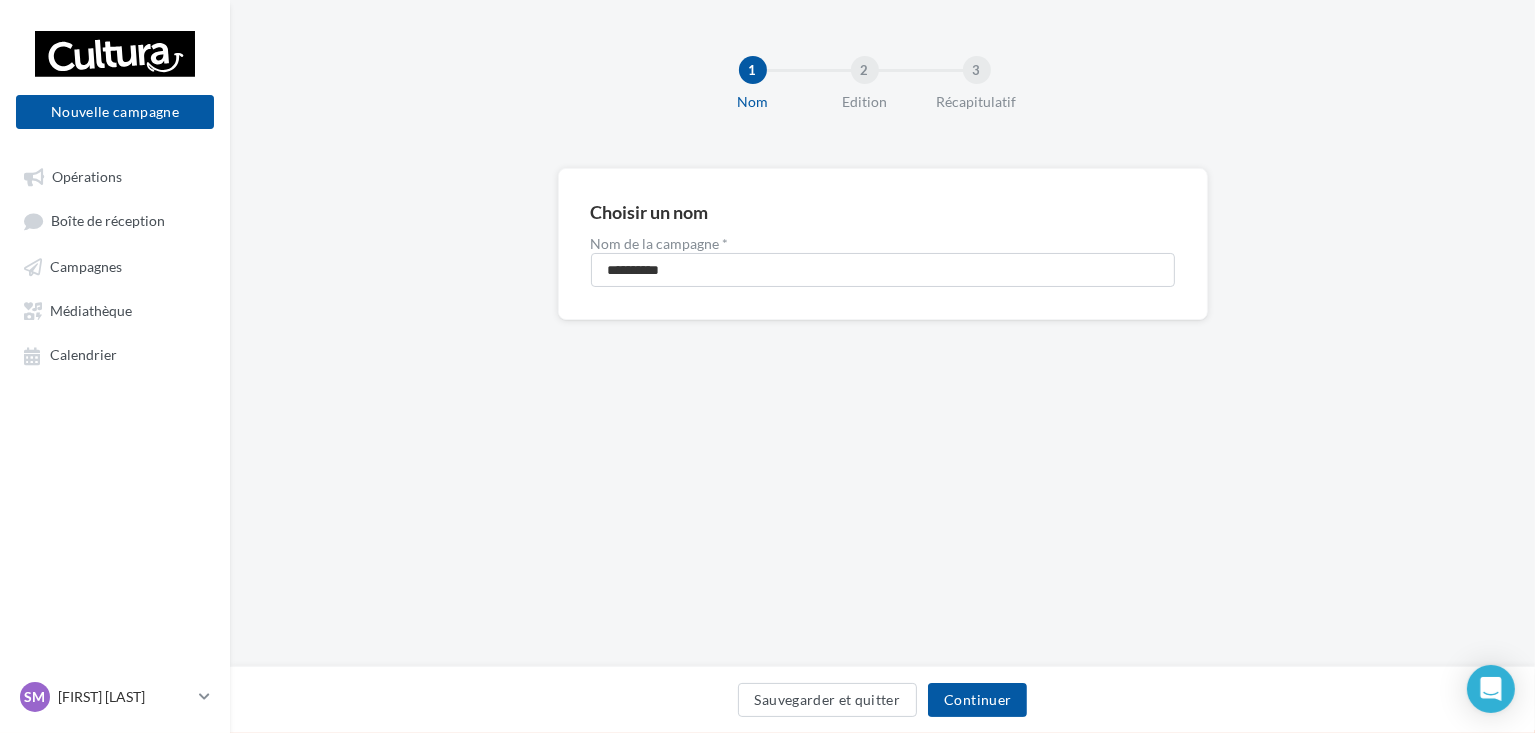 click on "**********" at bounding box center [882, 333] 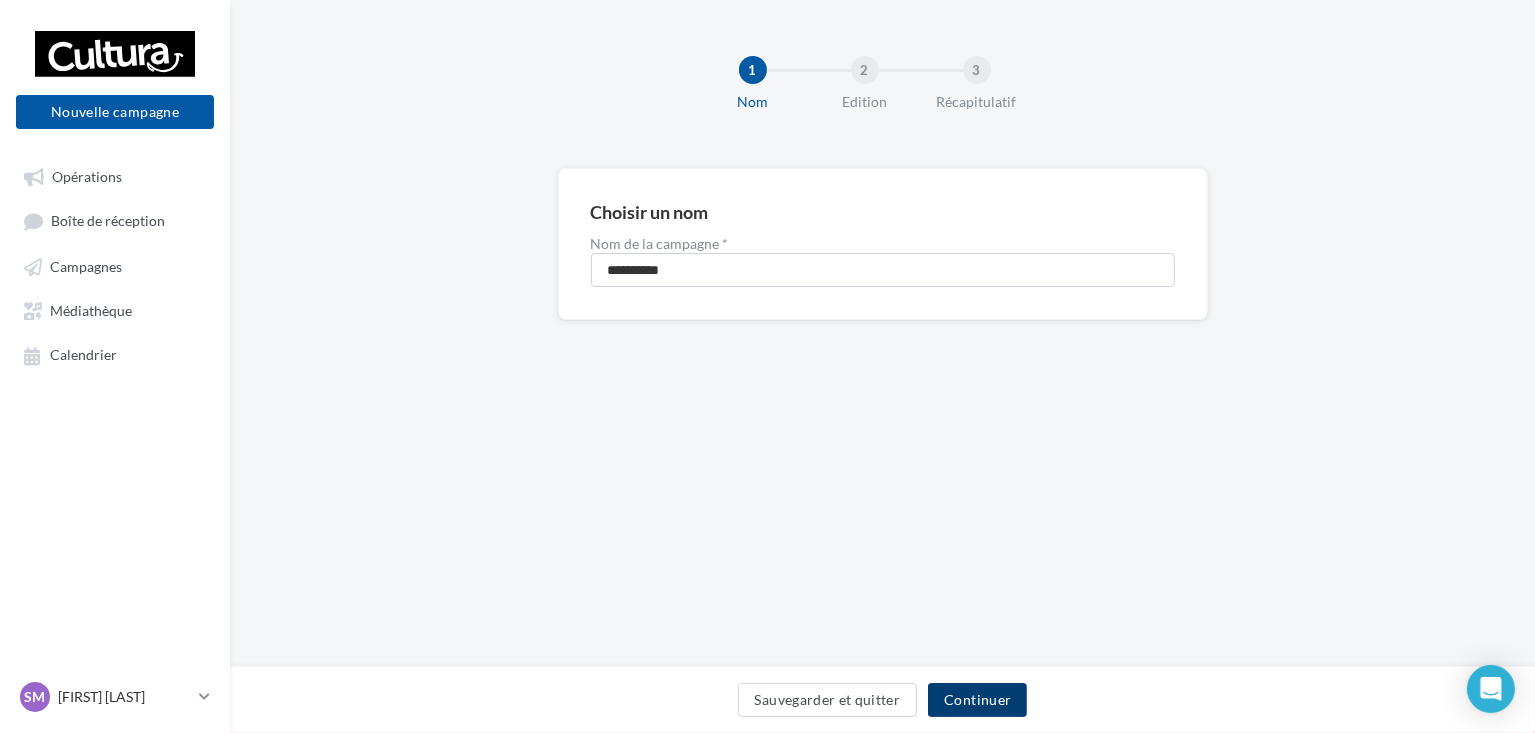 click on "Continuer" at bounding box center (977, 700) 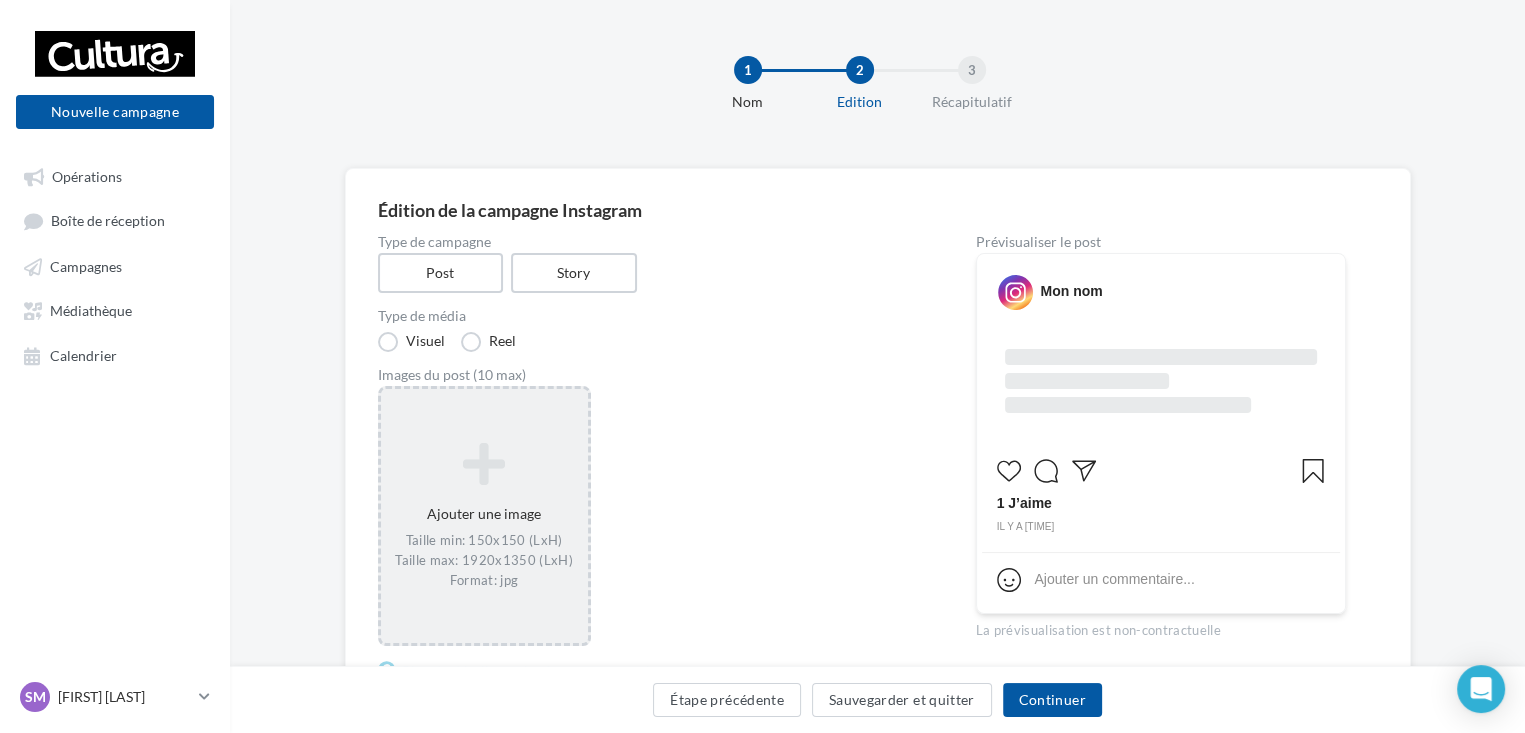 click at bounding box center (484, 464) 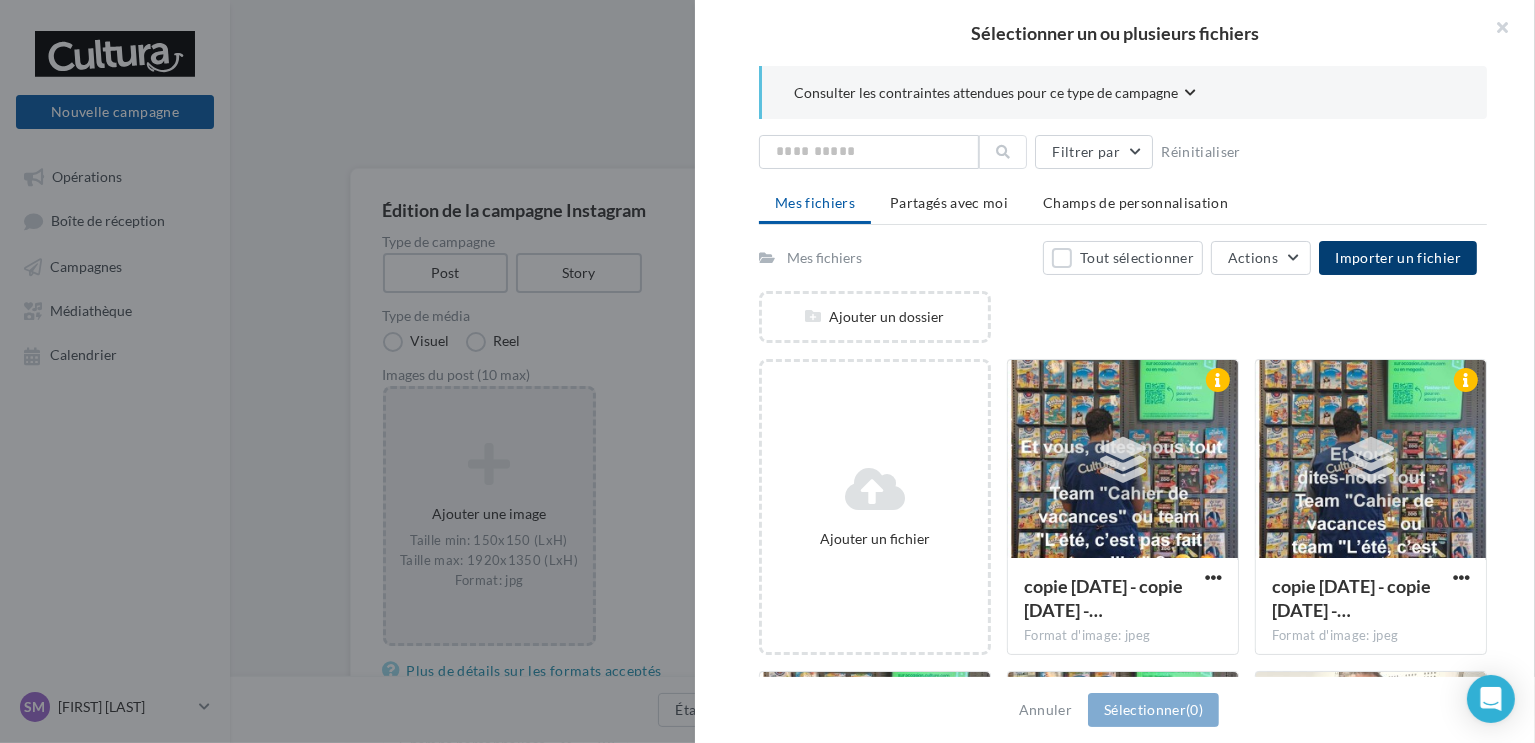 click on "Importer un fichier" at bounding box center (1398, 257) 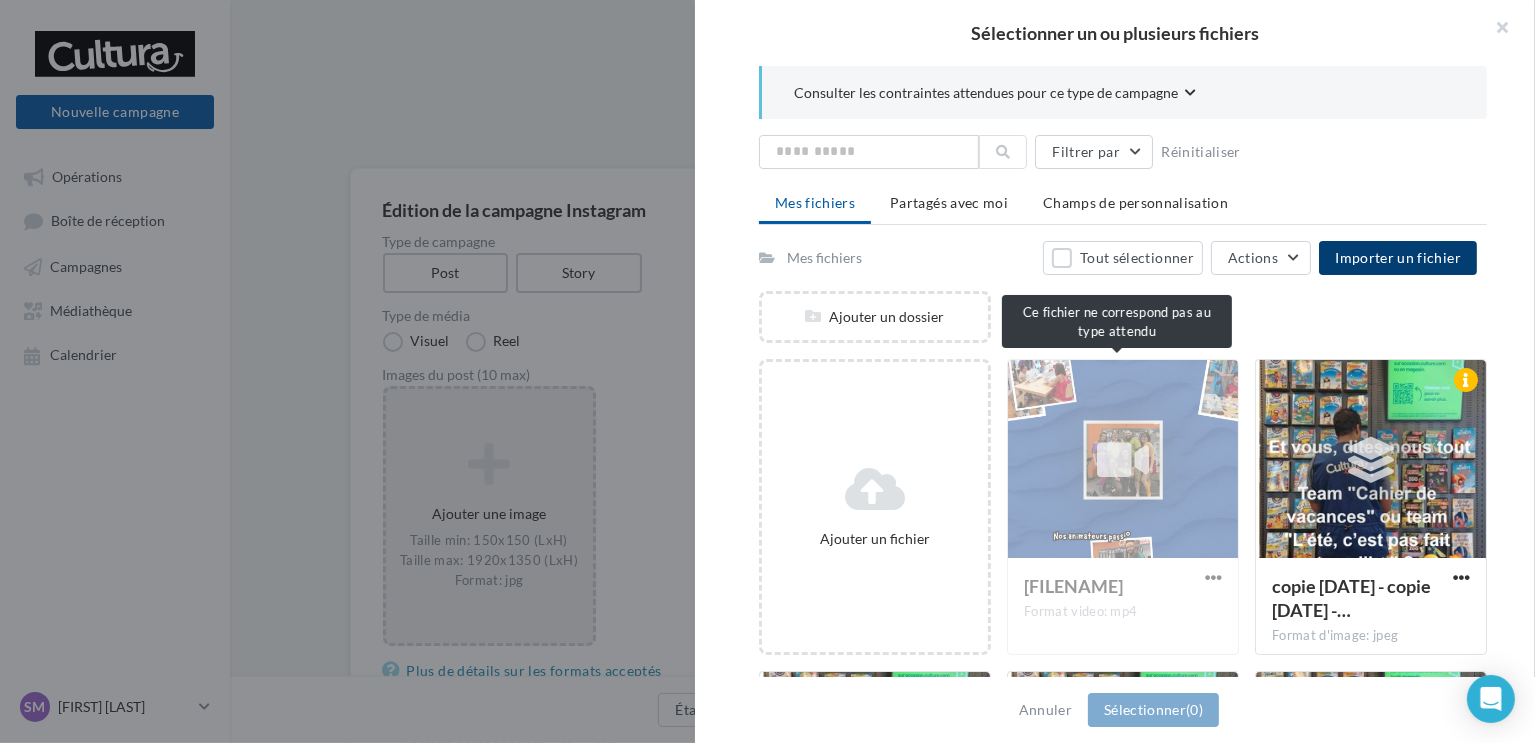 click on "[FILENAME]" at bounding box center (1123, 507) 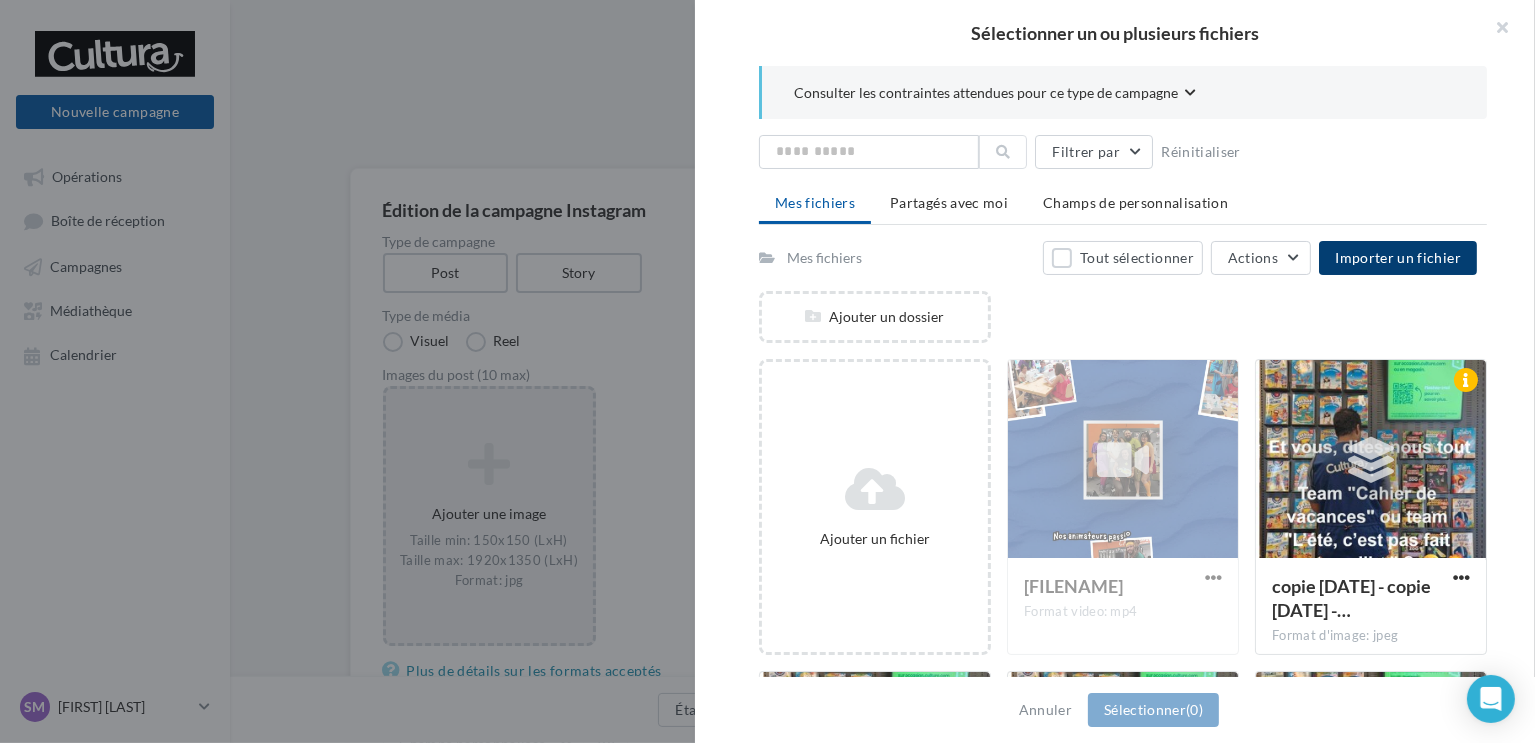 click on "[FILENAME]" at bounding box center (1123, 507) 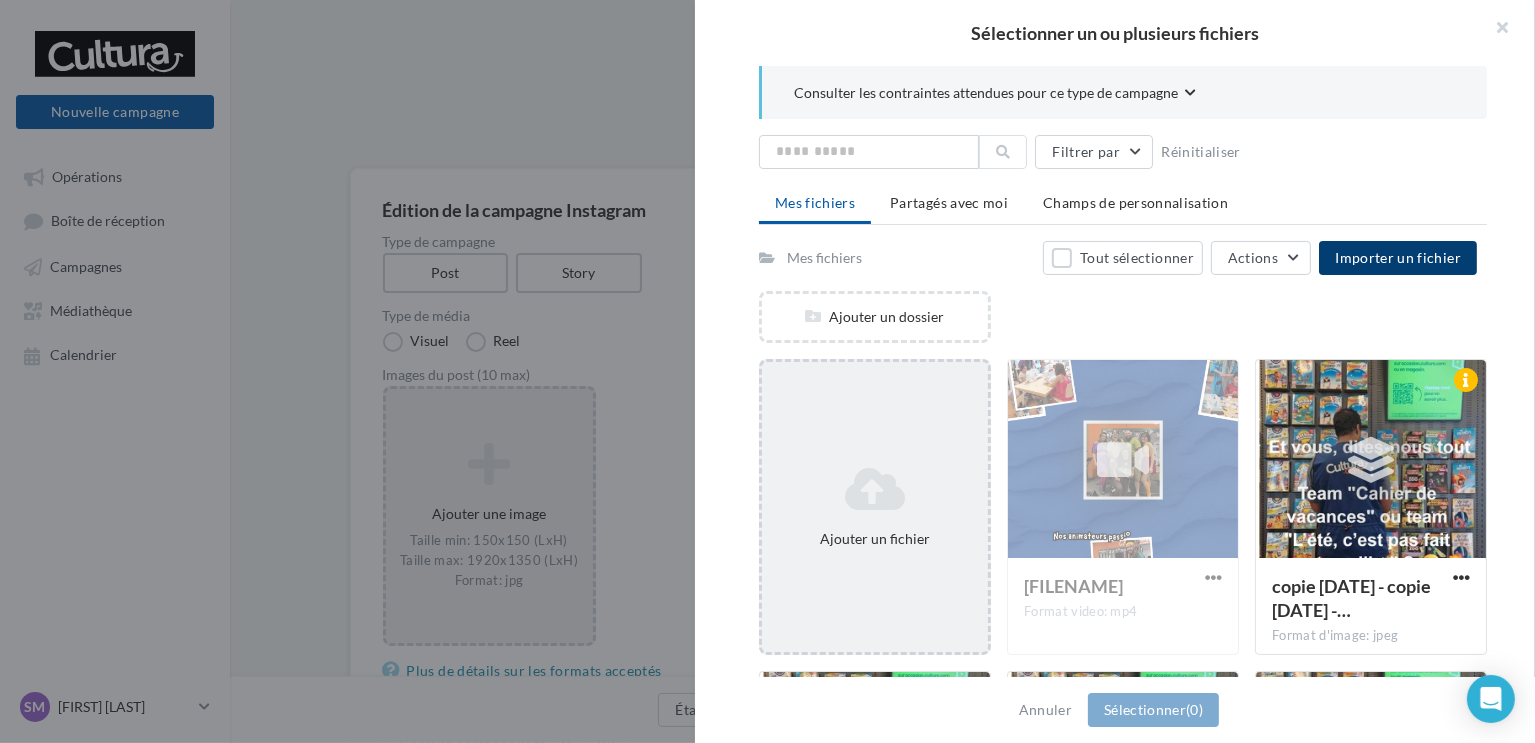 click at bounding box center (875, 489) 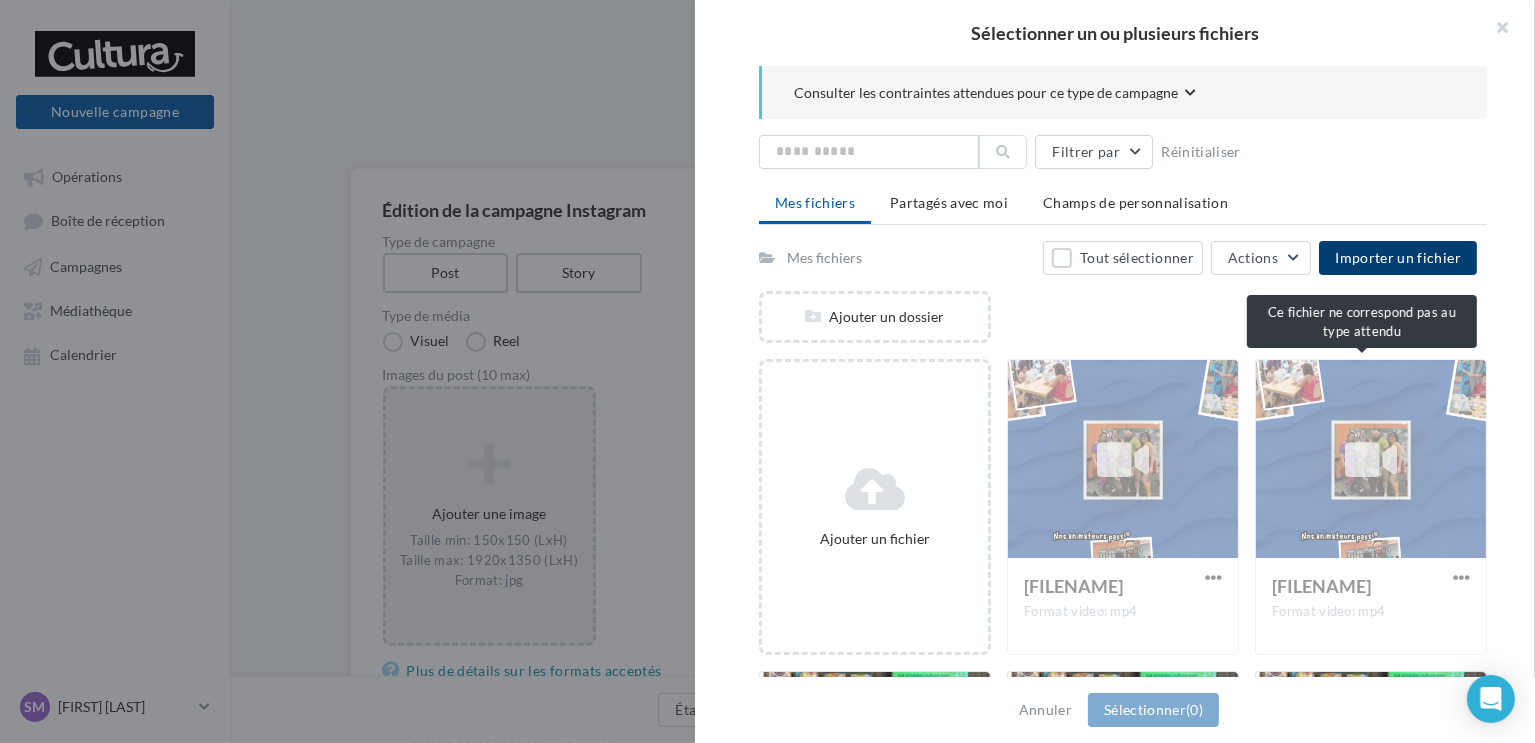 click on "[FILENAME]" at bounding box center [1371, 507] 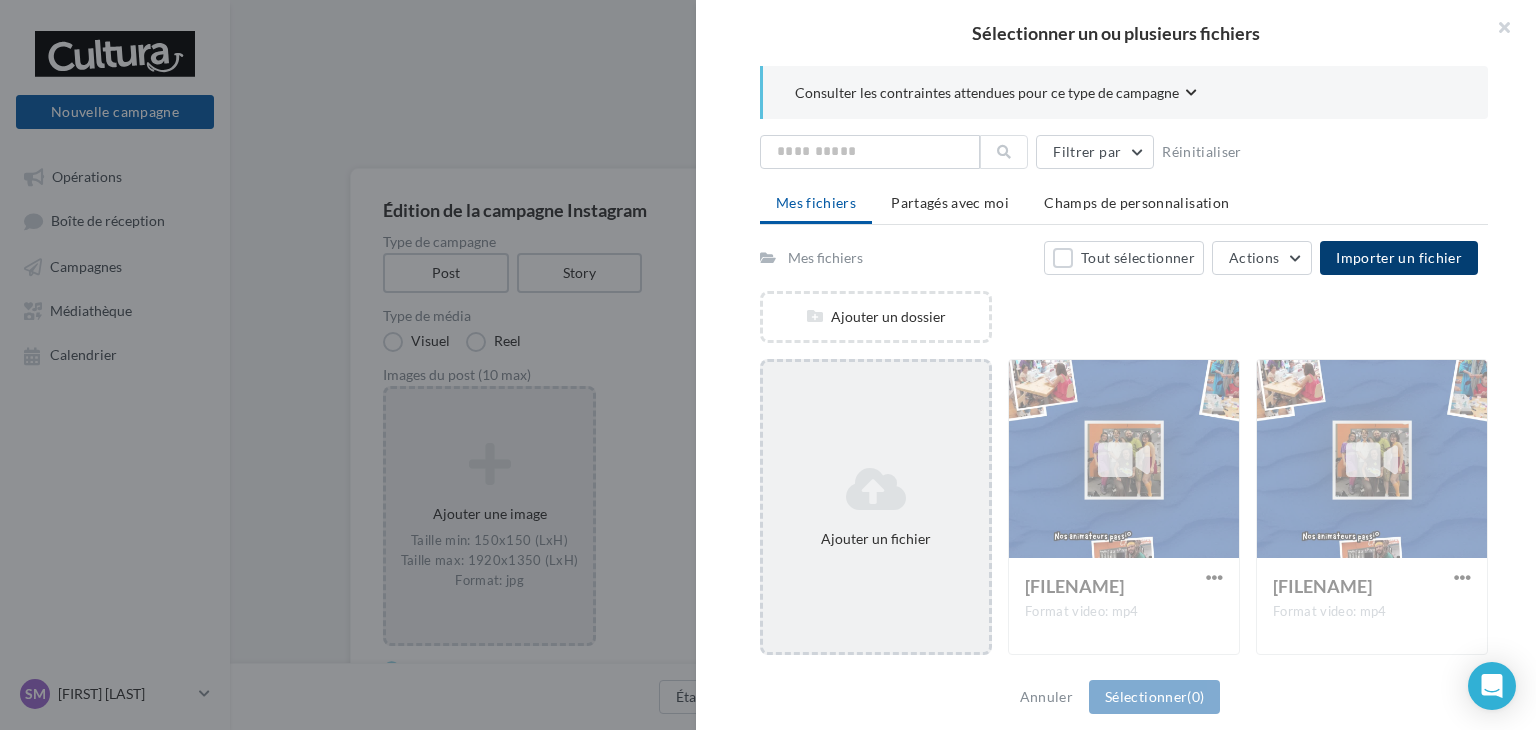click at bounding box center (876, 489) 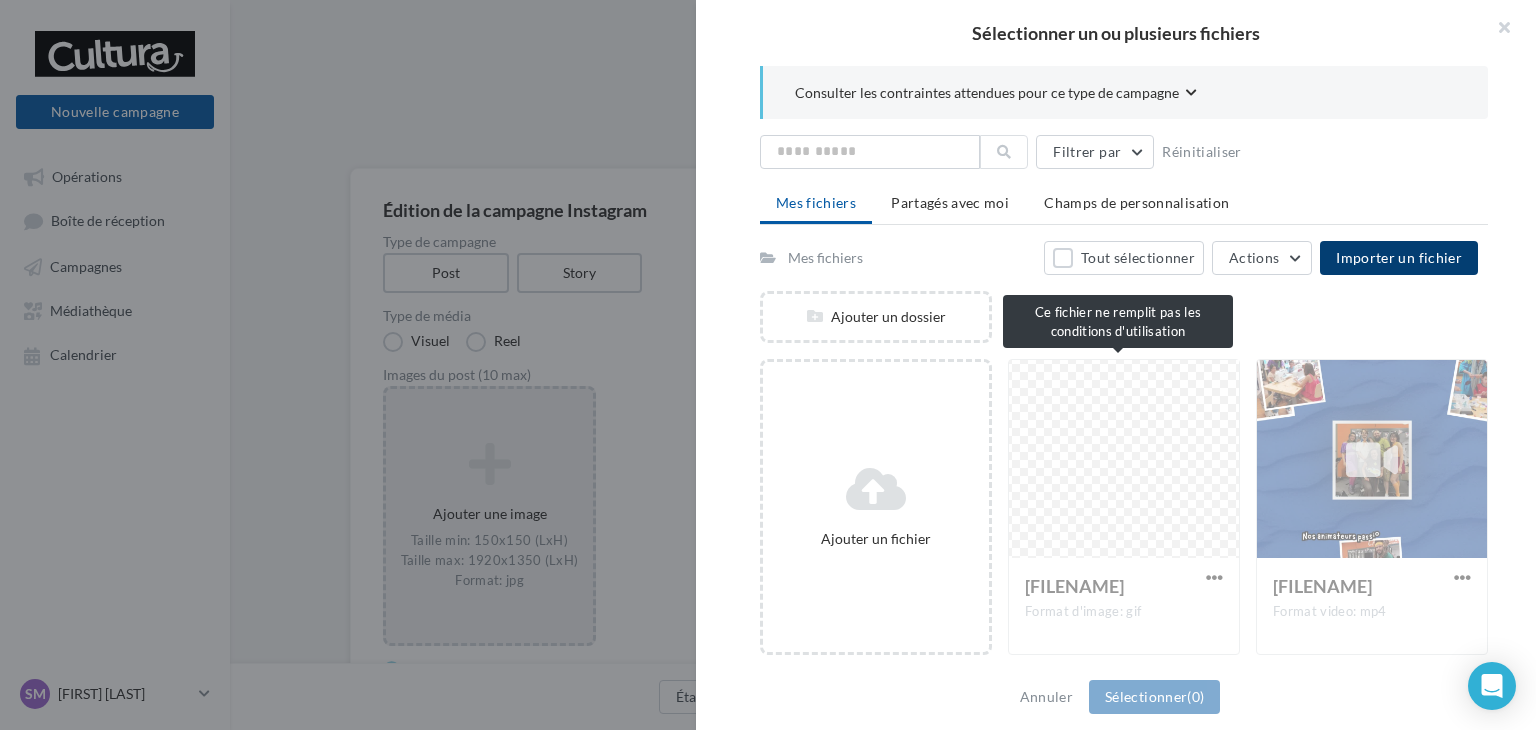 click on "Yellow and White Frame Family and F…  Format d'image: gif" at bounding box center (1124, 507) 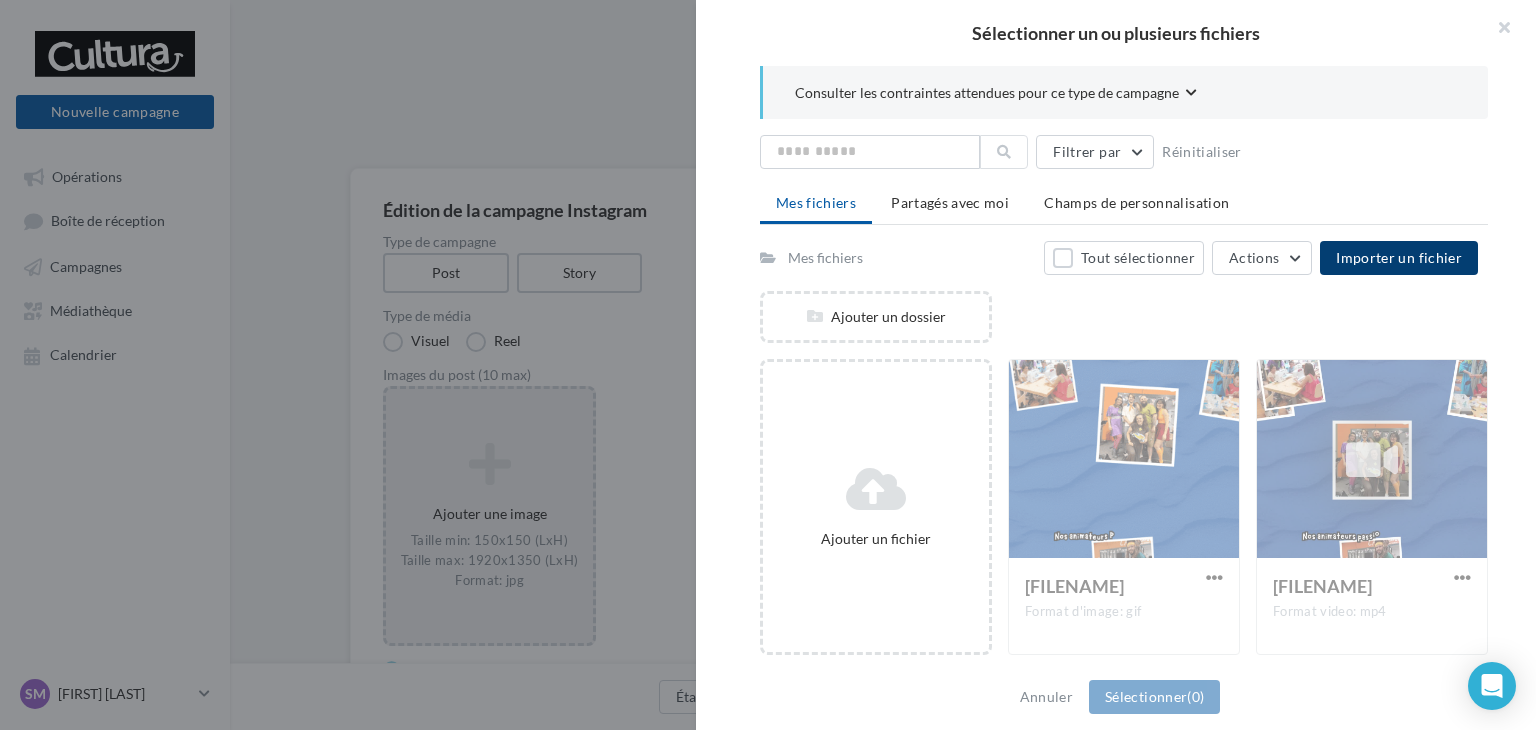 click on "Annuler    Sélectionner   (0)" at bounding box center (1116, 697) 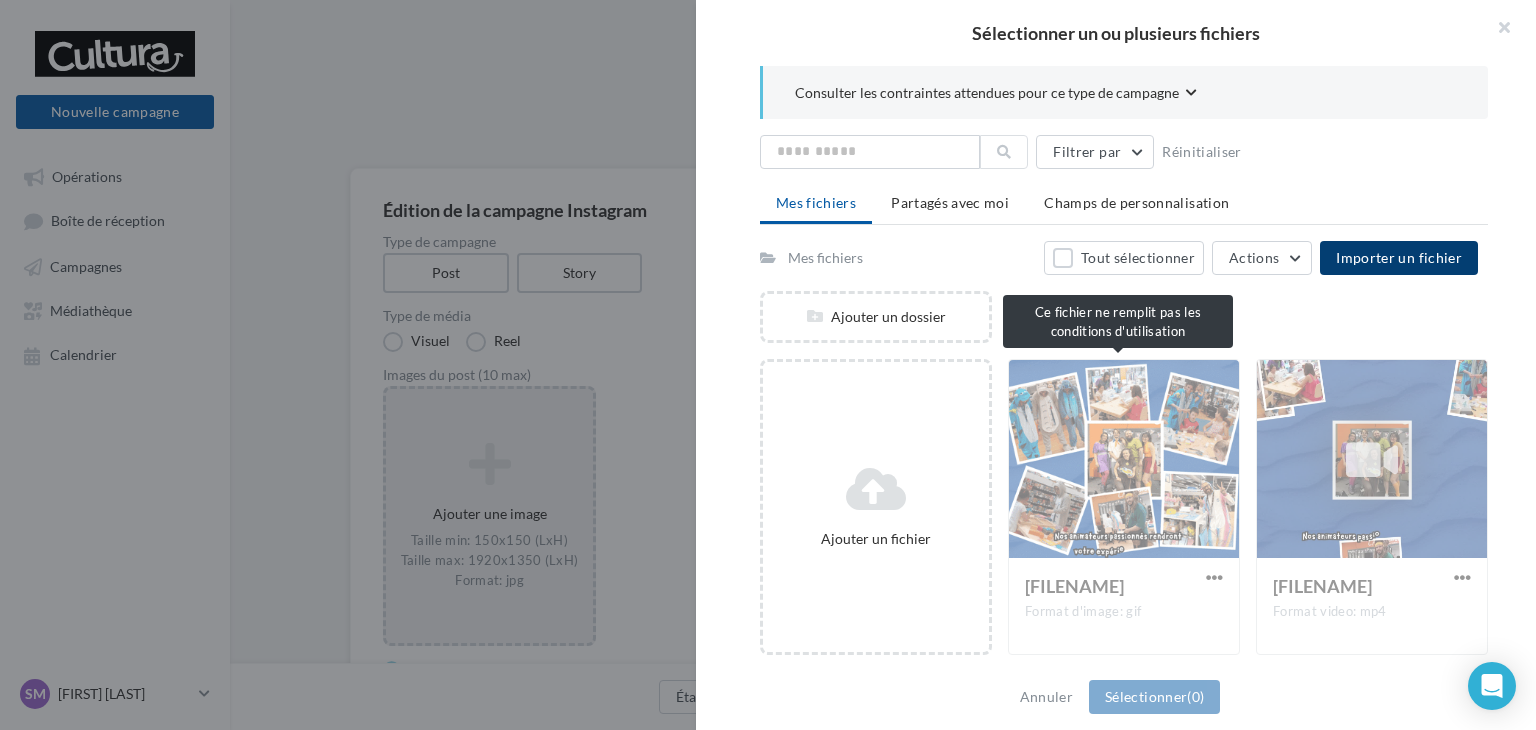 click on "Yellow and White Frame Family and F…  Format d'image: gif" at bounding box center [1124, 507] 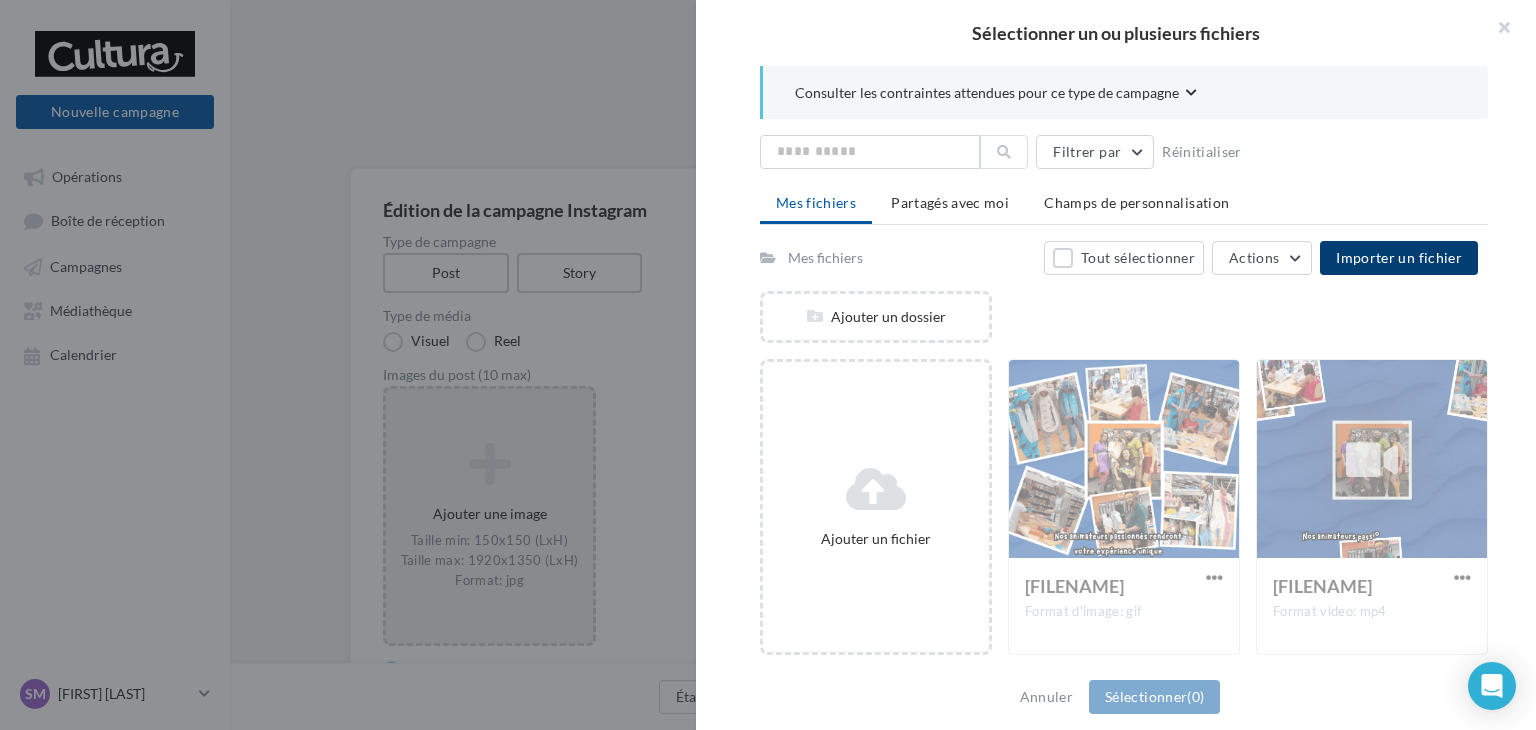 click on "Ajouter un dossier" at bounding box center [1132, 325] 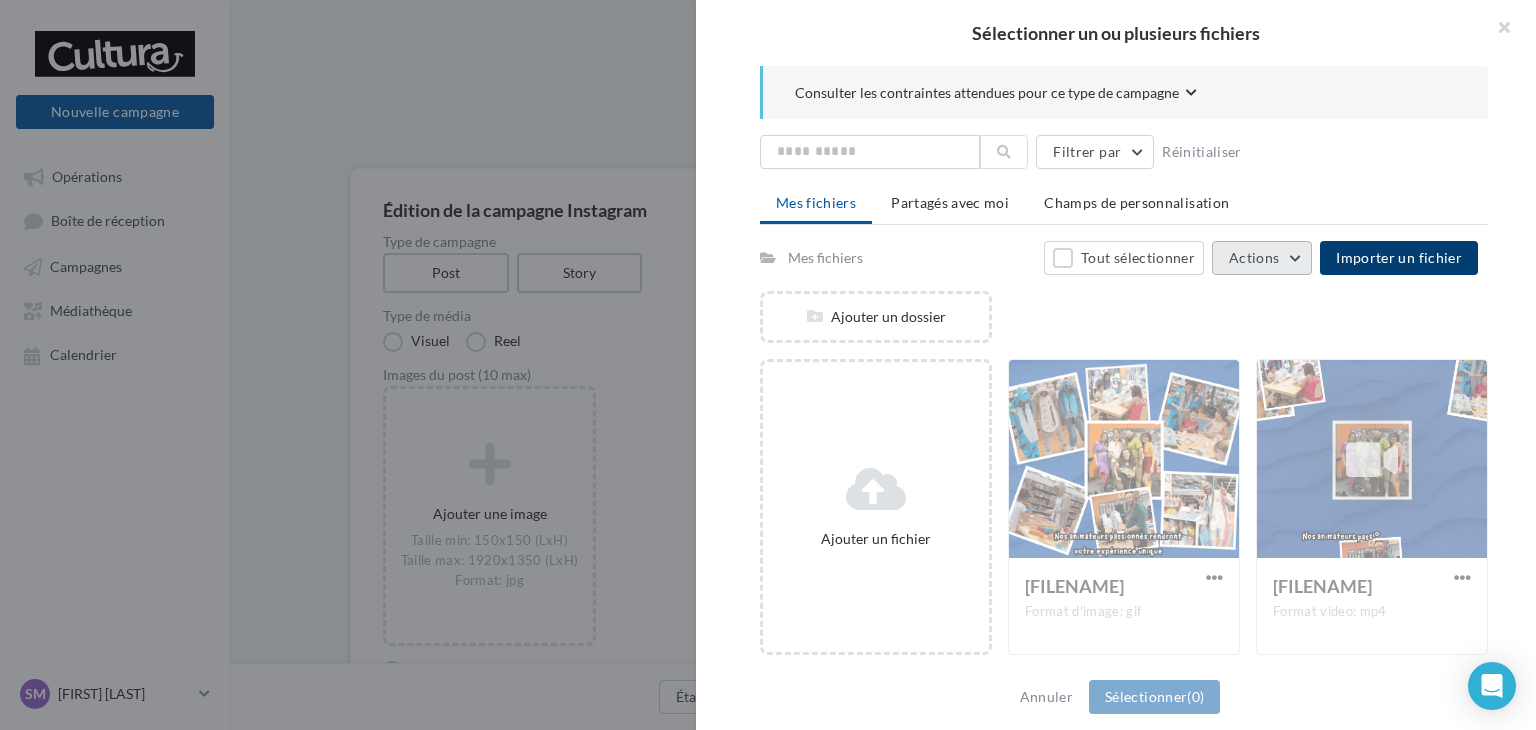 click on "Actions" at bounding box center (1262, 258) 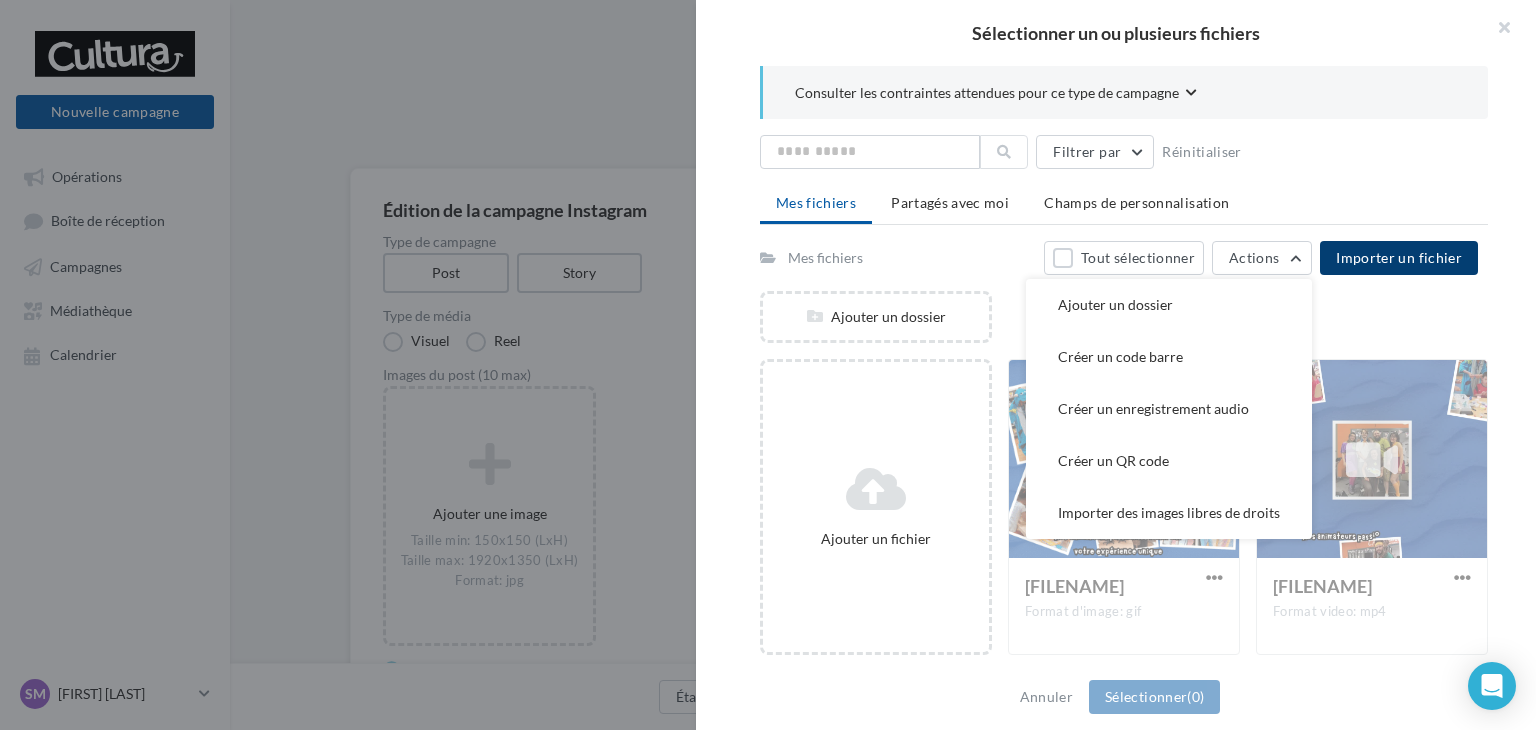 click on "Mes fichiers
Tout sélectionner
Actions        Ajouter un dossier       Créer un code barre       Créer un enregistrement audio       Créer un QR code       Importer des images libres de droits               Importer un fichier" at bounding box center (1119, 258) 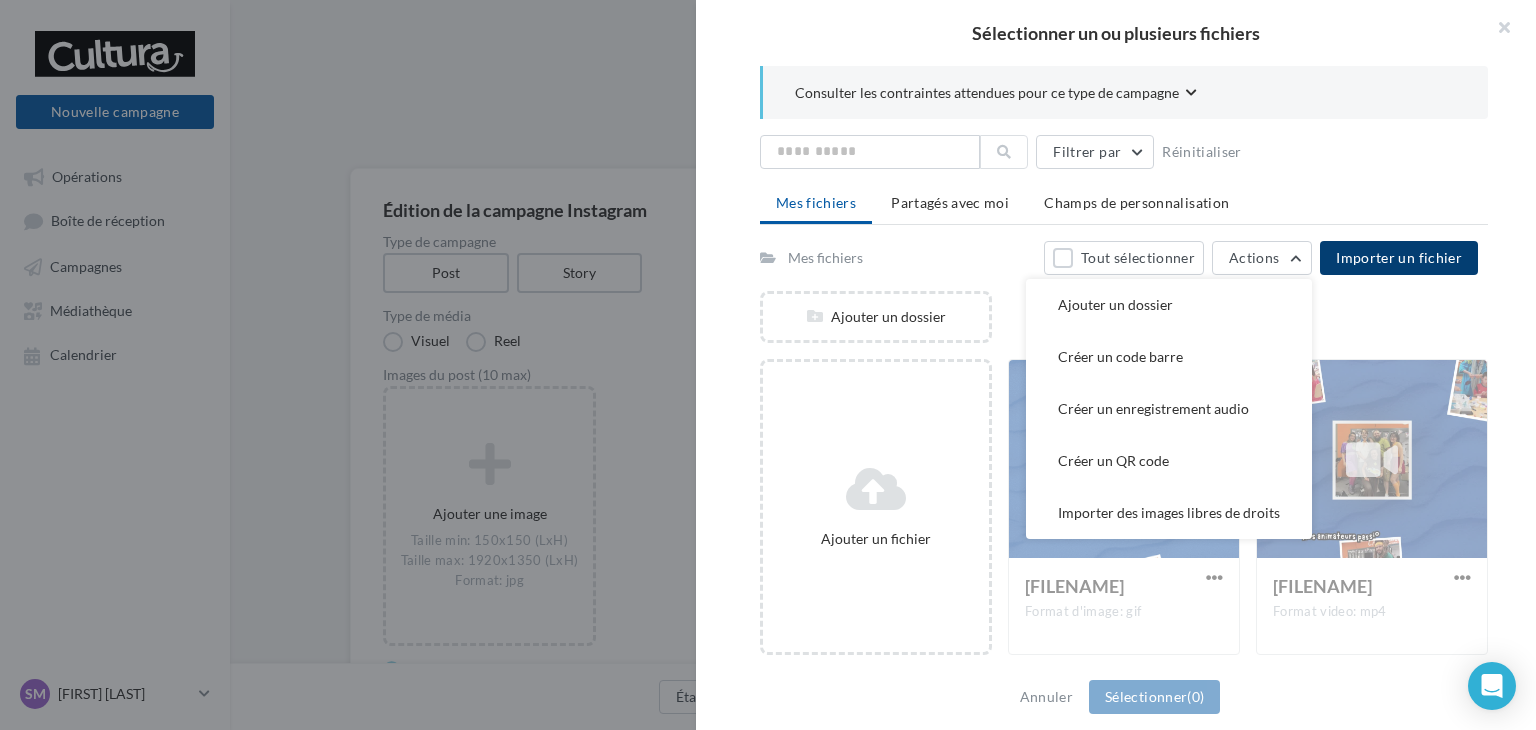 click on "Annuler    Sélectionner   (0)" at bounding box center (1116, 697) 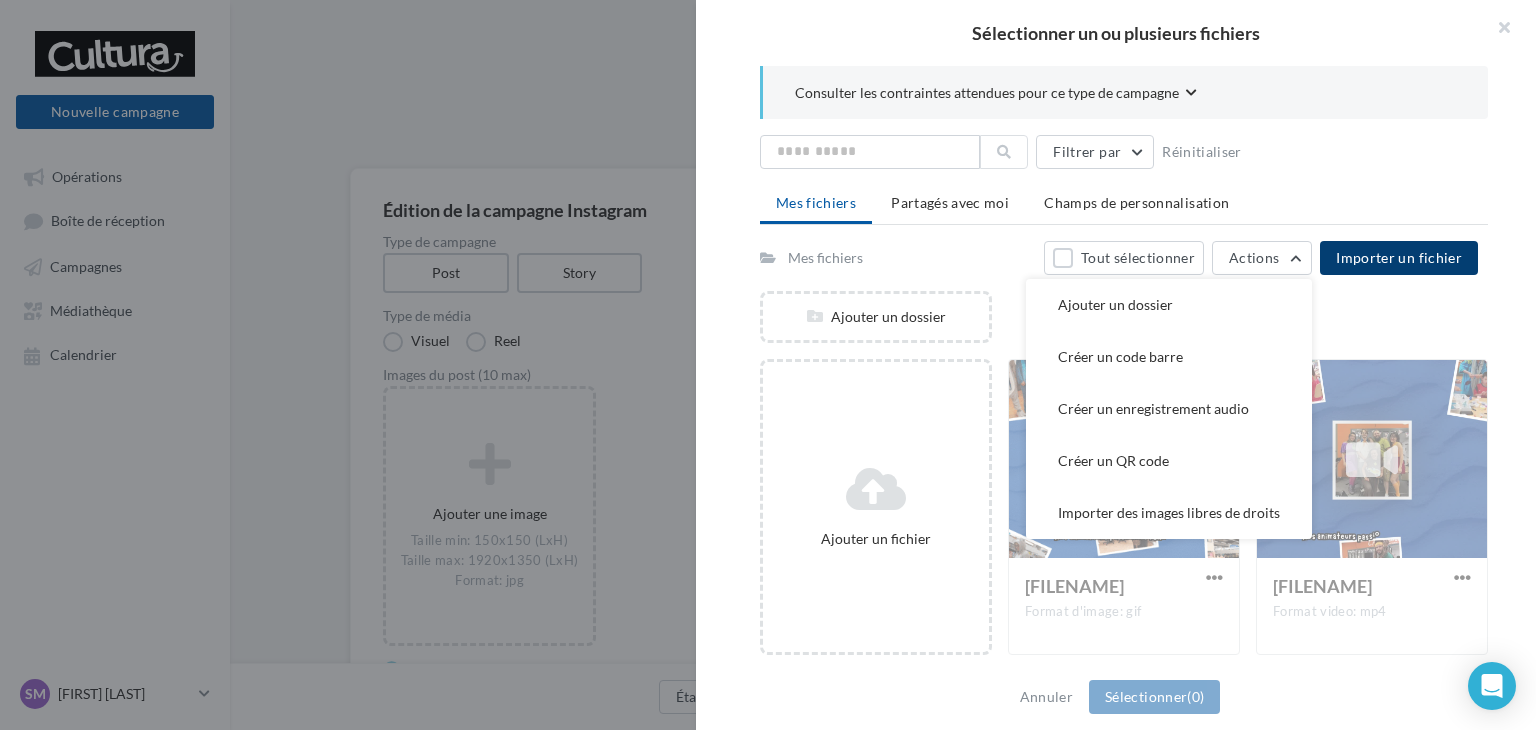 click on "Mes fichiers
Tout sélectionner
Actions        Ajouter un dossier       Créer un code barre       Créer un enregistrement audio       Créer un QR code       Importer des images libres de droits               Importer un fichier" at bounding box center (1119, 258) 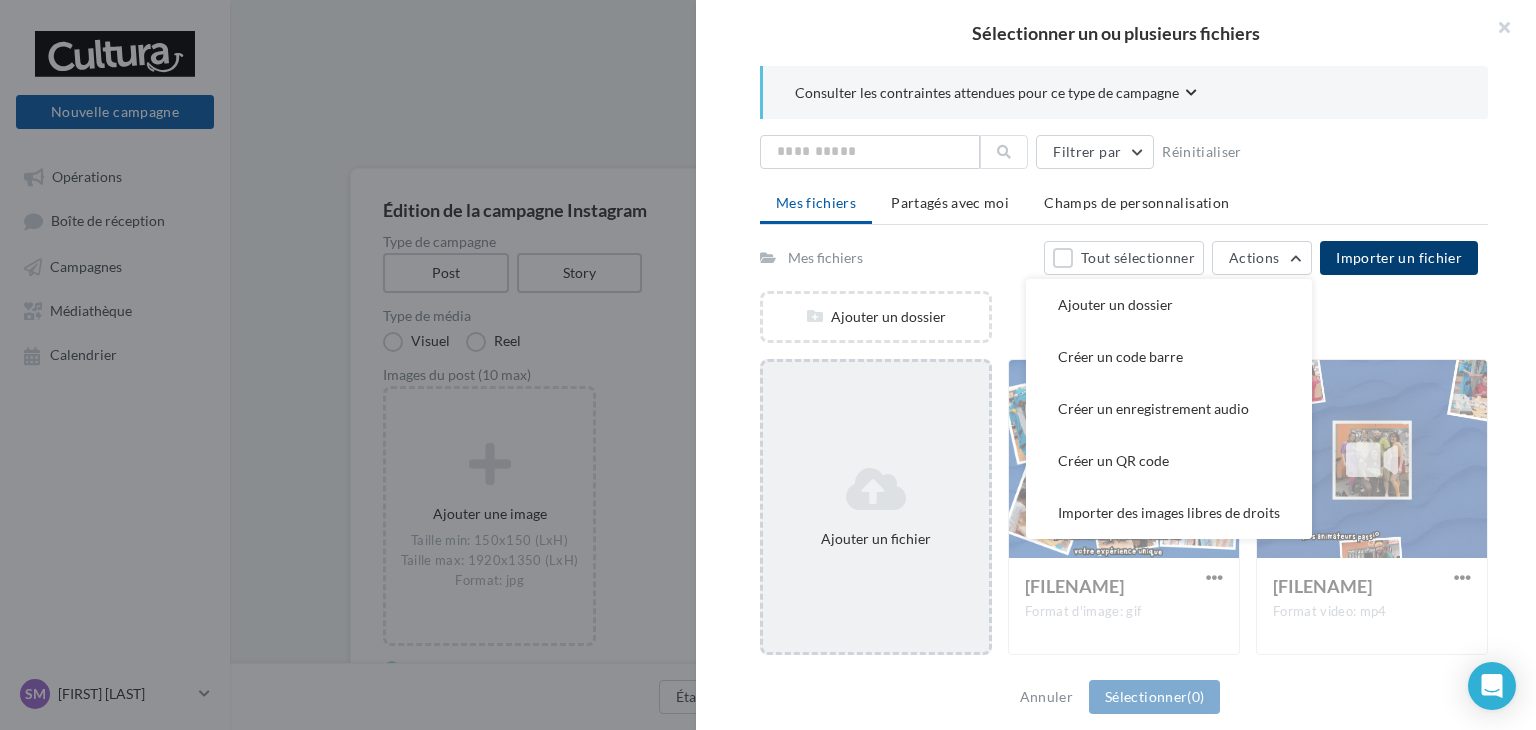 click at bounding box center [876, 489] 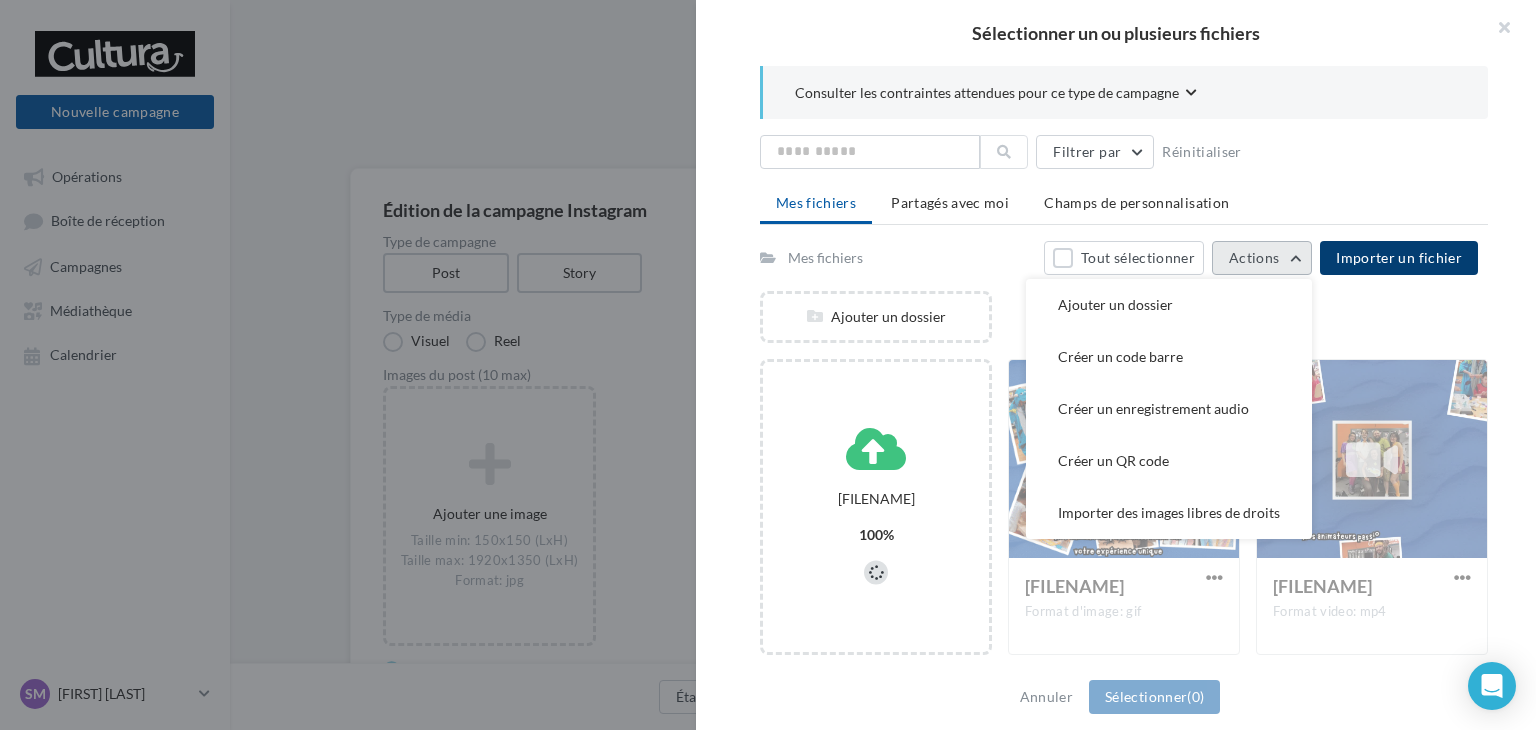 click on "Actions" at bounding box center [1262, 258] 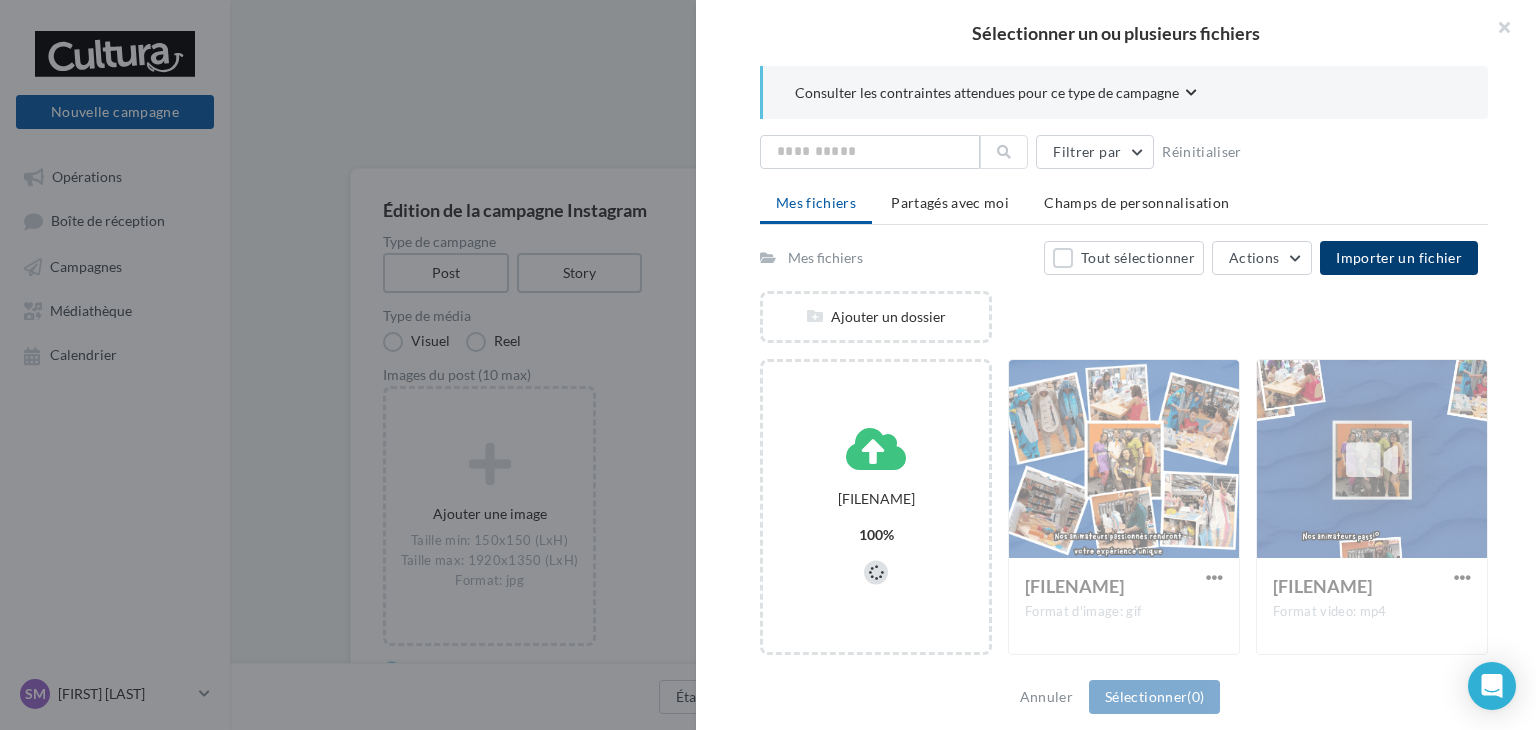 click at bounding box center (1124, 584) 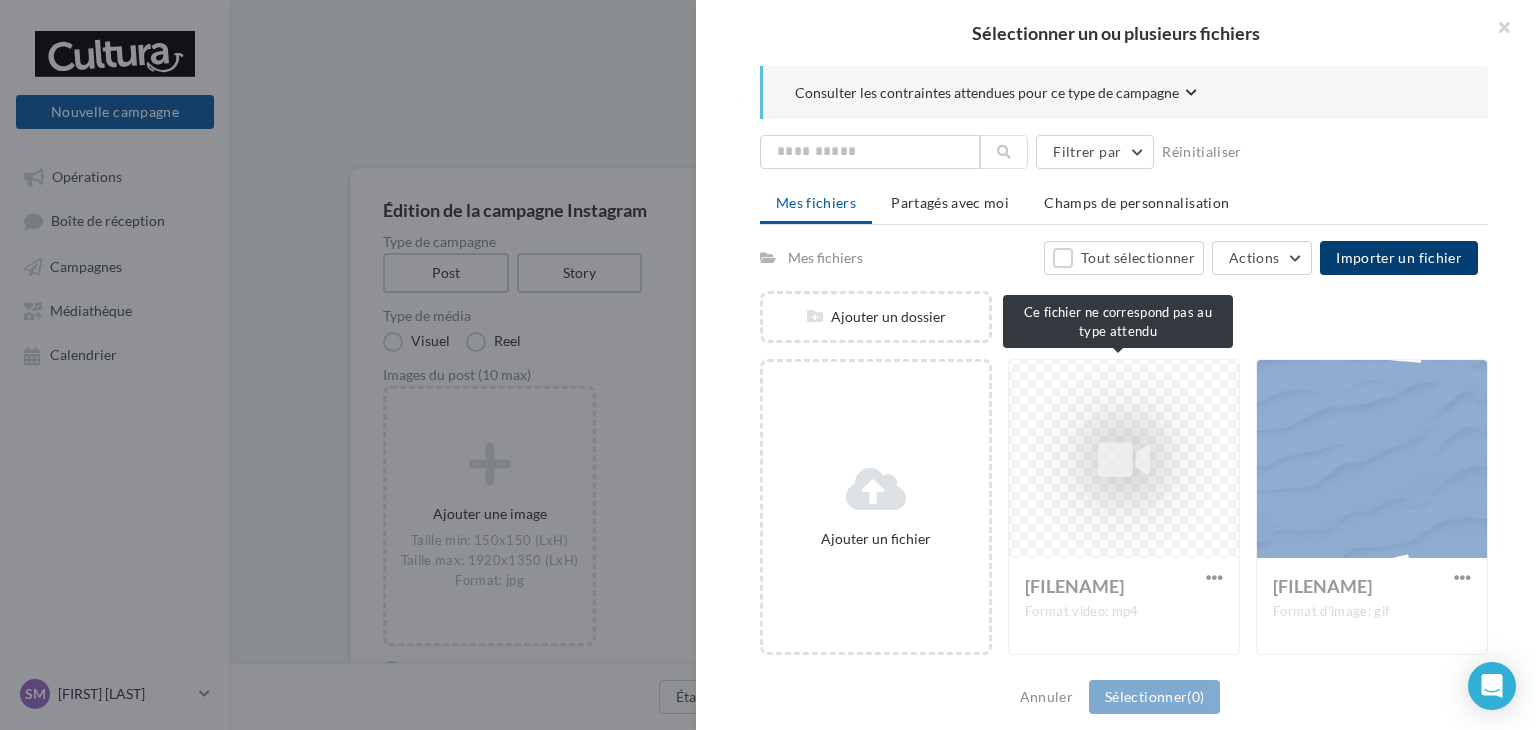 click on "[FILENAME]" at bounding box center (1124, 507) 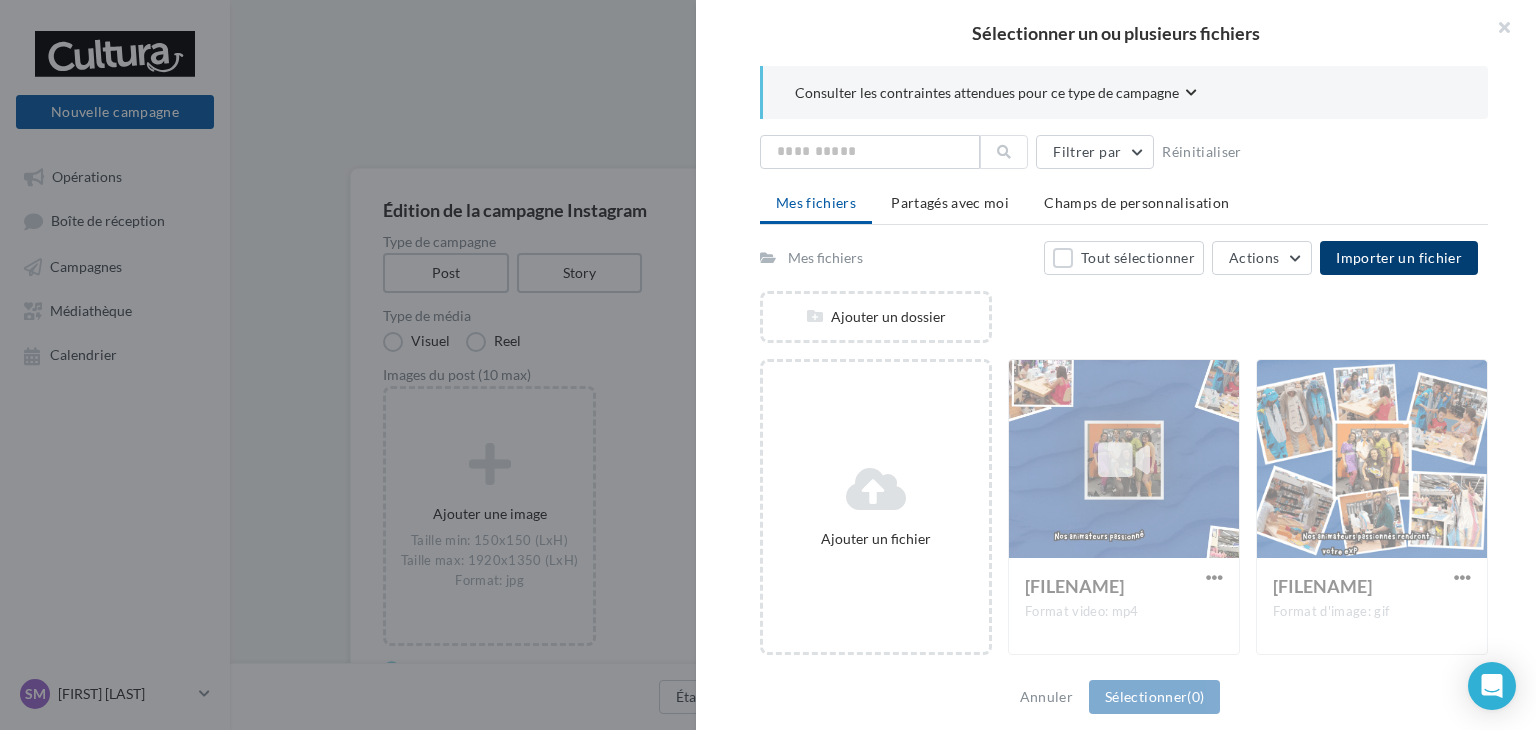 click on "Importer un fichier" at bounding box center (1399, 257) 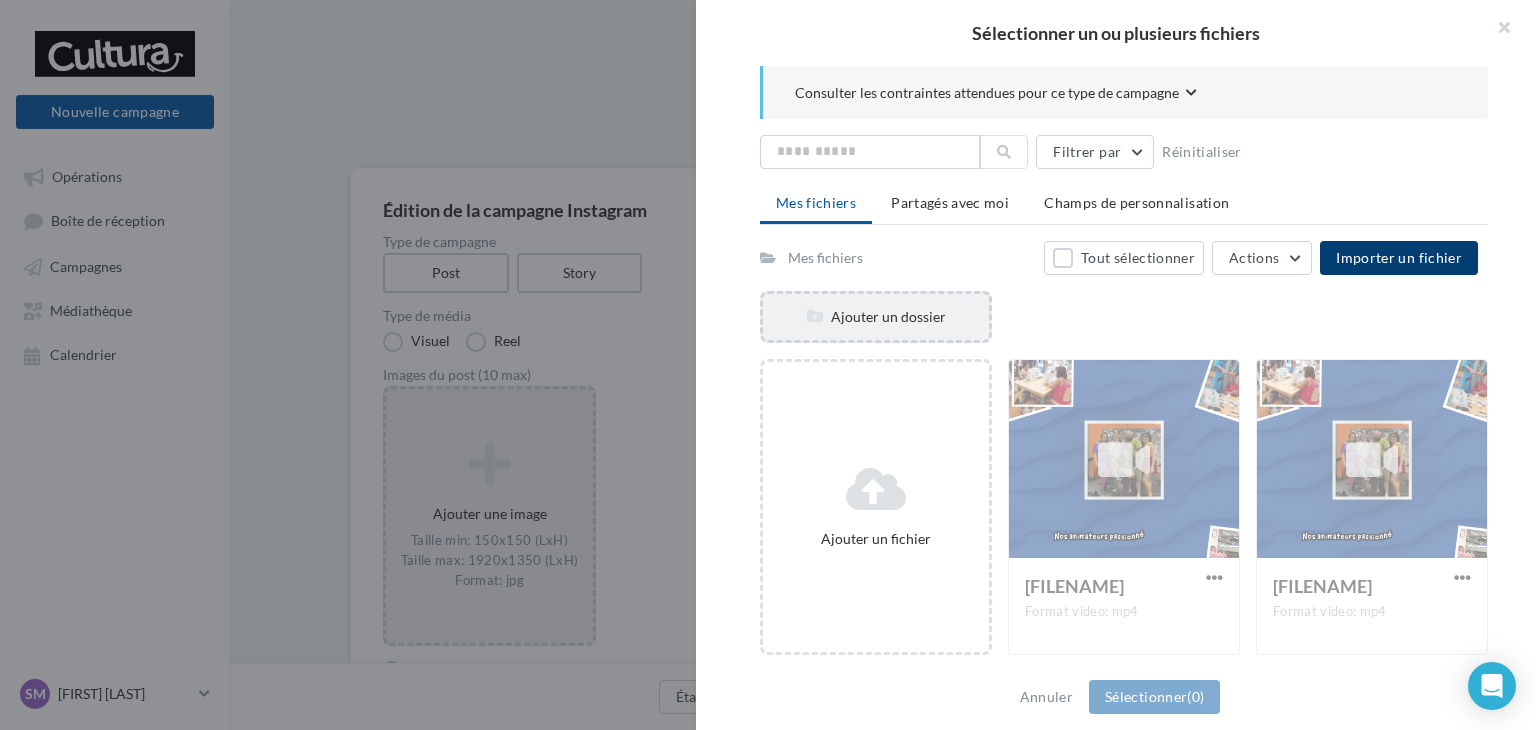 click on "Ajouter un dossier" at bounding box center [876, 317] 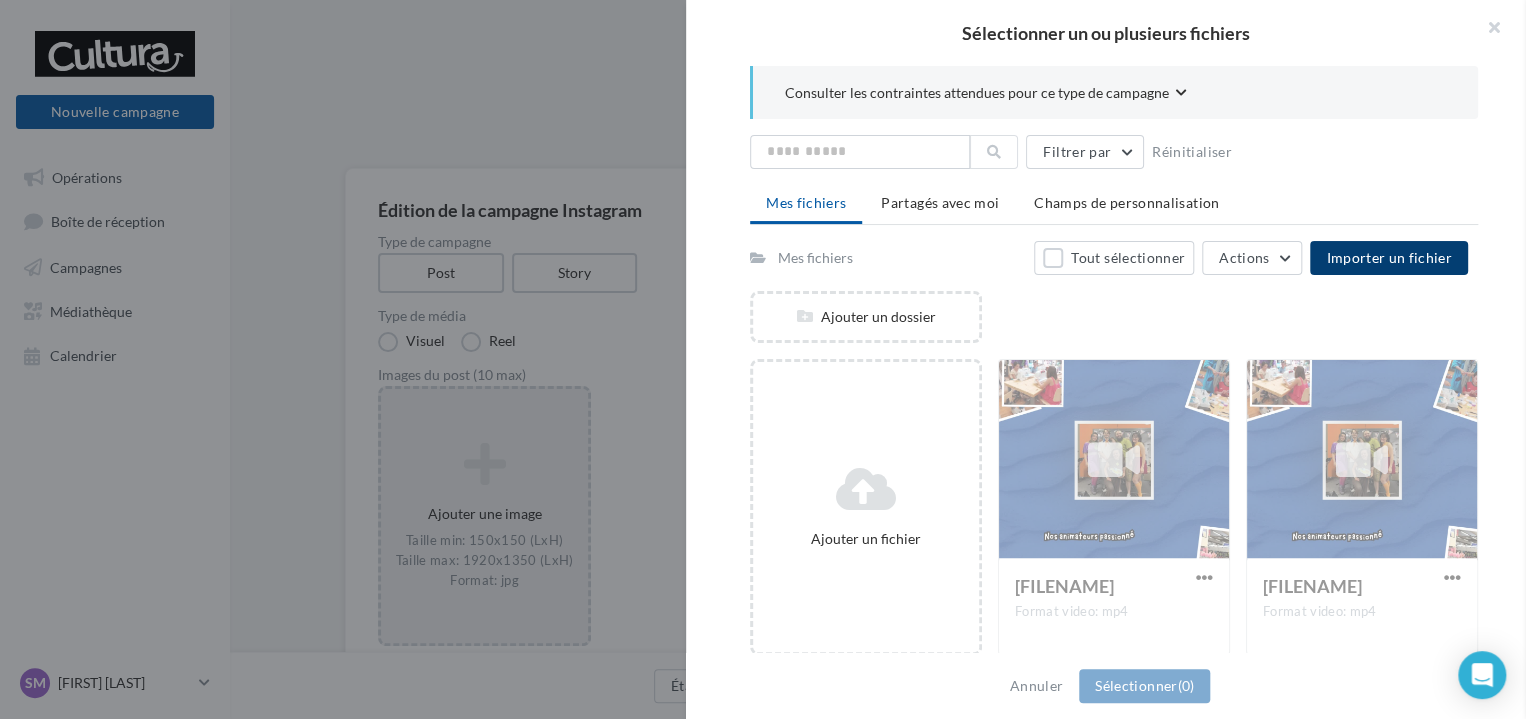 click on "Création du dossier
Nom*         Description
0/600 caractères
Mots-clés
Exemple : Soldes   ...      Appuyer sur 'Entrée' pour ajouter chaque mot-clé      Annuler         Créer" at bounding box center [1114, 983] 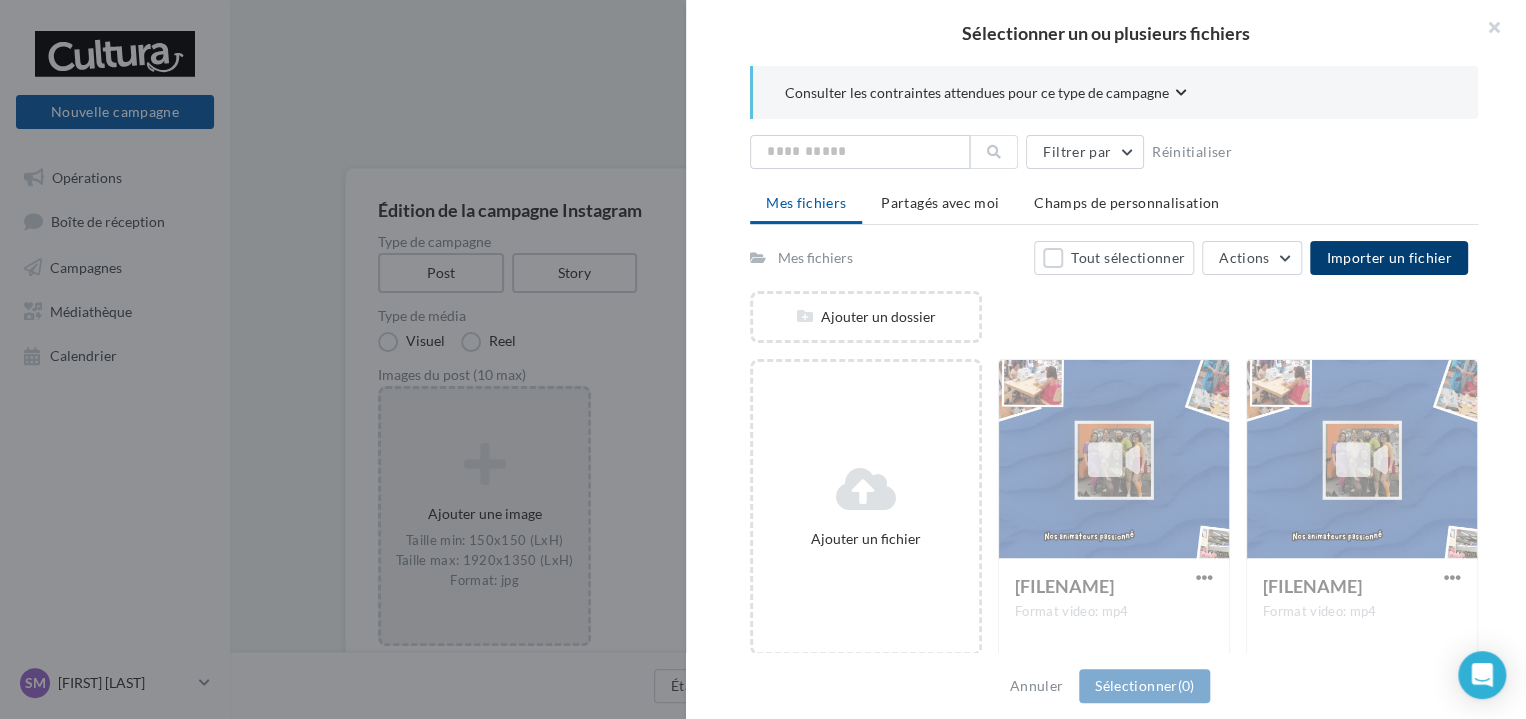 click at bounding box center [866, 489] 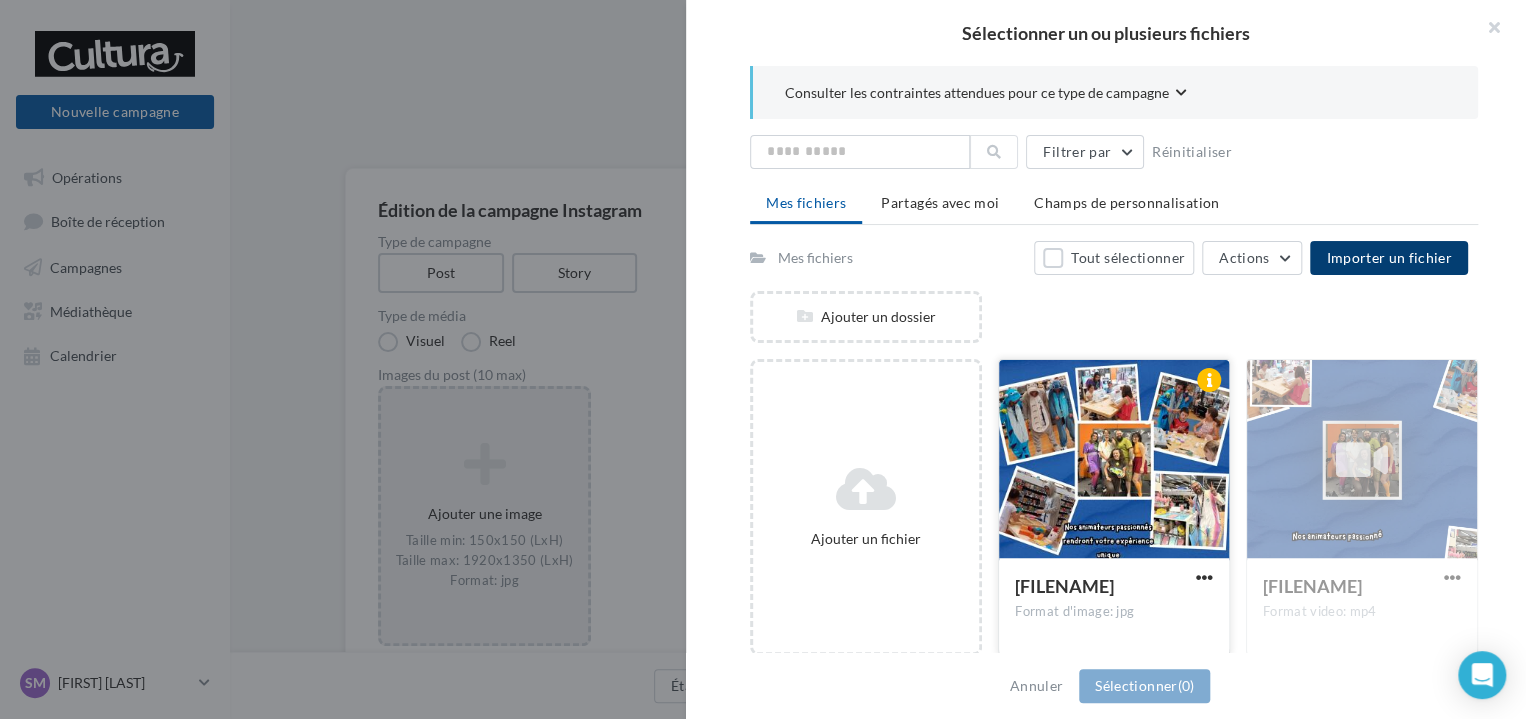 click at bounding box center [1114, 460] 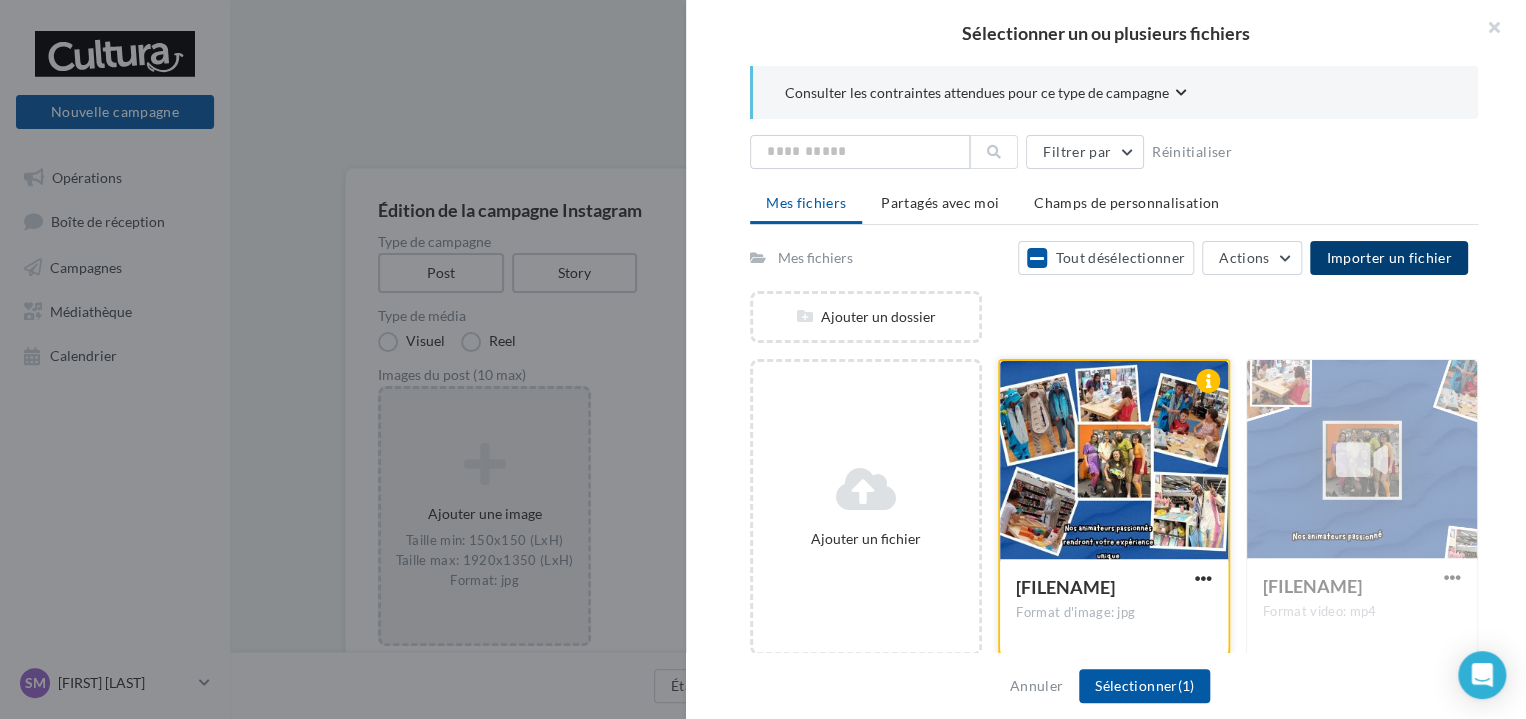click at bounding box center (1114, 461) 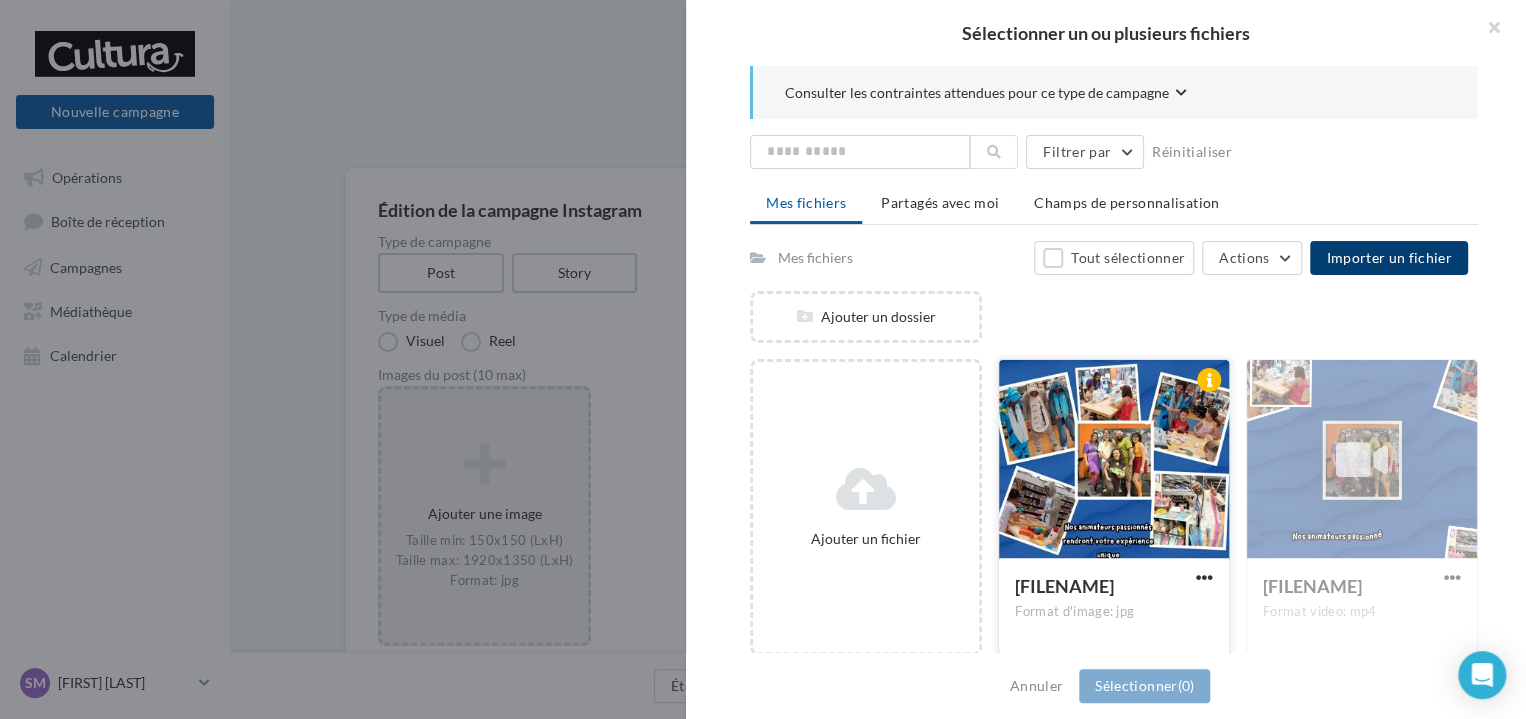 click at bounding box center (1114, 460) 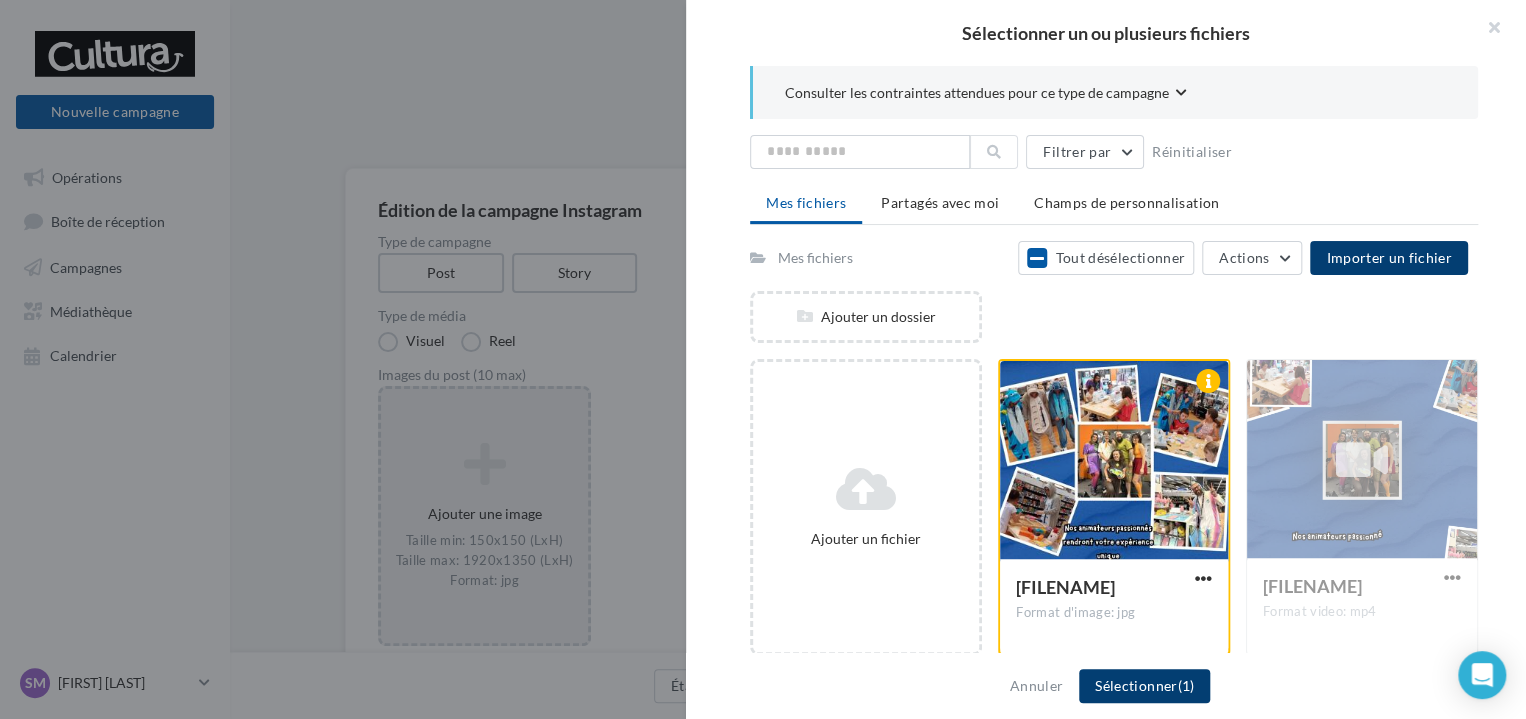 click on "Sélectionner   (1)" at bounding box center (1144, 686) 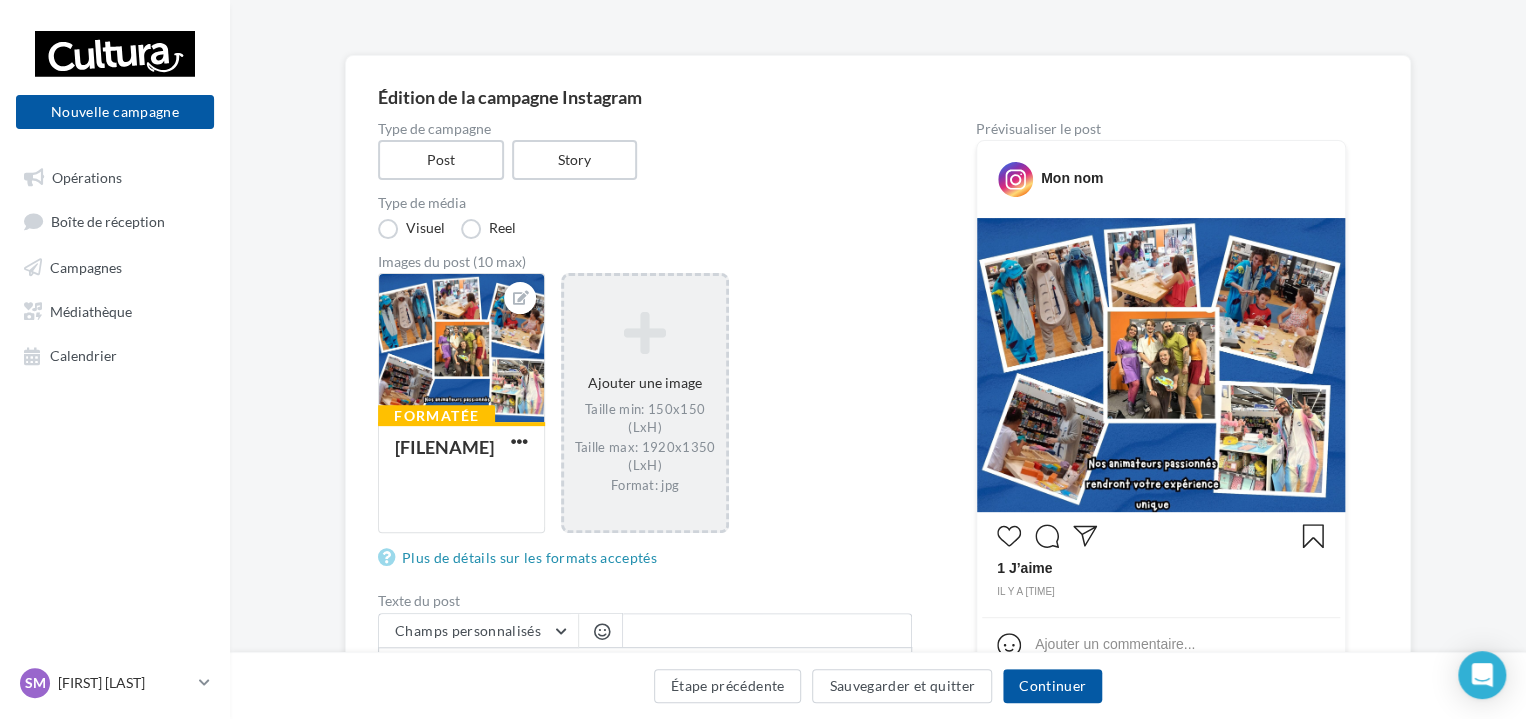 scroll, scrollTop: 120, scrollLeft: 0, axis: vertical 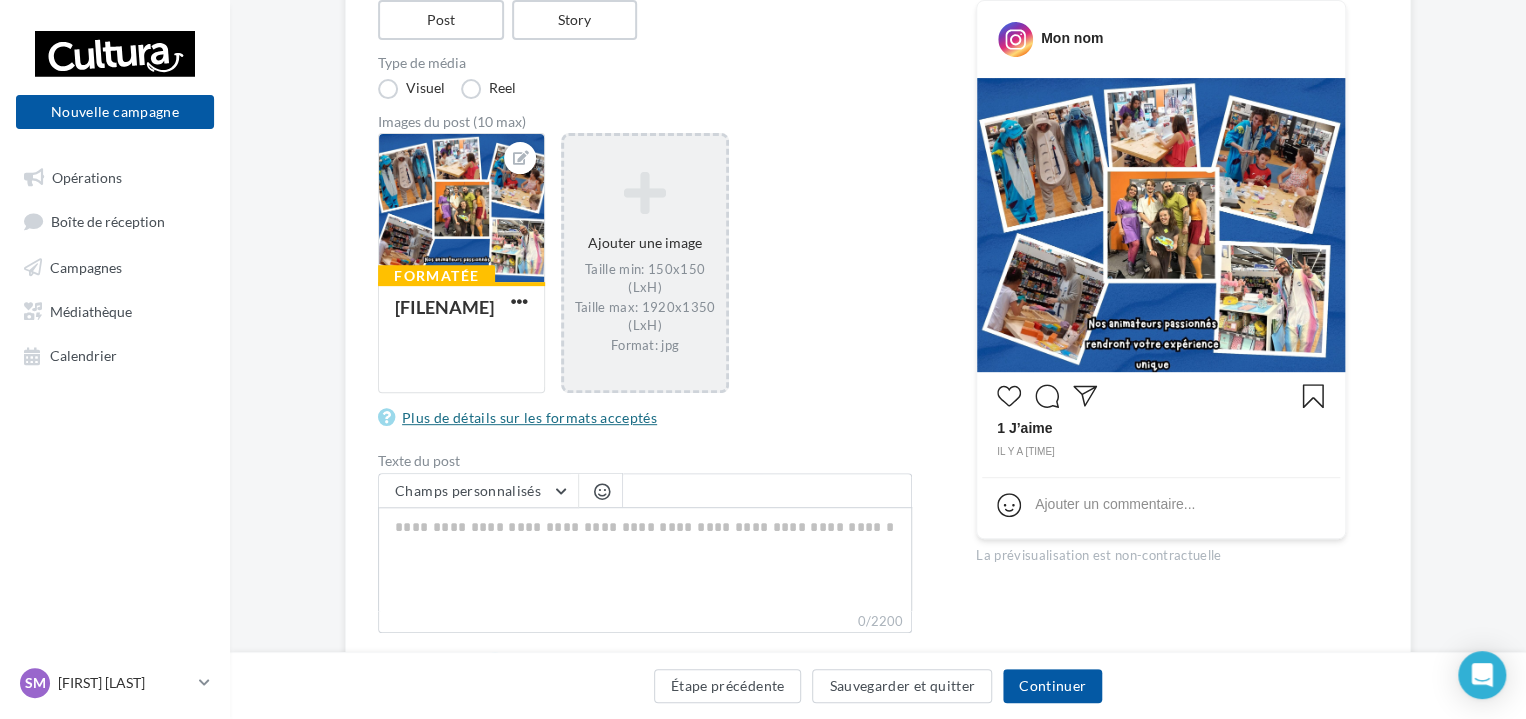 click on "Plus de détails sur les formats acceptés" at bounding box center [521, 418] 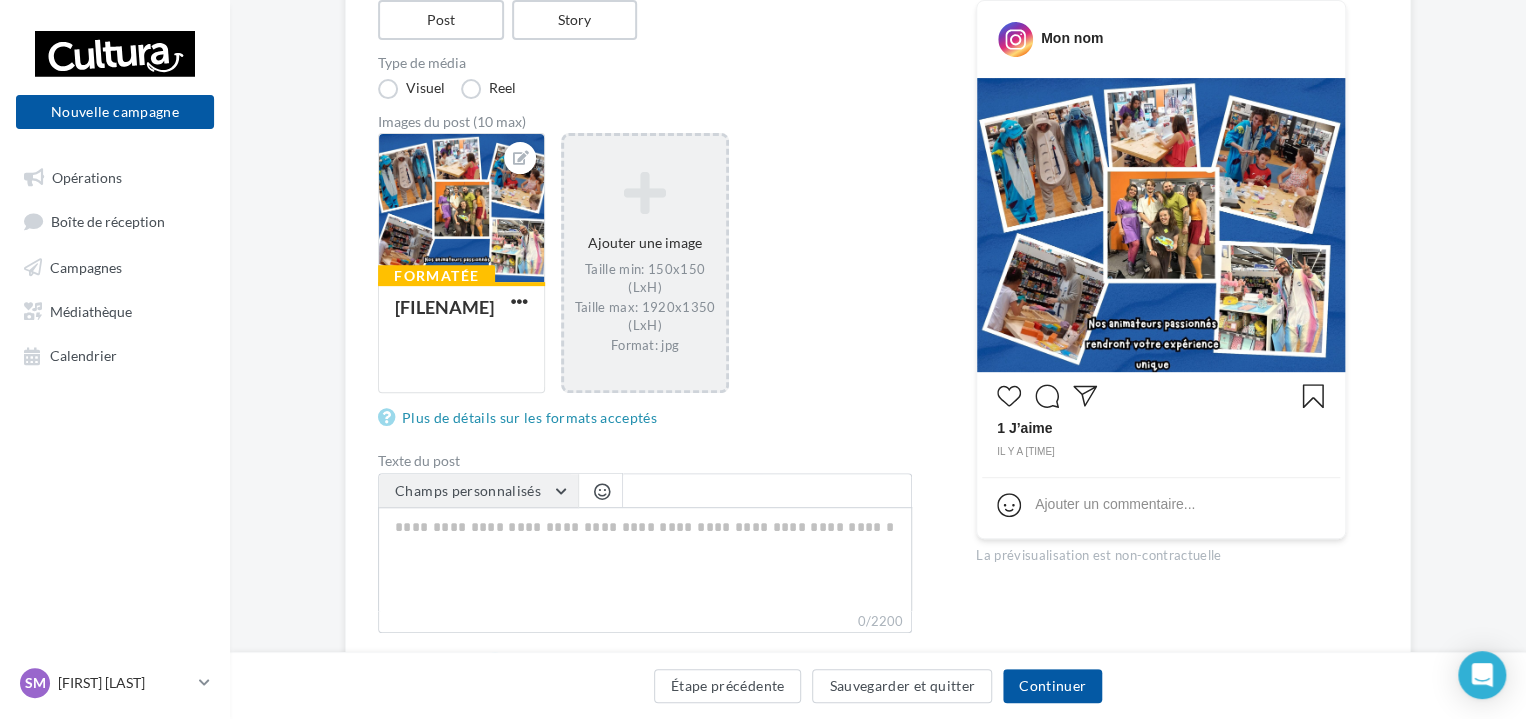 click on "Champs personnalisés" at bounding box center [478, 491] 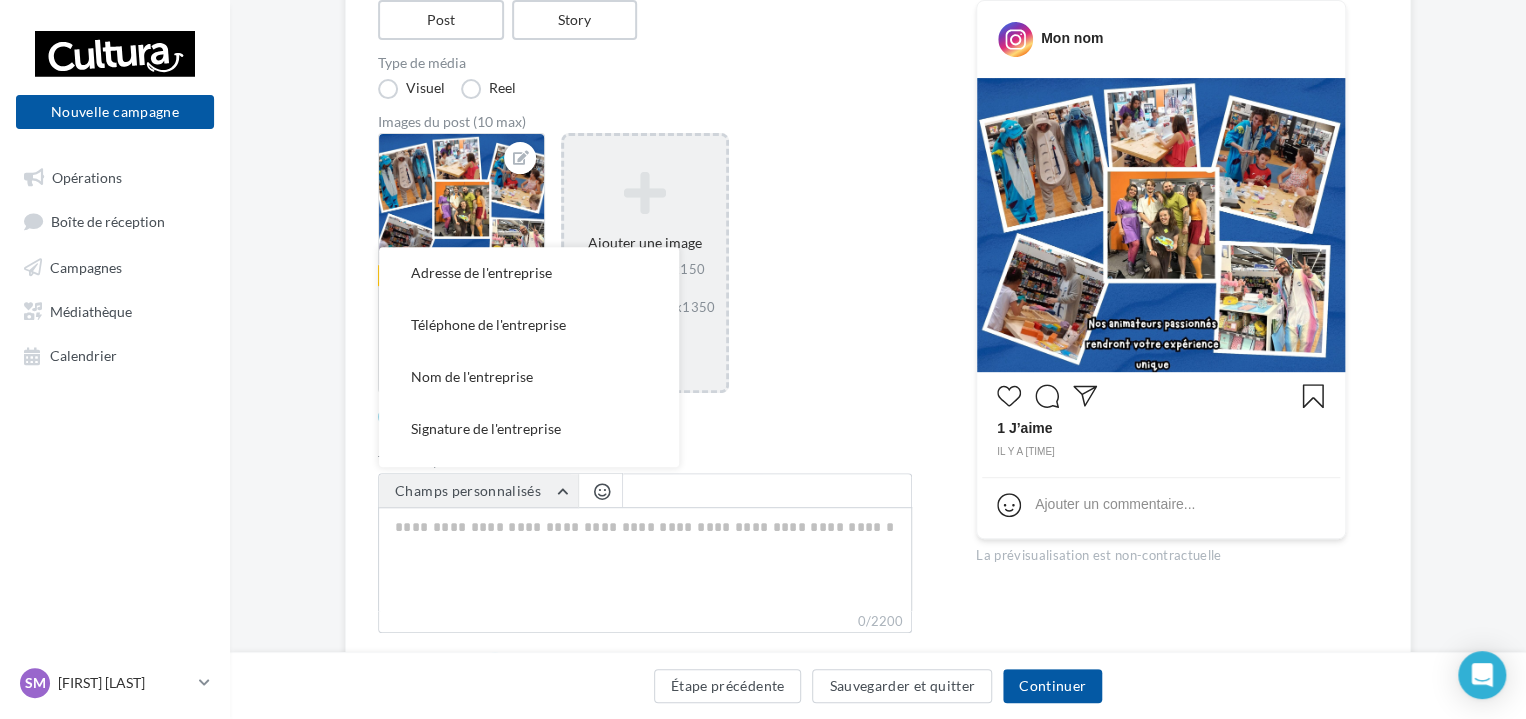 click on "Champs personnalisés" at bounding box center [478, 491] 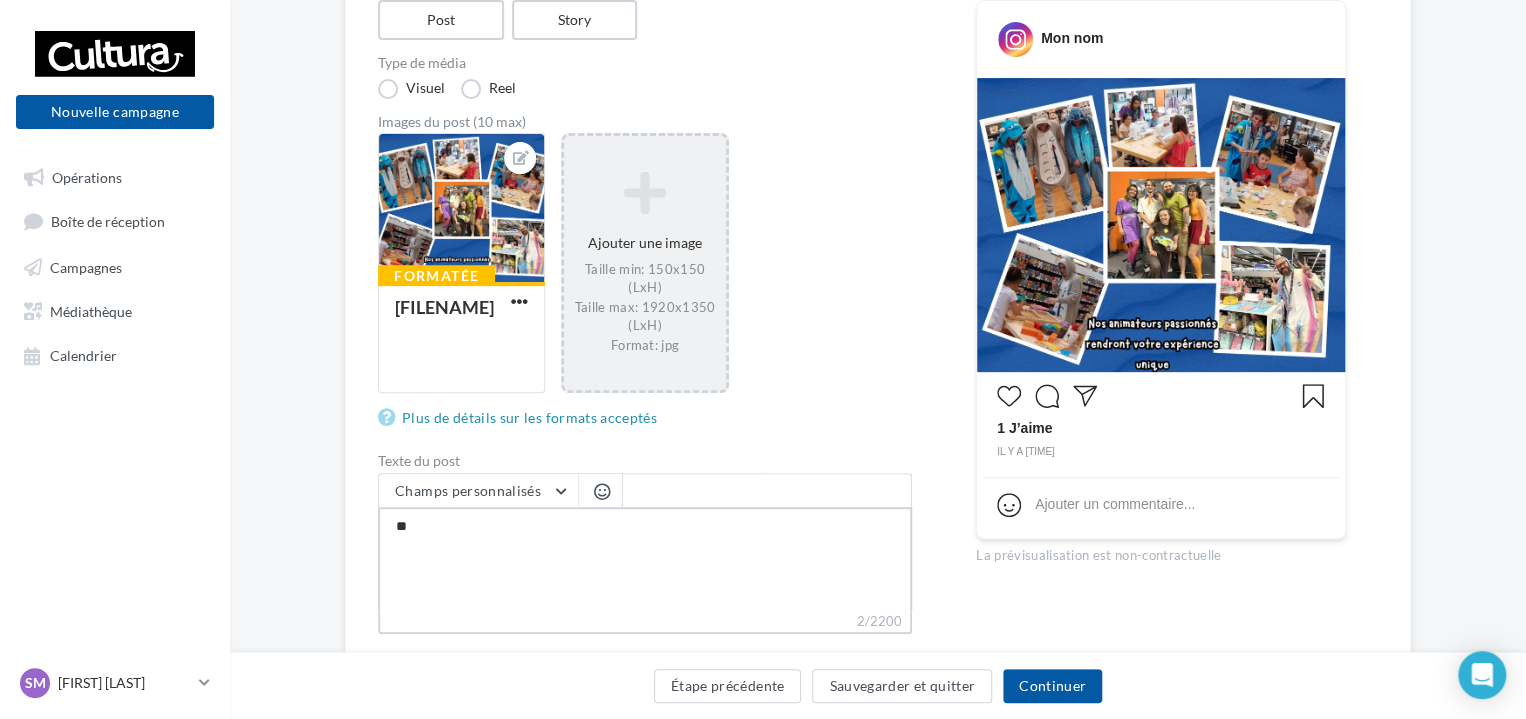 click on "**" at bounding box center [645, 559] 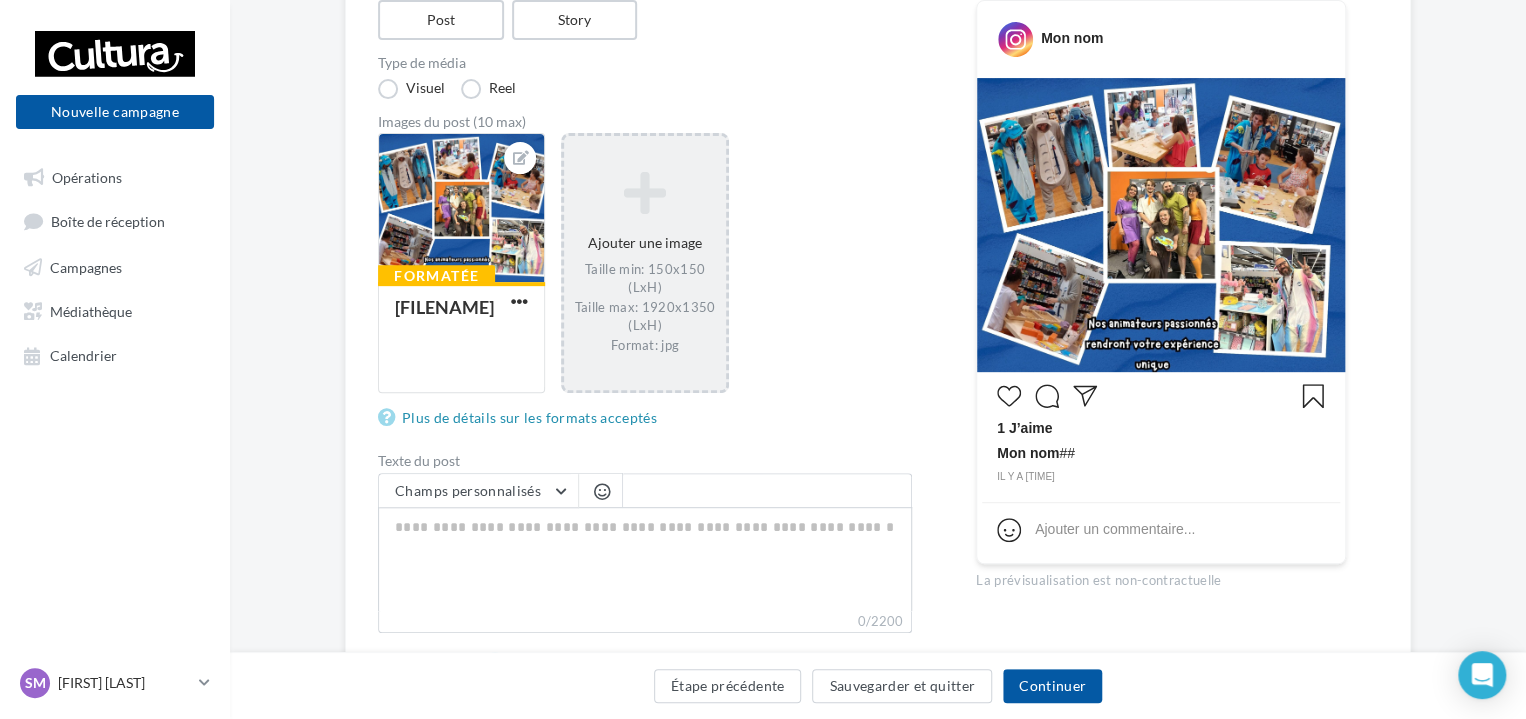 click on "Texte du post" at bounding box center (645, 461) 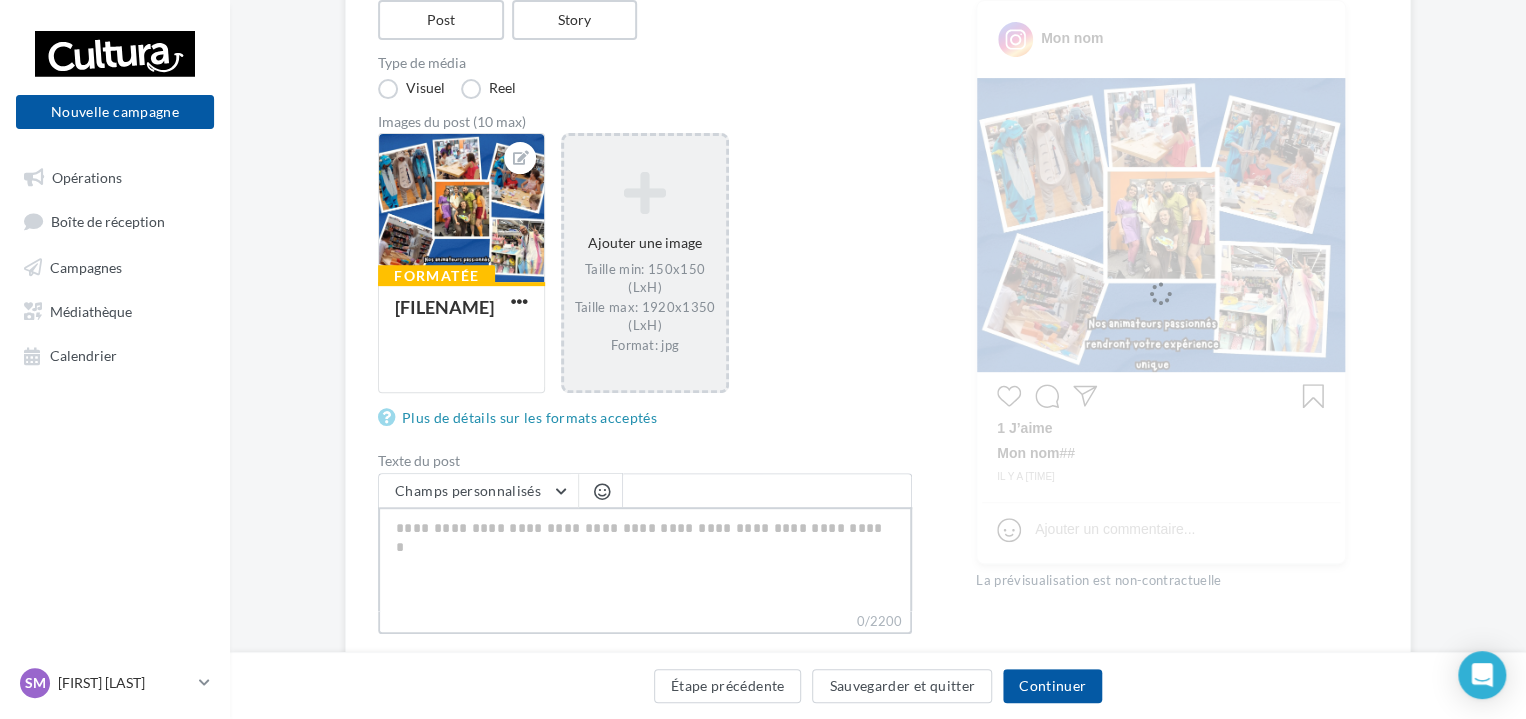 click on "0/2200" at bounding box center [645, 559] 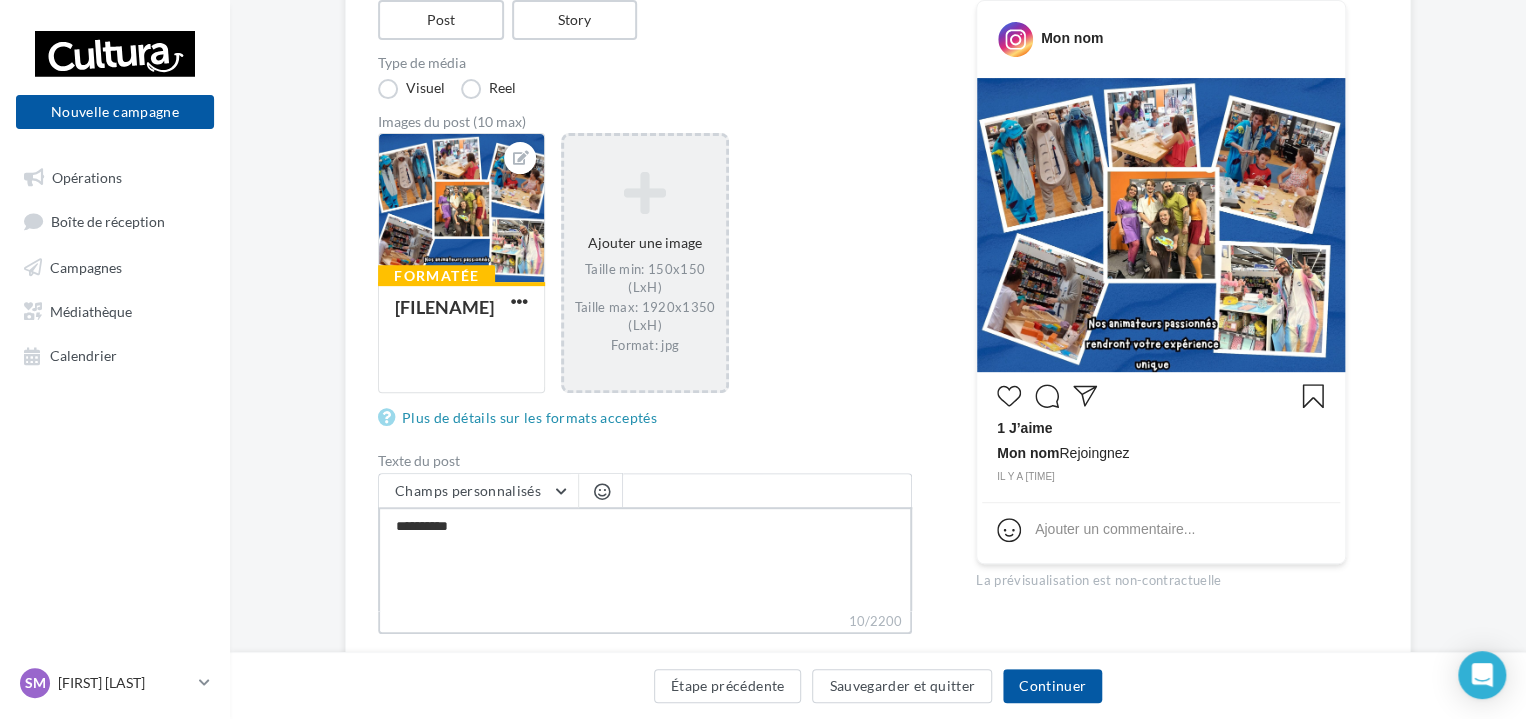 click on "**********" at bounding box center [645, 559] 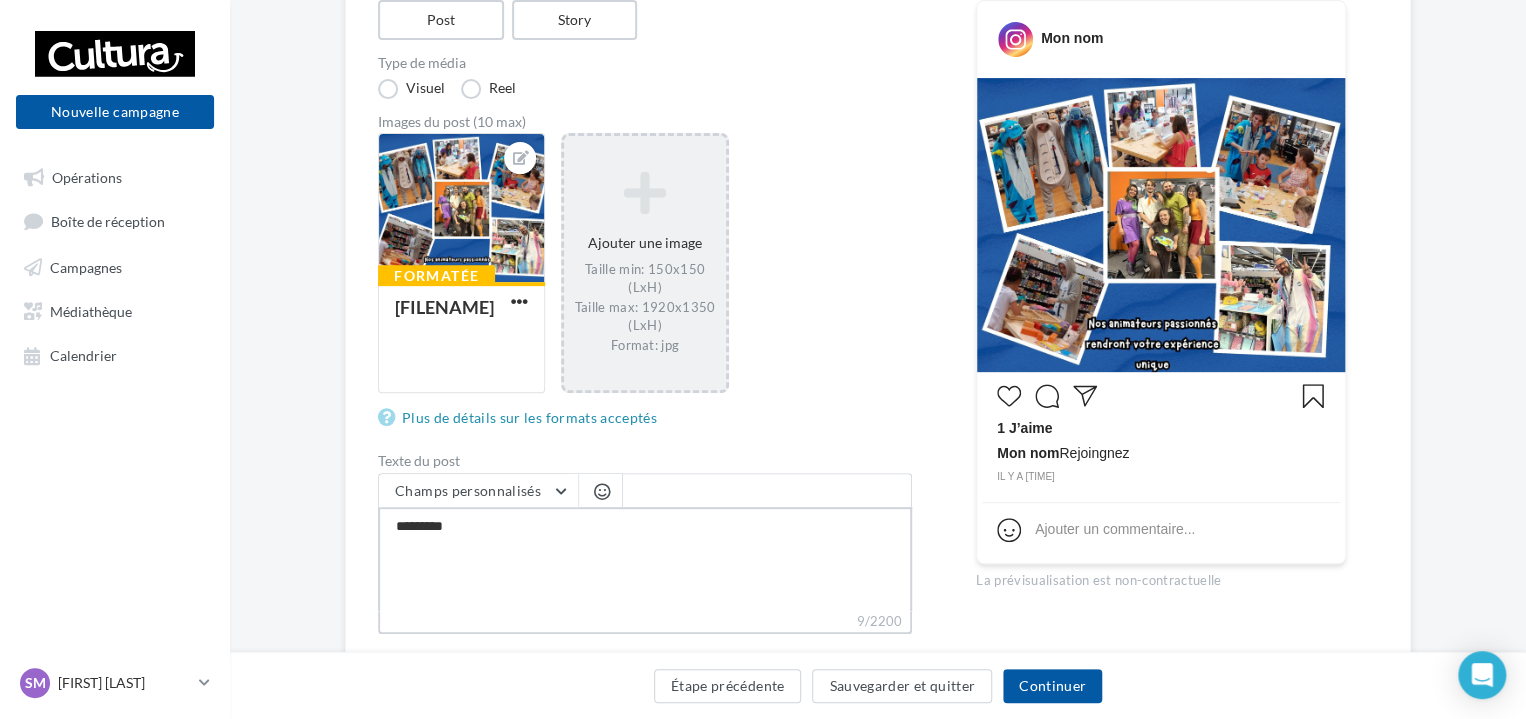 click on "*********" at bounding box center (645, 559) 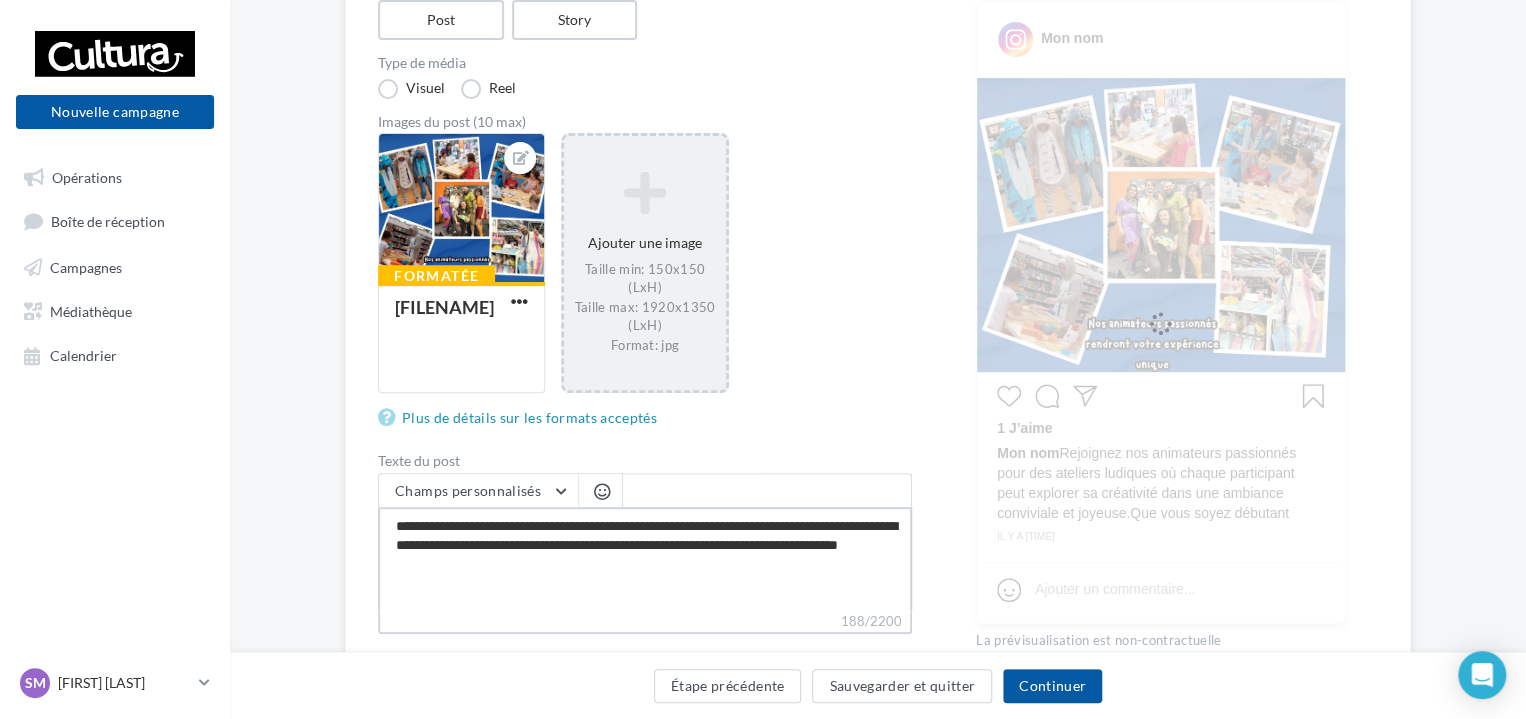click on "**********" at bounding box center [645, 559] 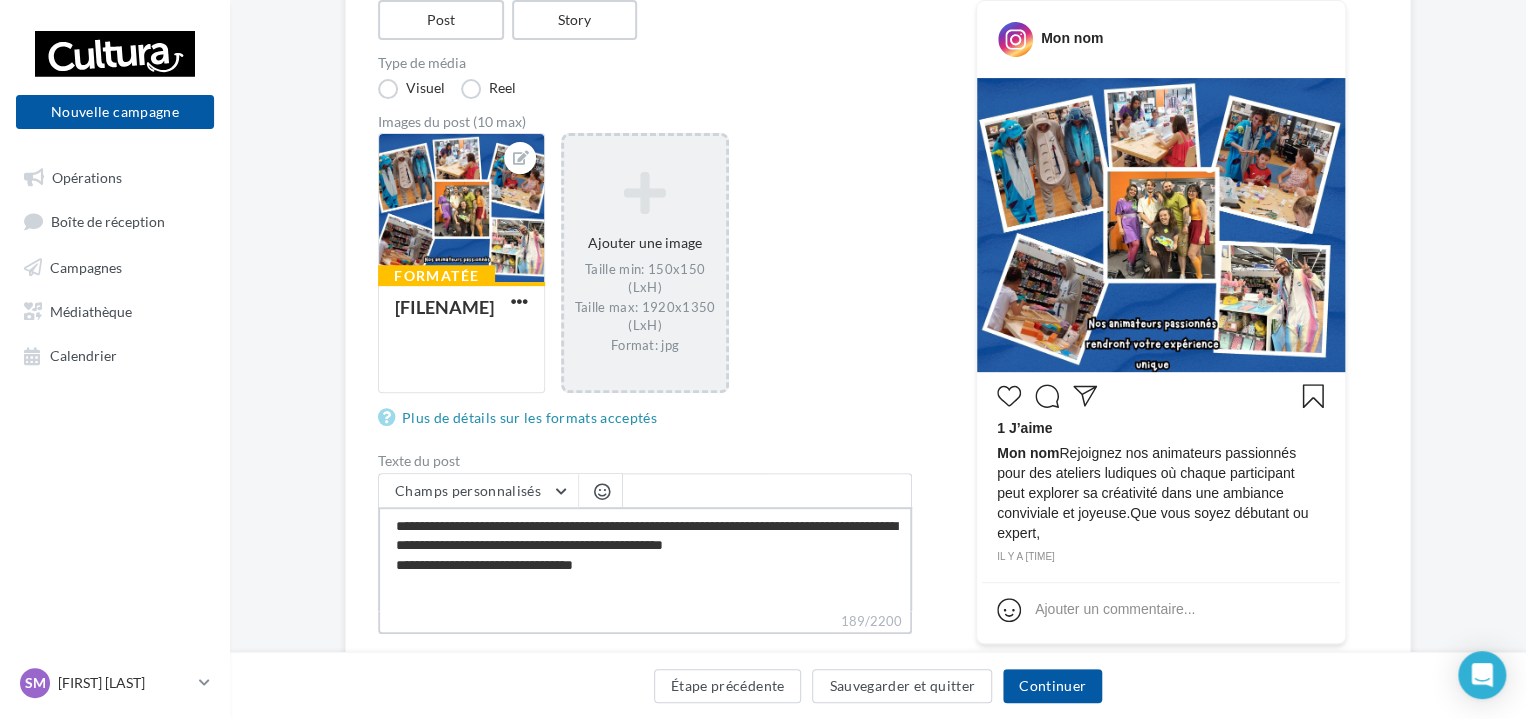 click on "**********" at bounding box center (645, 559) 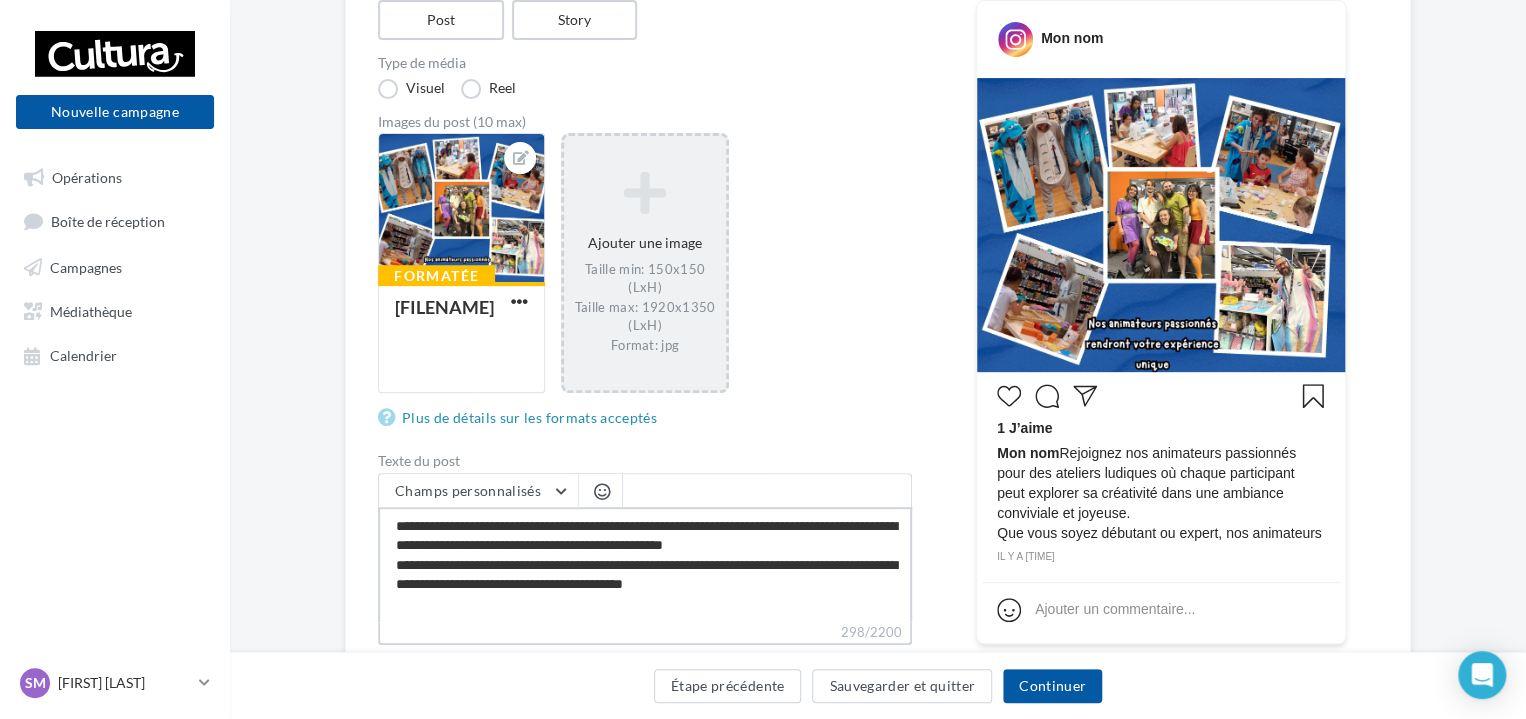scroll, scrollTop: 8, scrollLeft: 0, axis: vertical 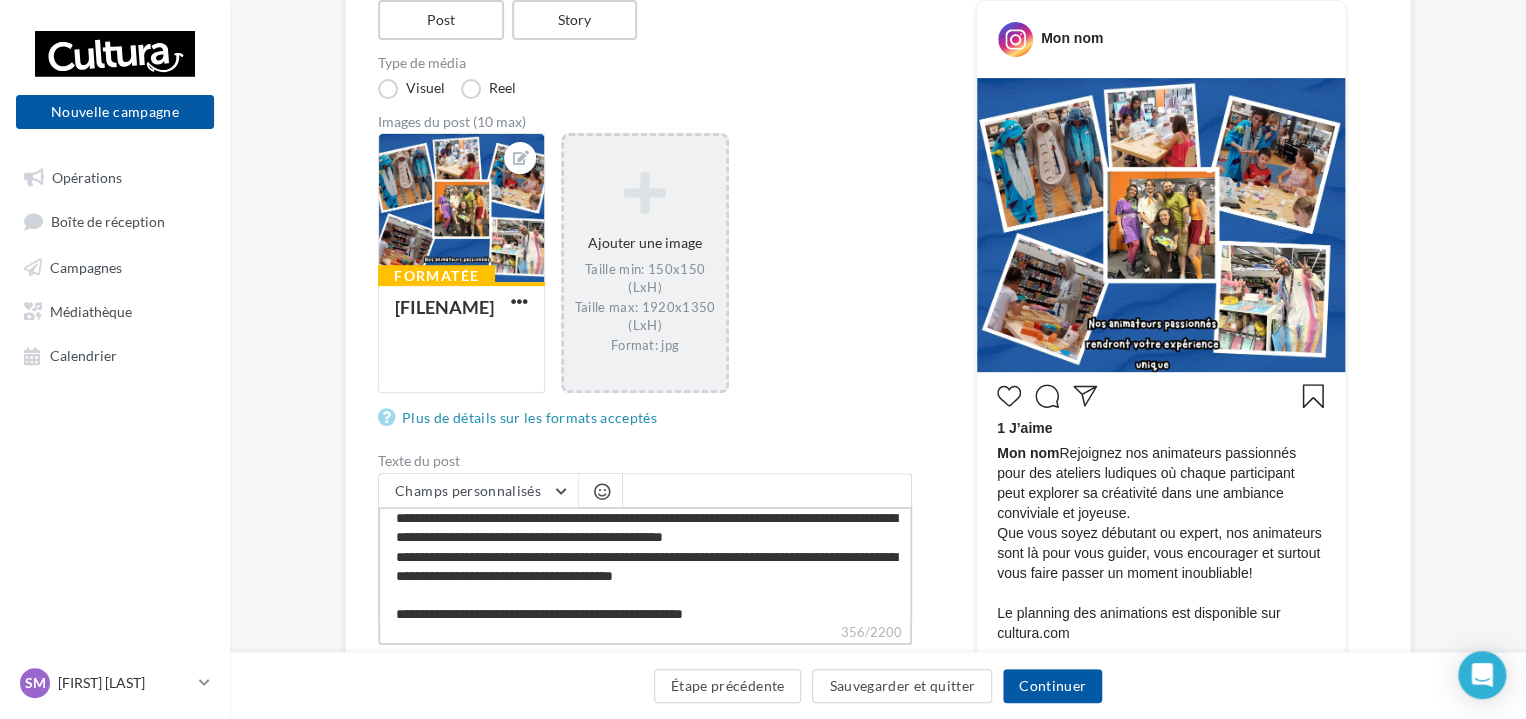 click on "**********" at bounding box center (645, 564) 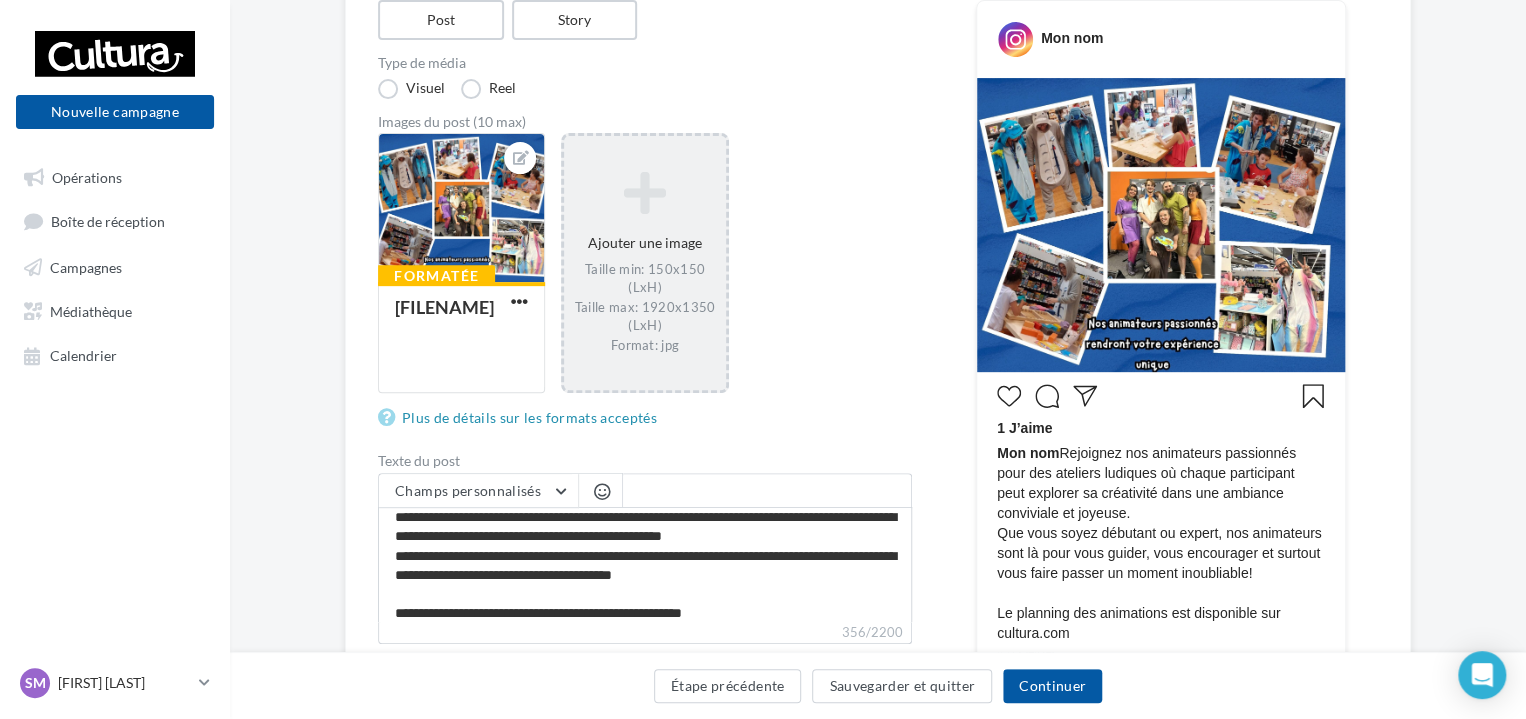 scroll, scrollTop: 8, scrollLeft: 0, axis: vertical 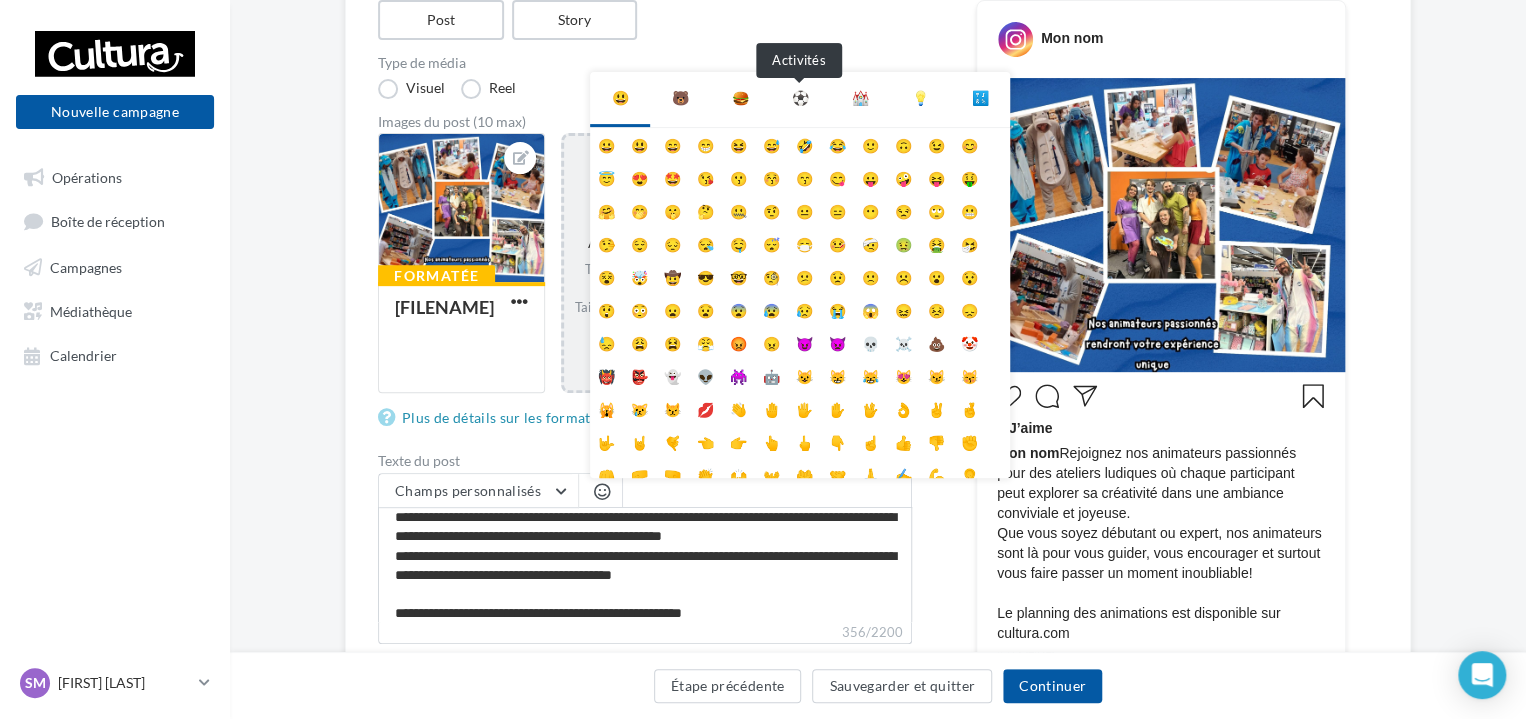 click on "⚽" at bounding box center [800, 98] 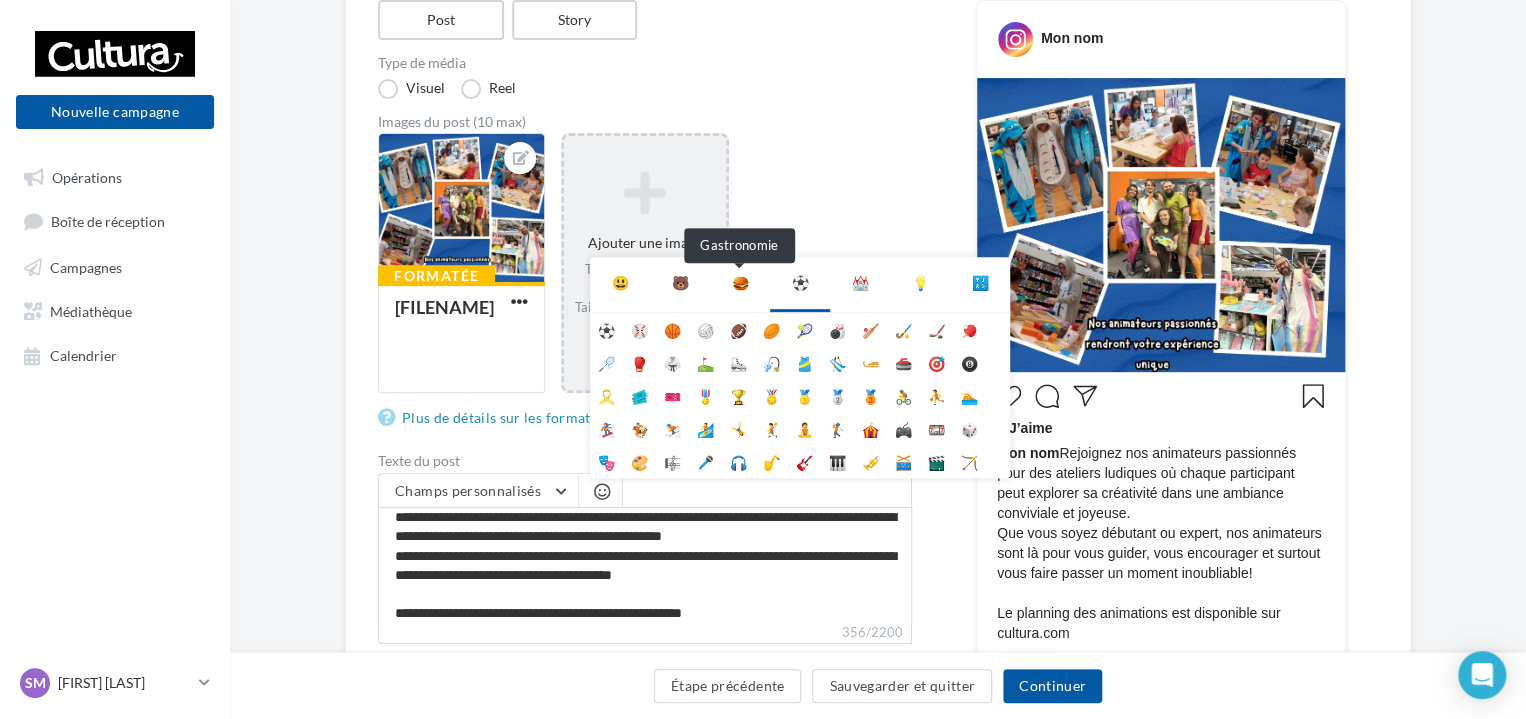 click on "🍔" at bounding box center (740, 283) 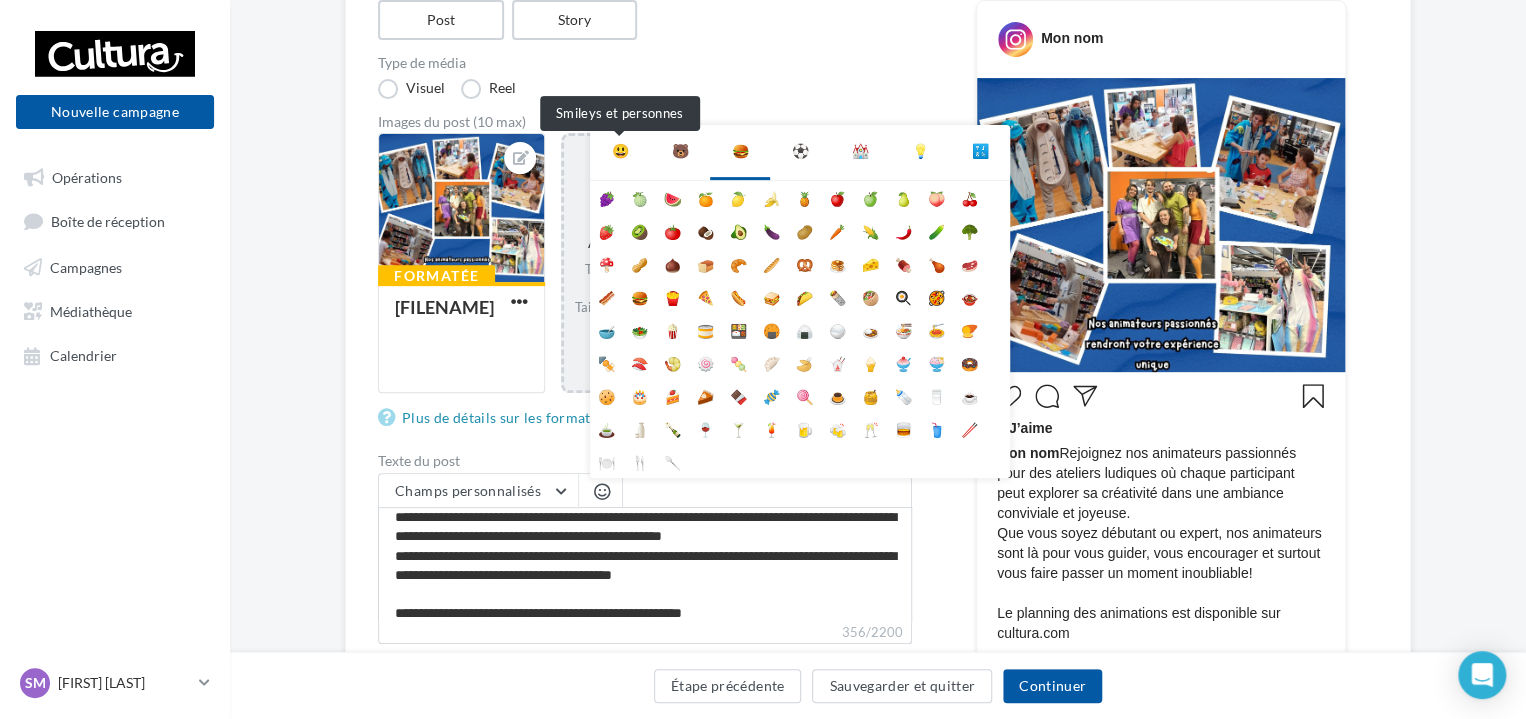 click on "😃" at bounding box center [620, 151] 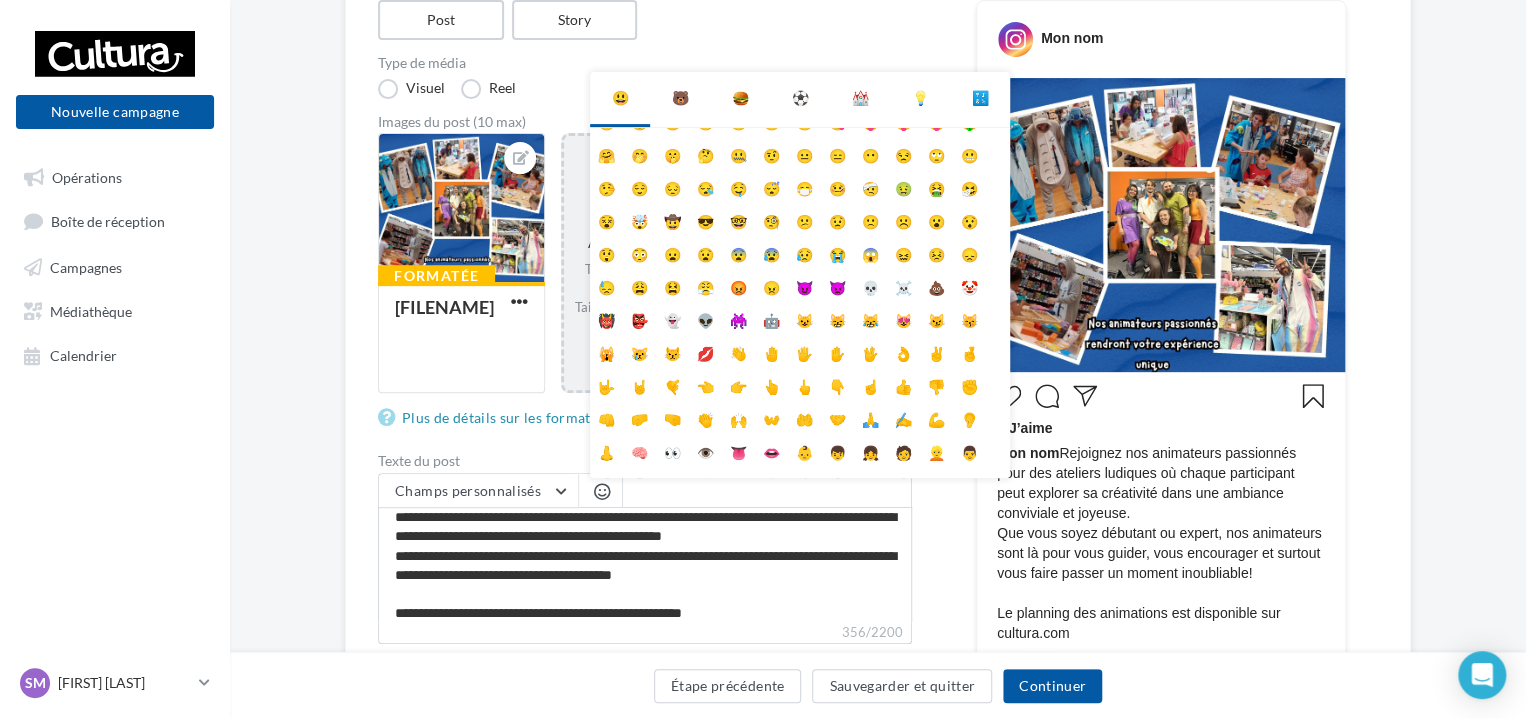 scroll, scrollTop: 78, scrollLeft: 0, axis: vertical 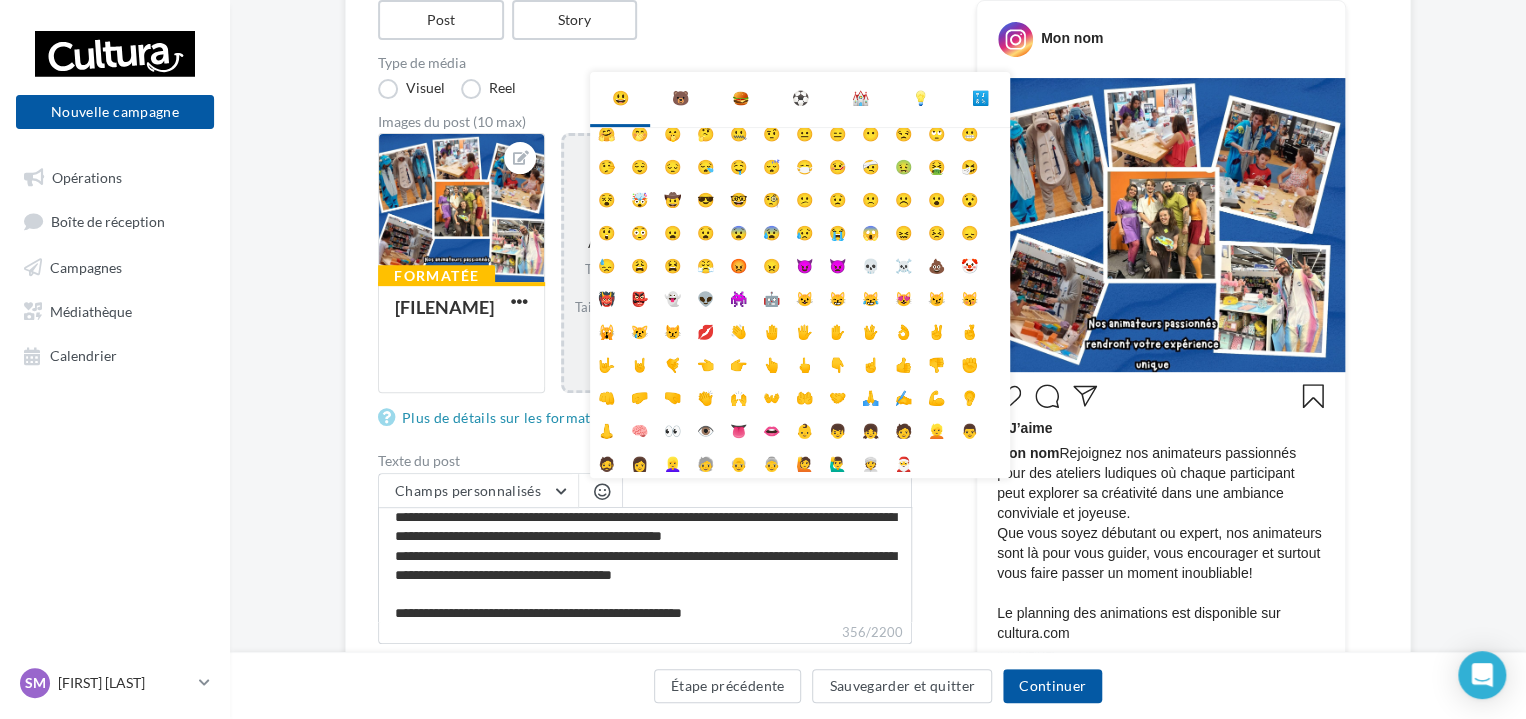 click on "🐻" at bounding box center (680, 98) 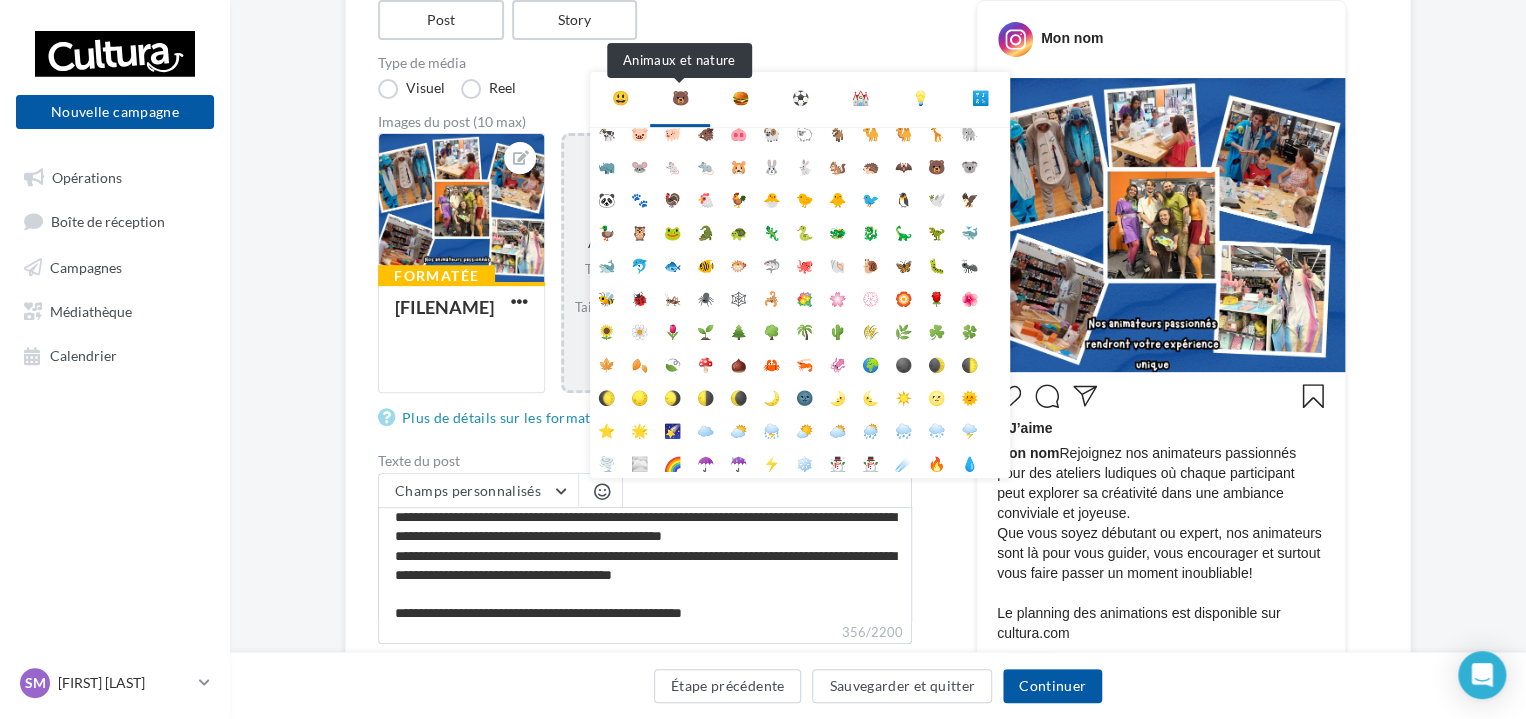 click on "🐻" at bounding box center [680, 98] 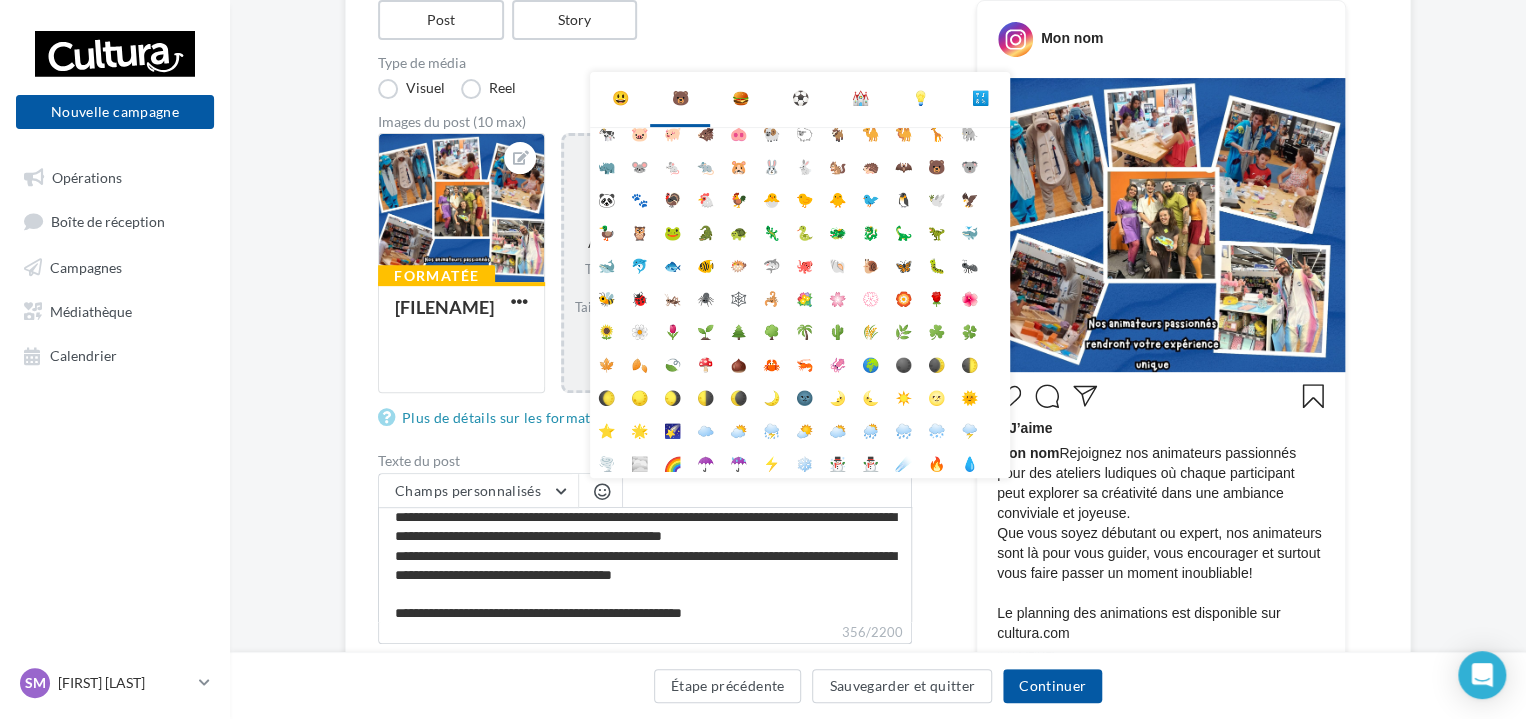 scroll, scrollTop: 0, scrollLeft: 0, axis: both 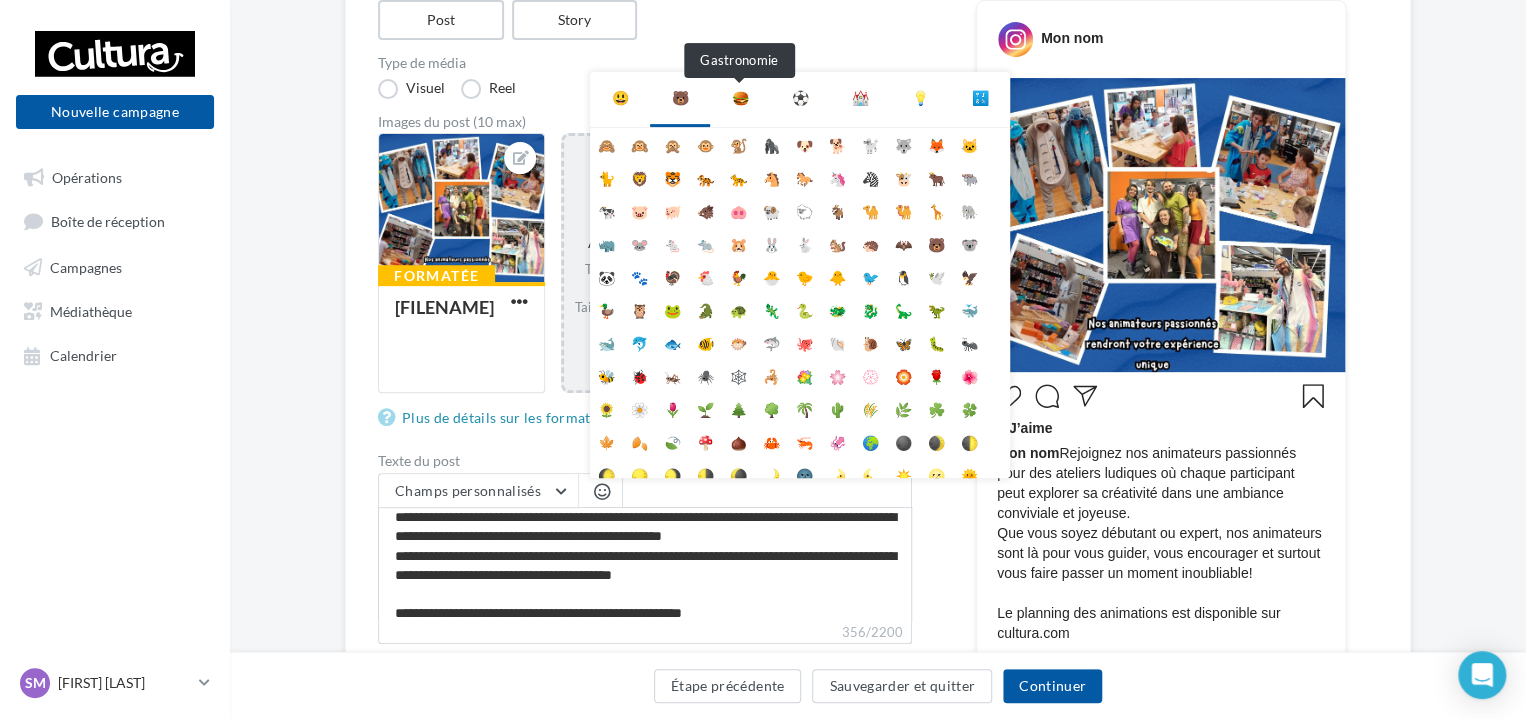 click on "🍔" at bounding box center [740, 98] 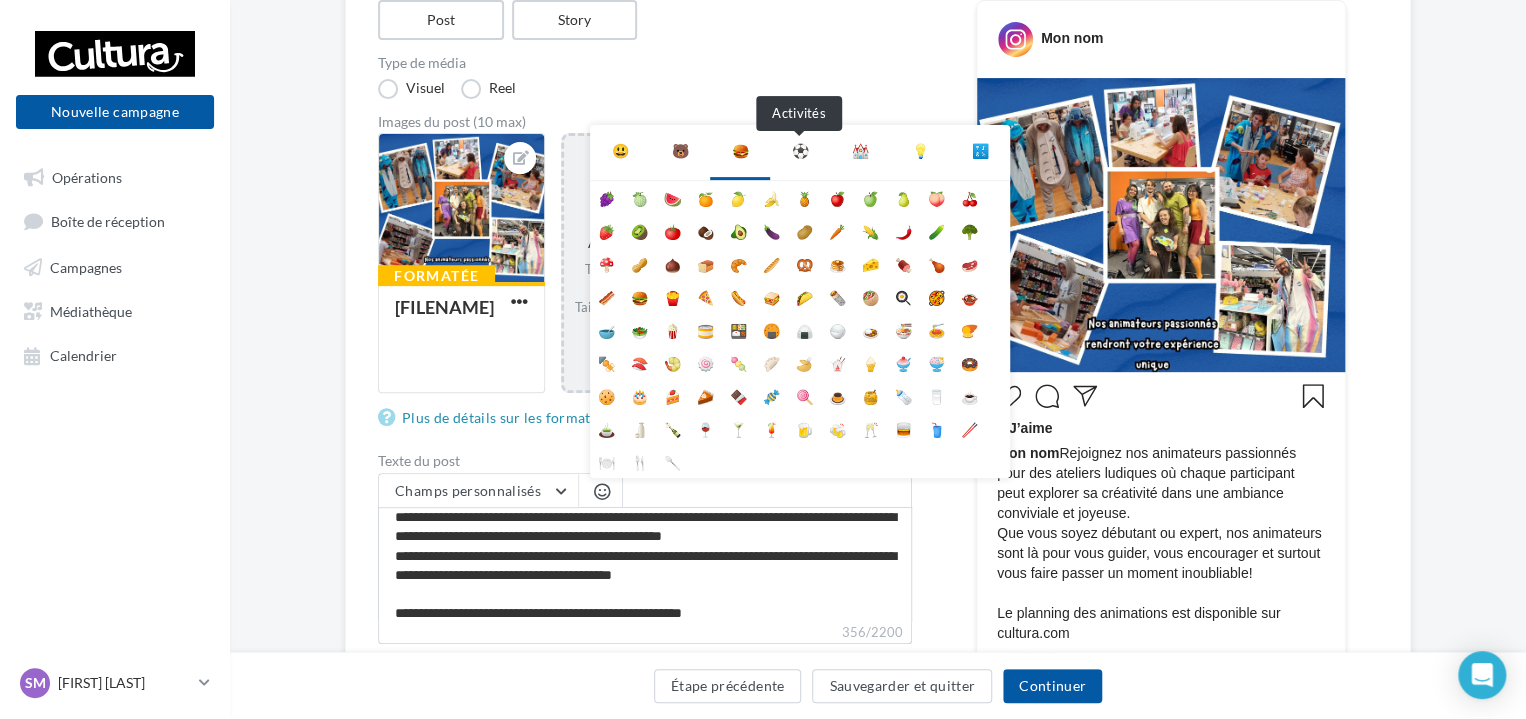 click on "⚽" at bounding box center [800, 151] 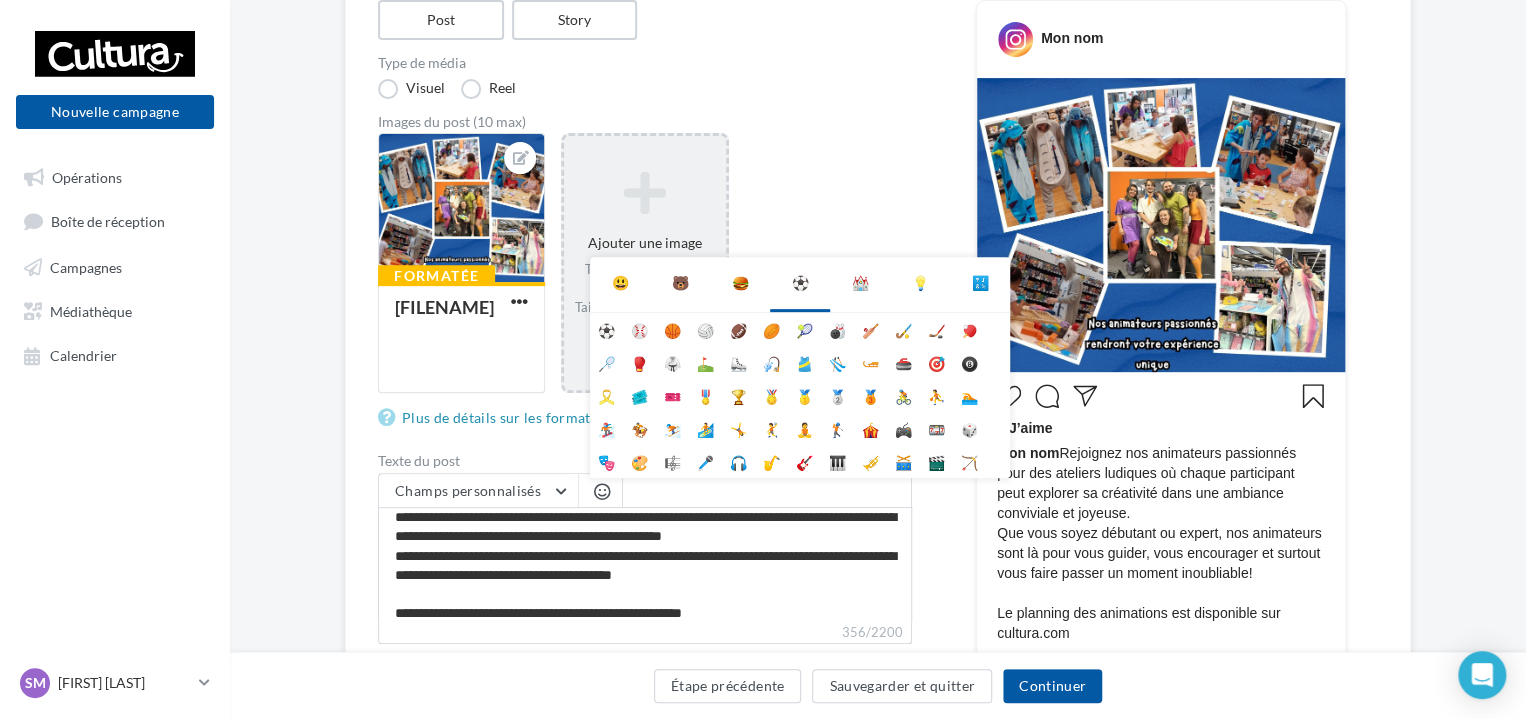 click on "⛪" at bounding box center (860, 283) 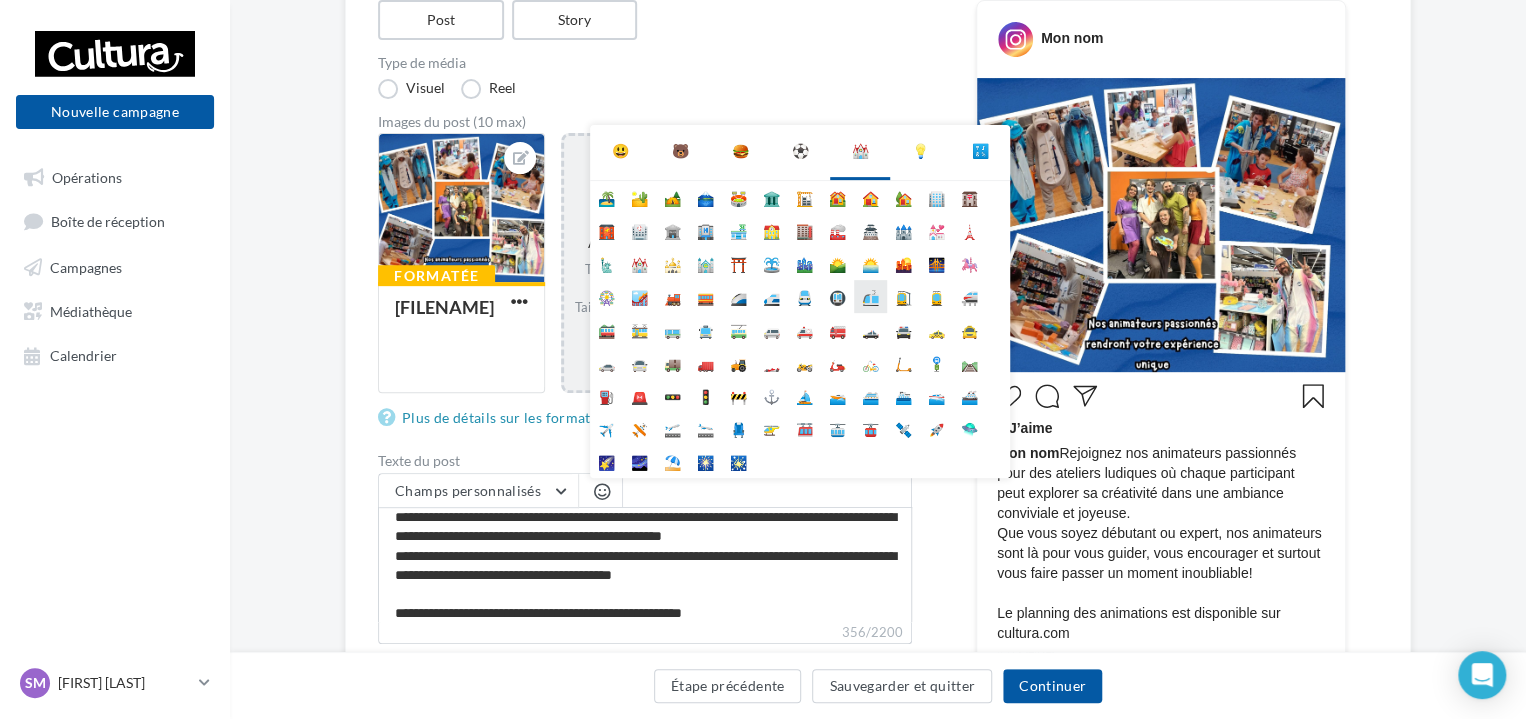 click on "🚈" at bounding box center [870, 296] 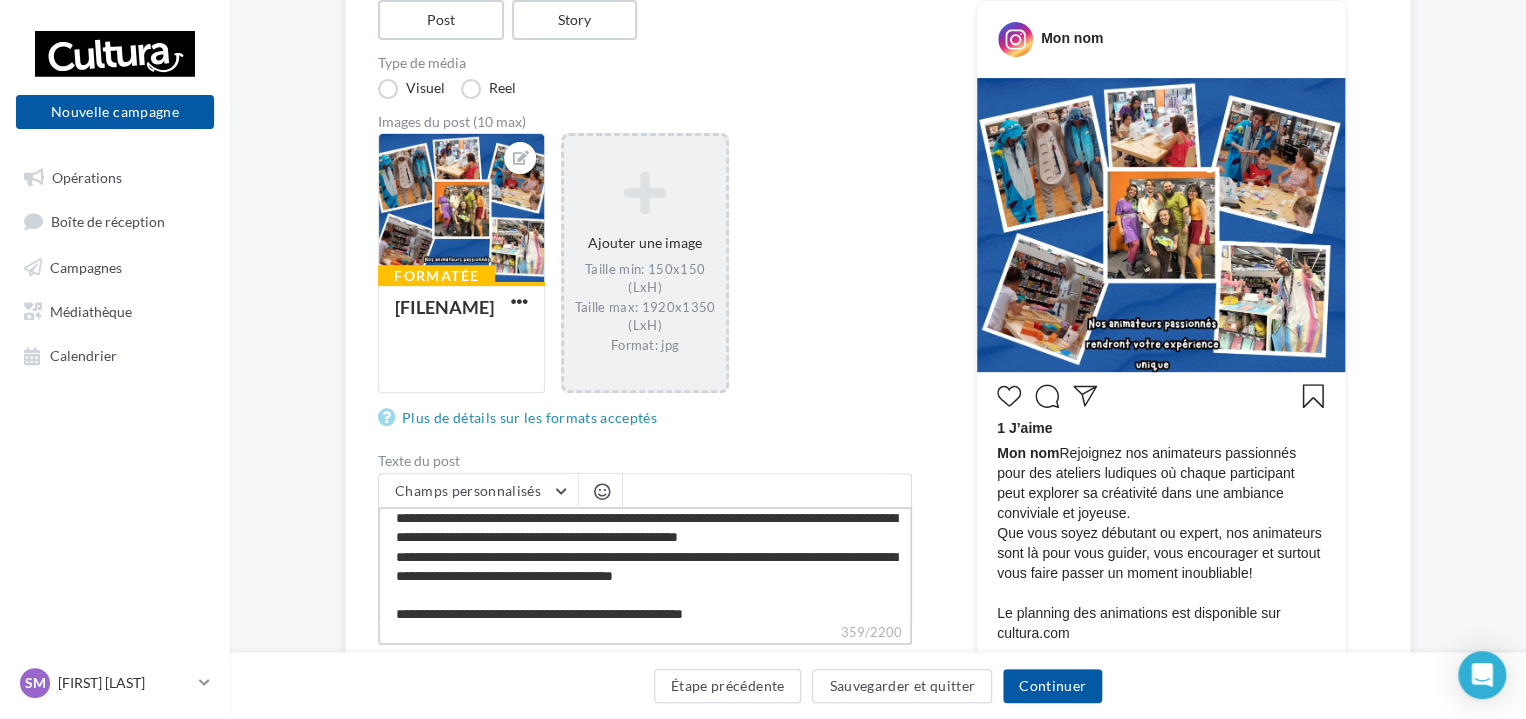 scroll, scrollTop: 8, scrollLeft: 0, axis: vertical 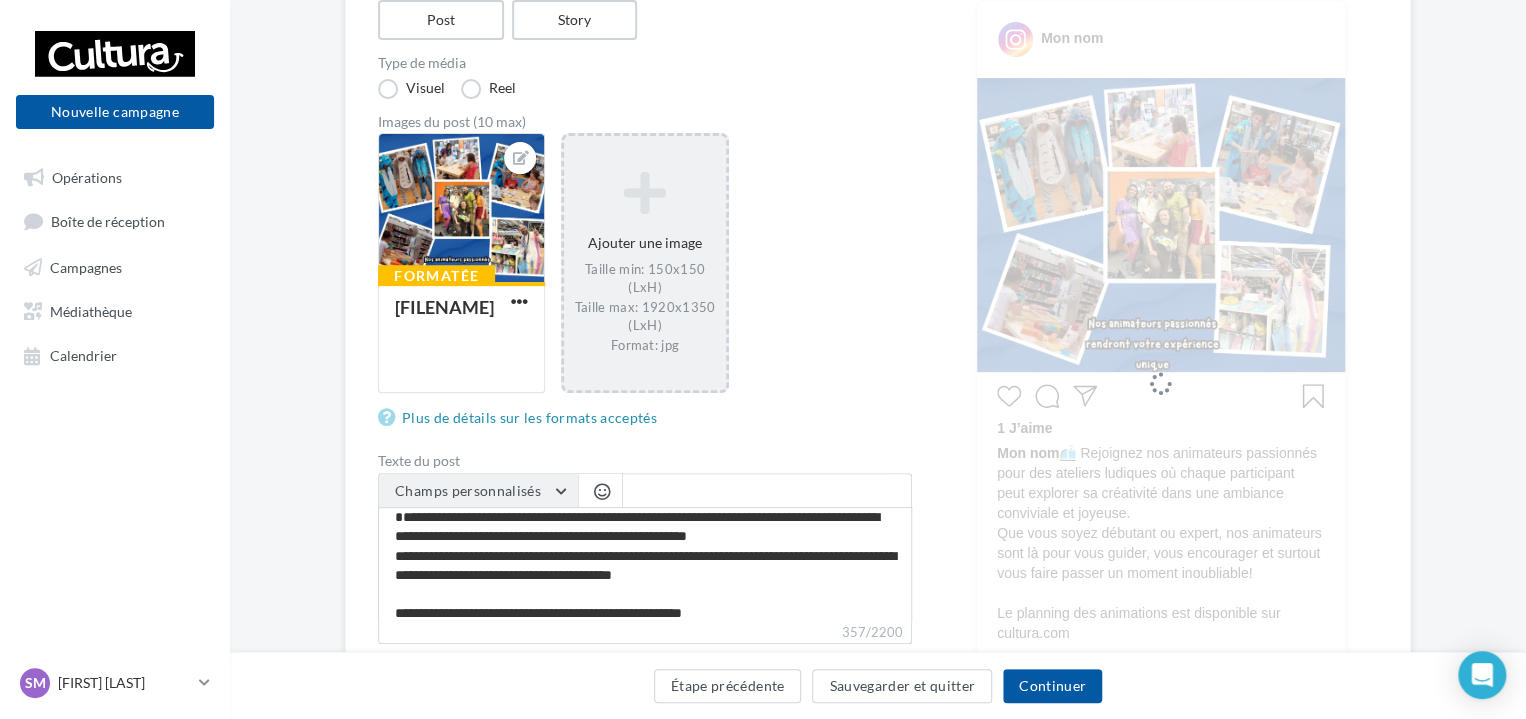 click on "Champs personnalisés" at bounding box center [478, 491] 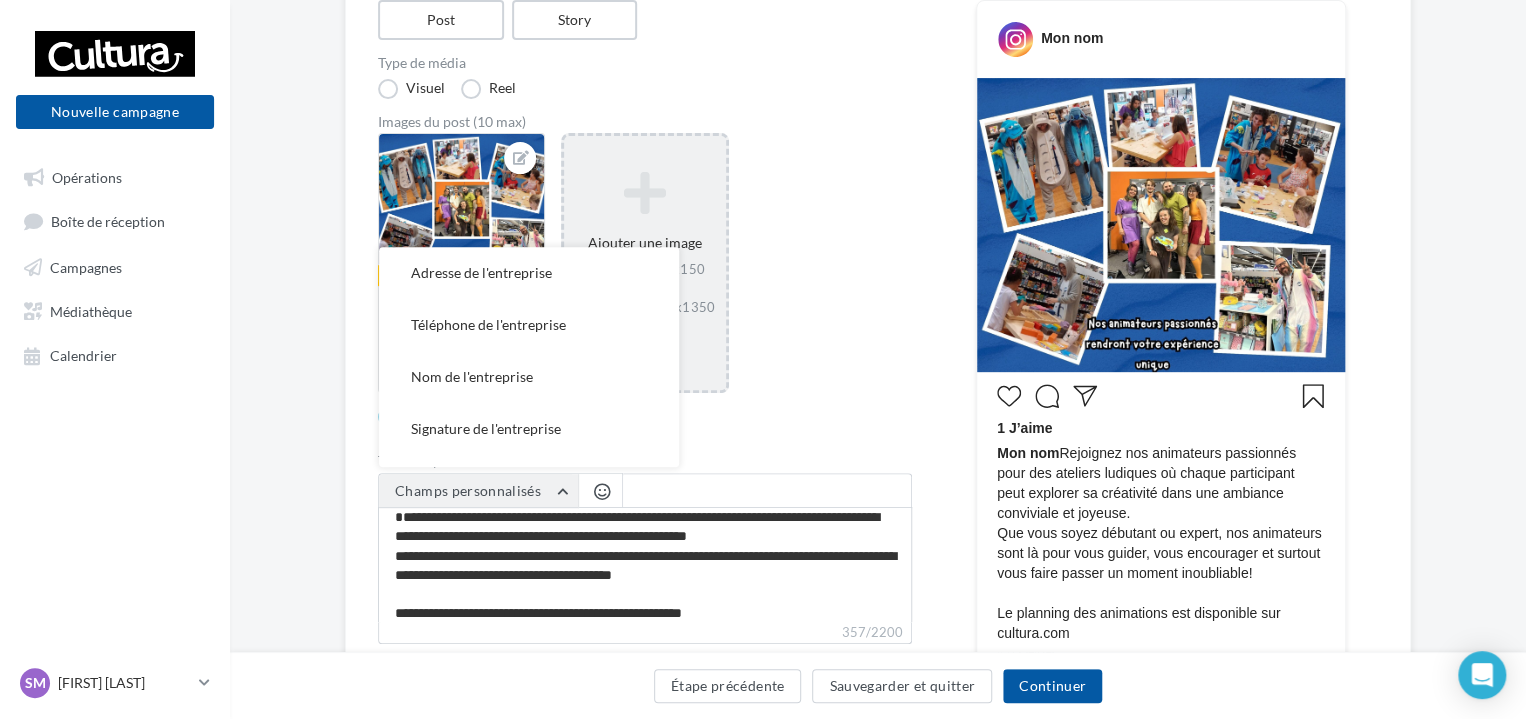 click on "Champs personnalisés" at bounding box center [478, 491] 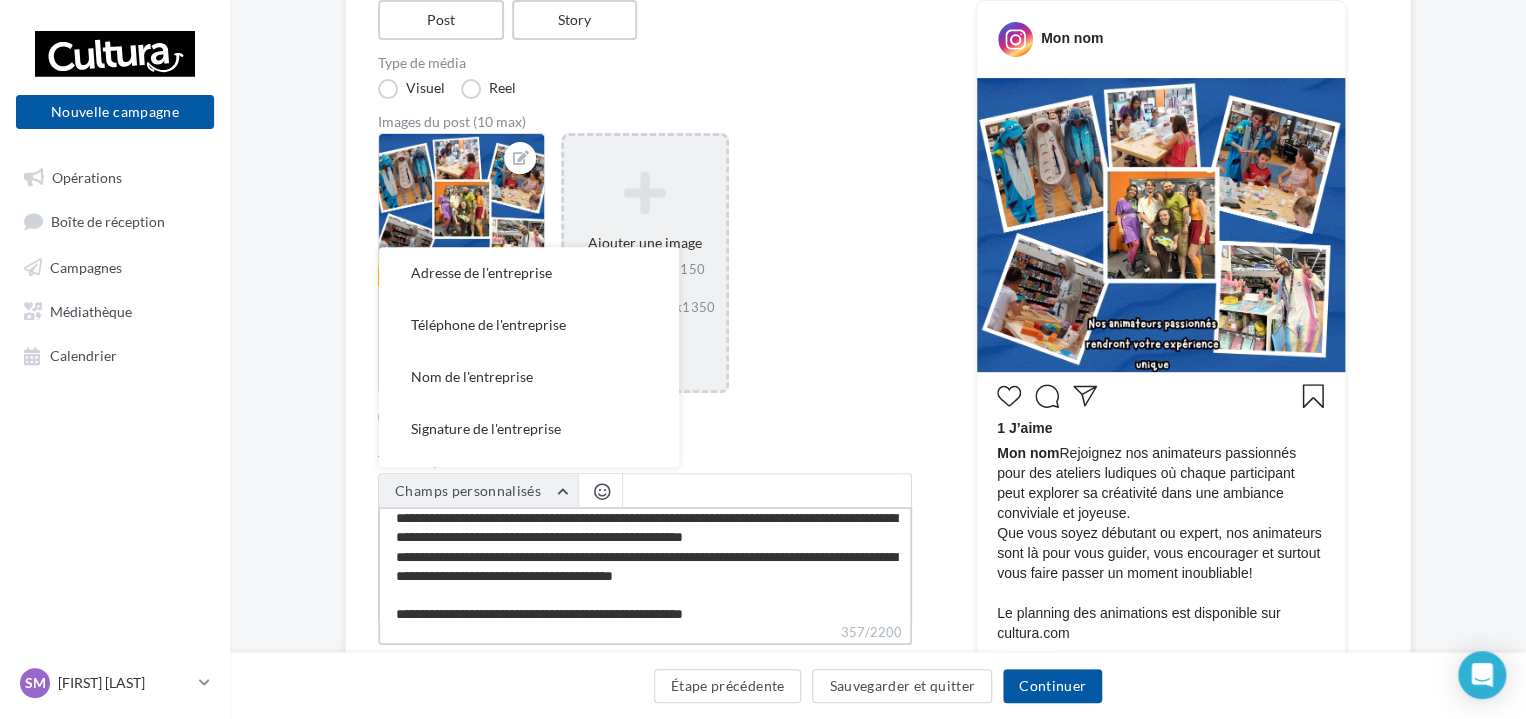 scroll, scrollTop: 8, scrollLeft: 0, axis: vertical 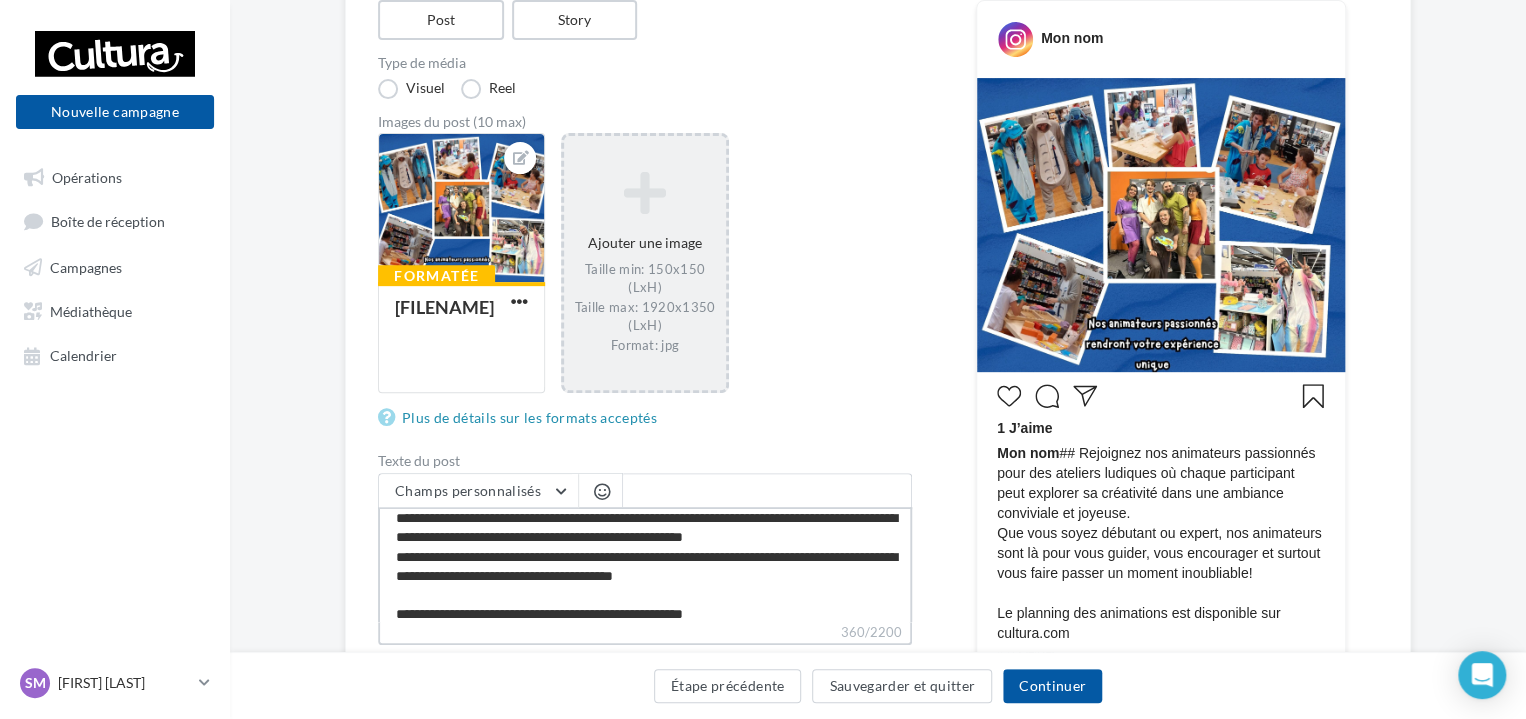 click on "**********" at bounding box center [645, 564] 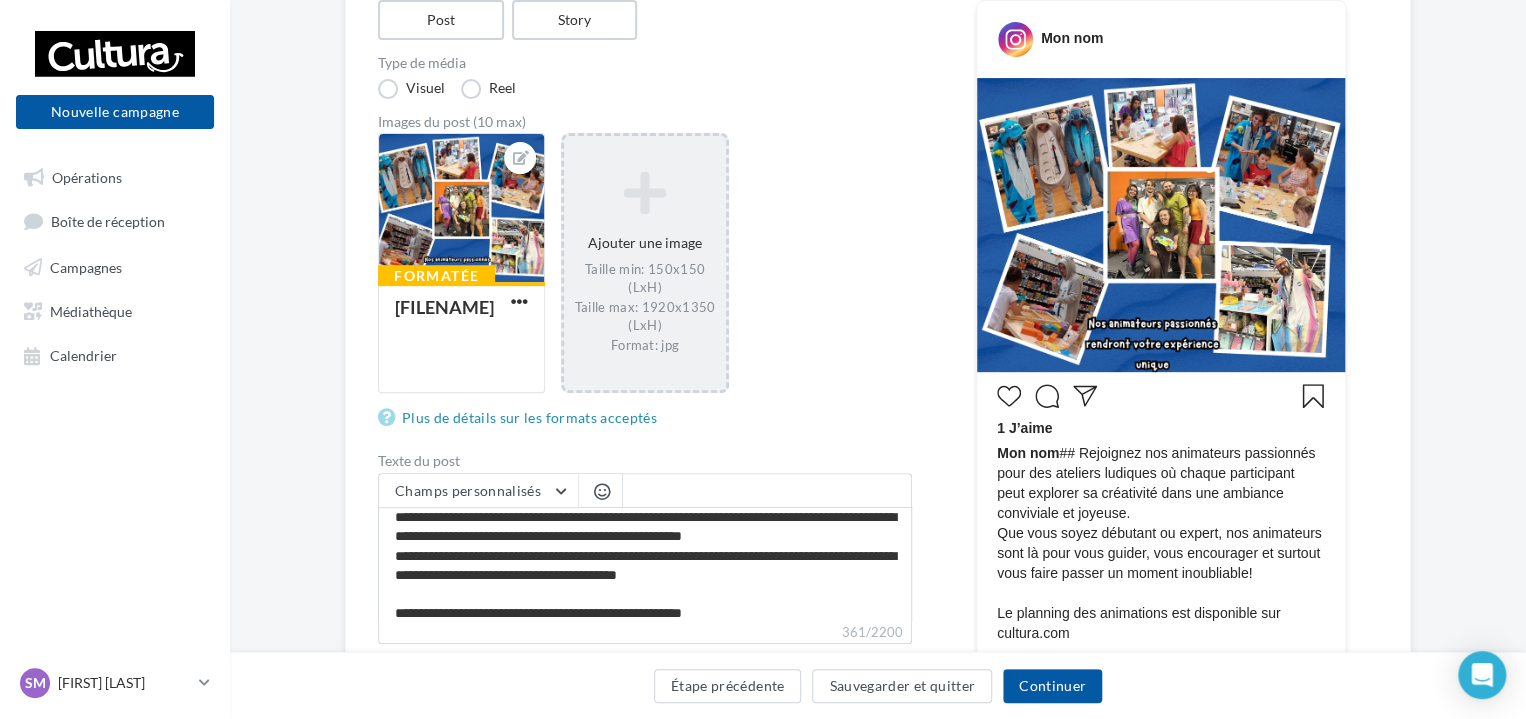 scroll, scrollTop: 8, scrollLeft: 0, axis: vertical 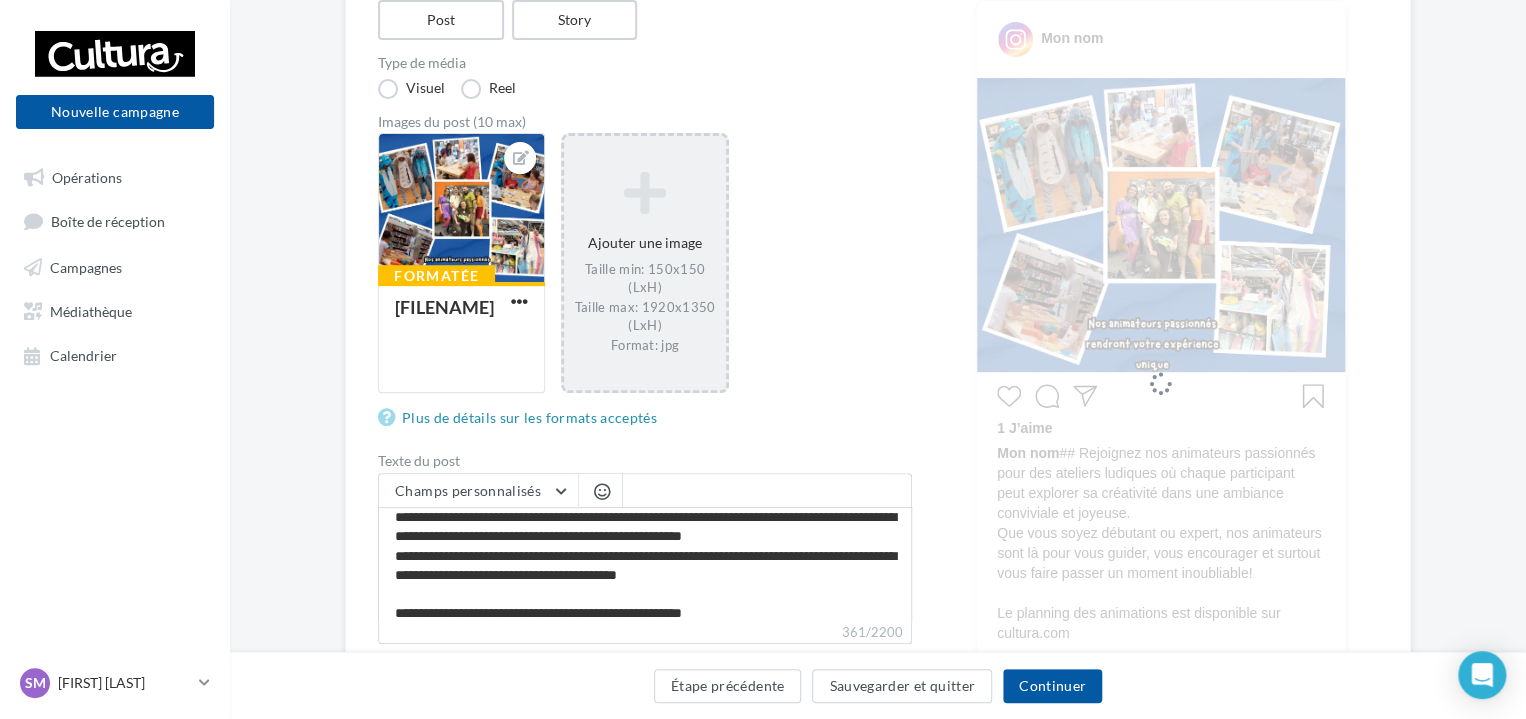 click at bounding box center (602, 491) 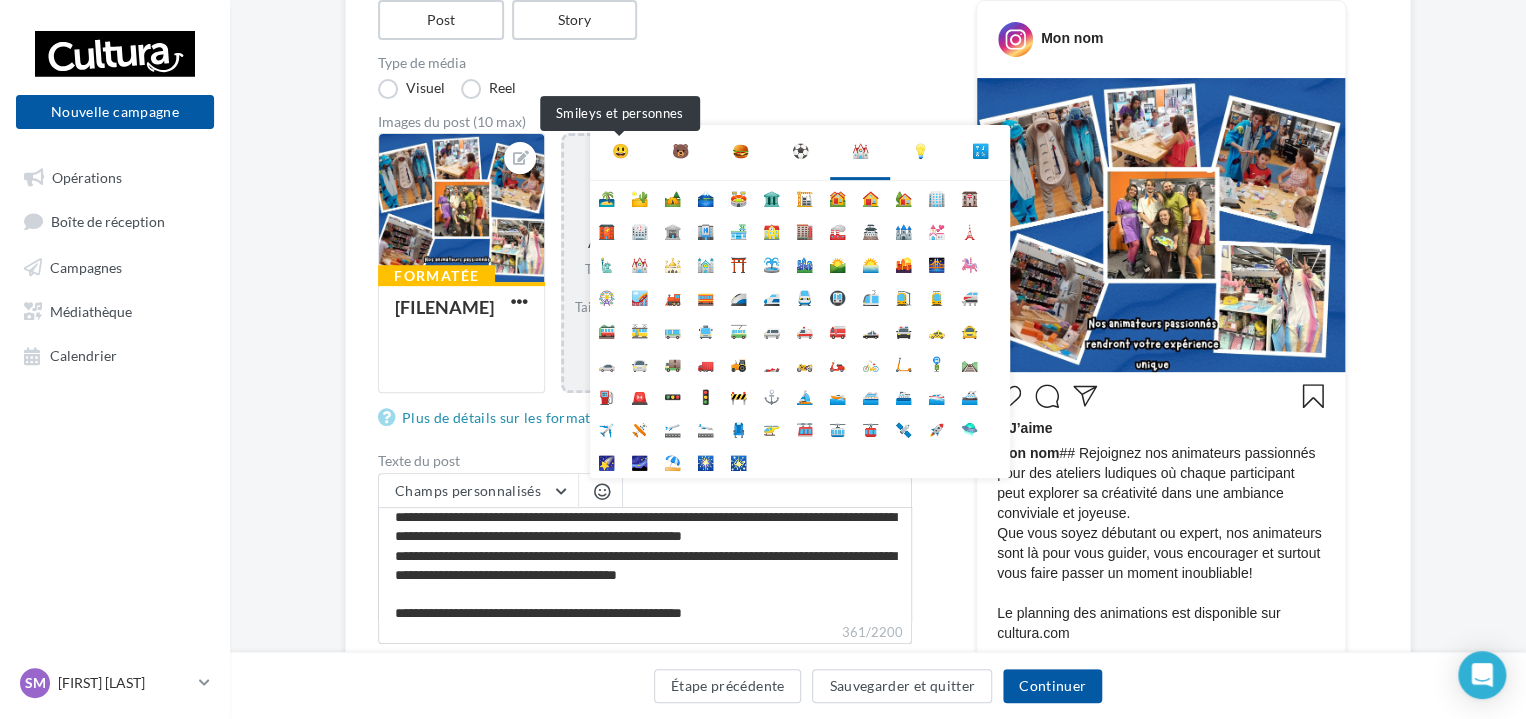 click on "😃" at bounding box center [620, 151] 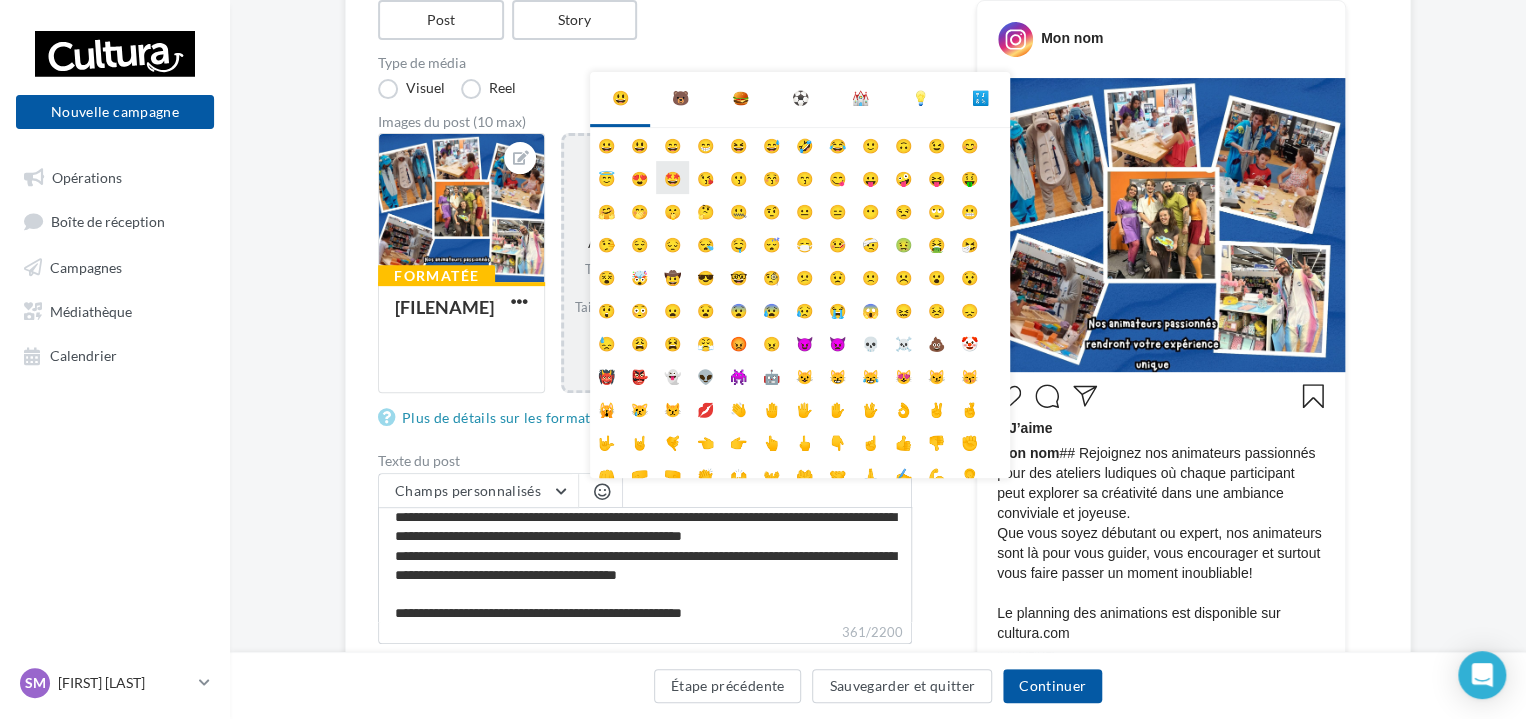 click on "🤩" at bounding box center [672, 177] 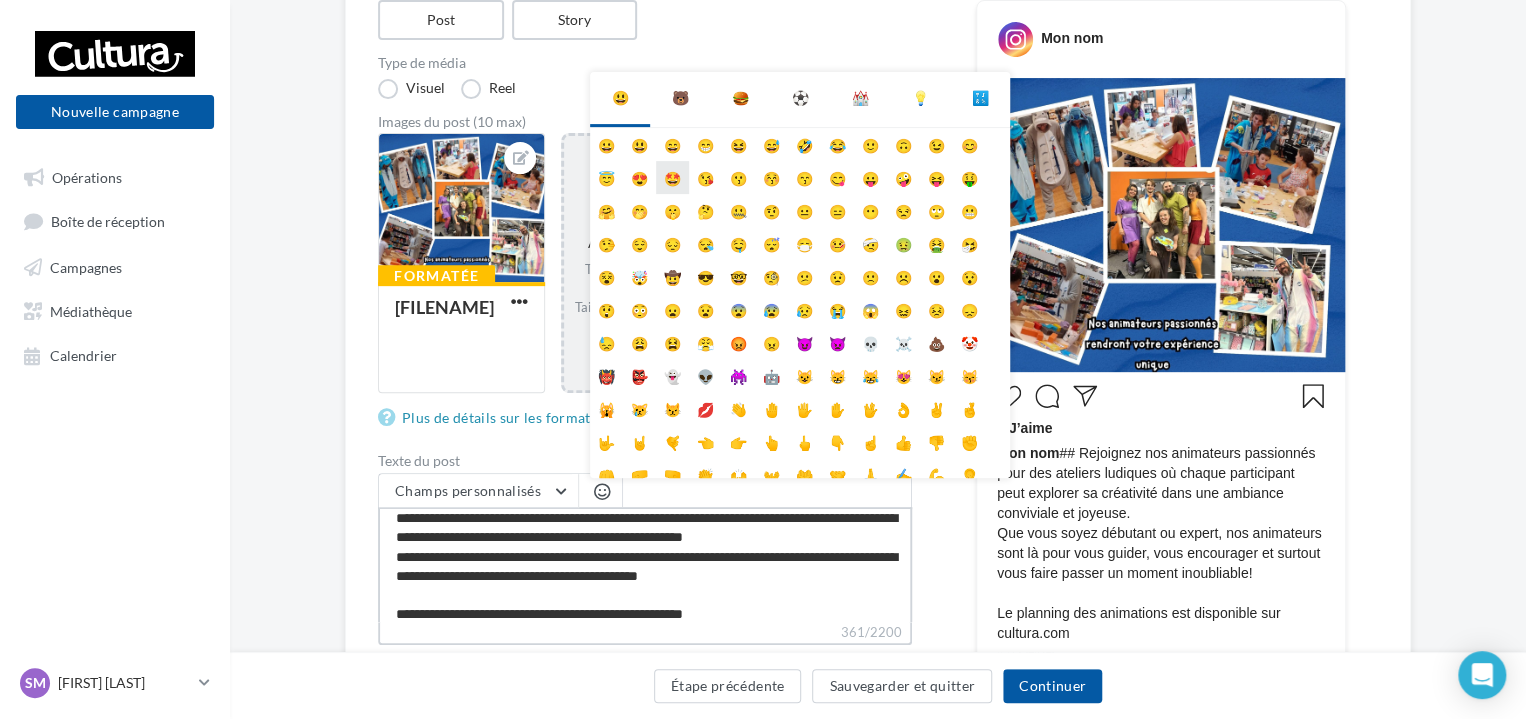scroll, scrollTop: 8, scrollLeft: 0, axis: vertical 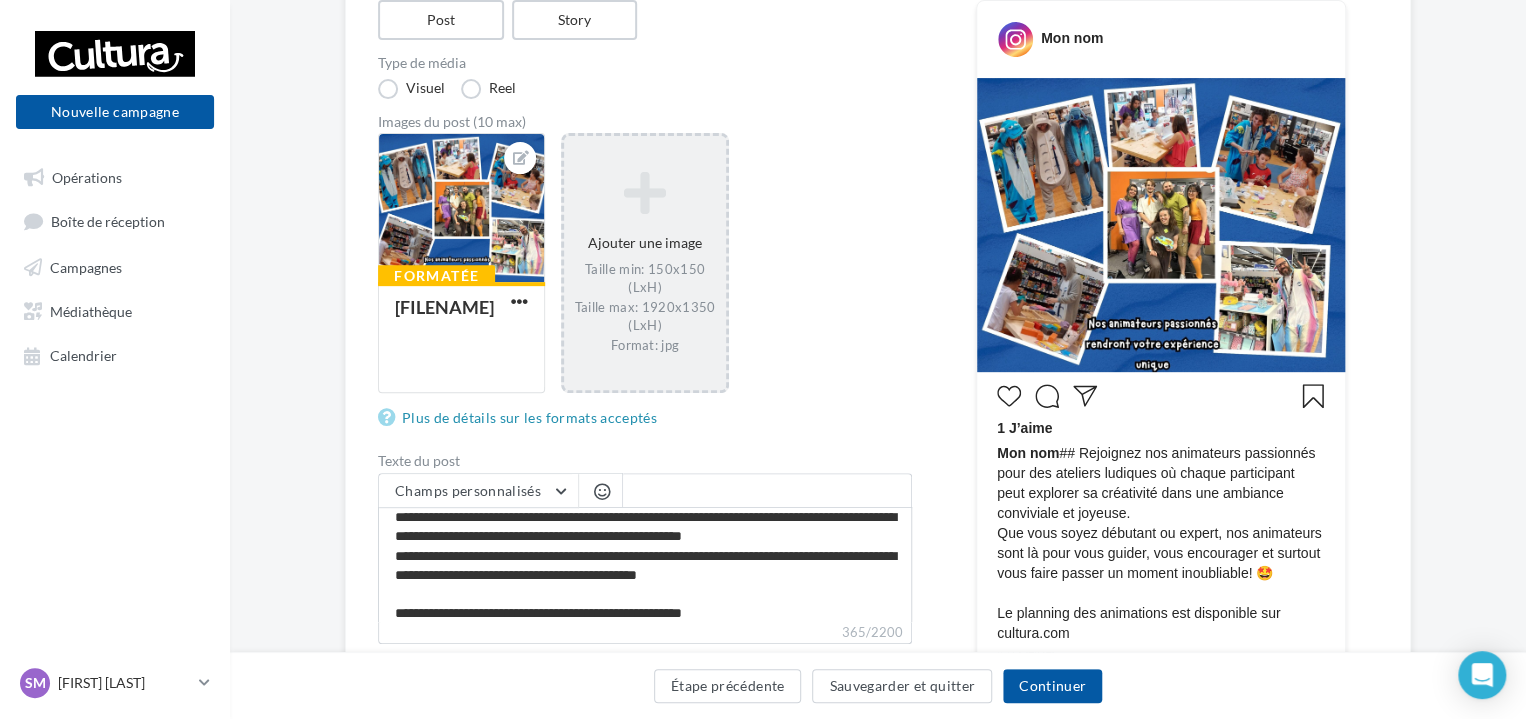 click at bounding box center [602, 491] 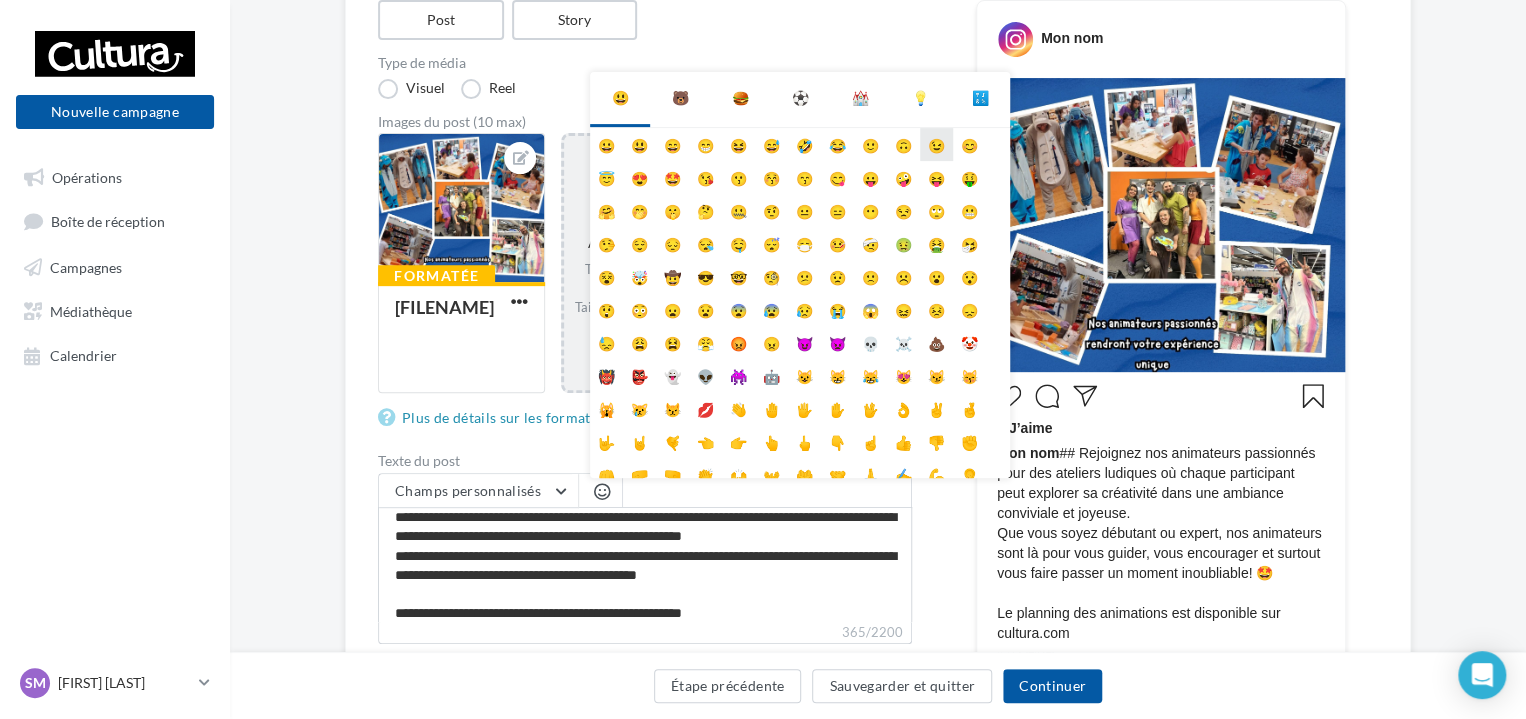 click on "😉" at bounding box center (936, 144) 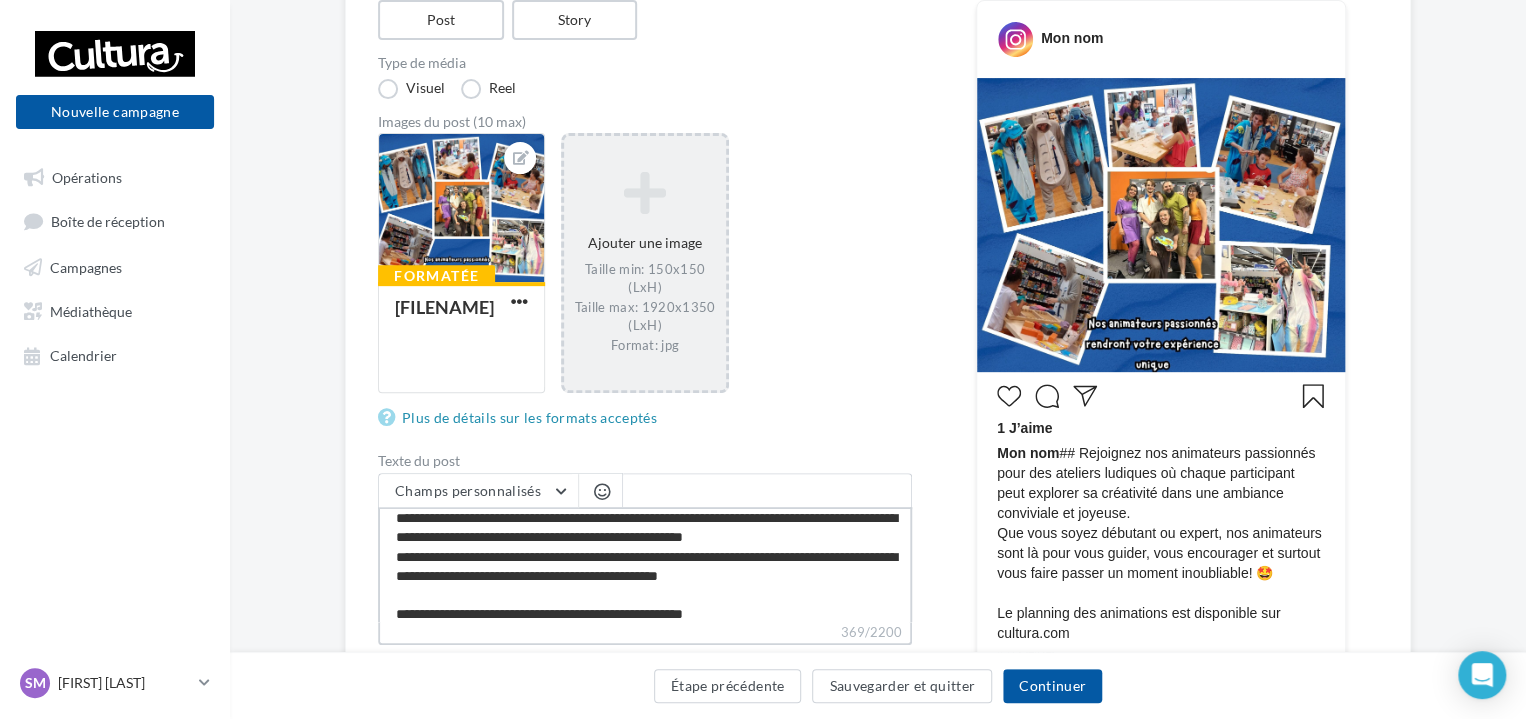 scroll, scrollTop: 8, scrollLeft: 0, axis: vertical 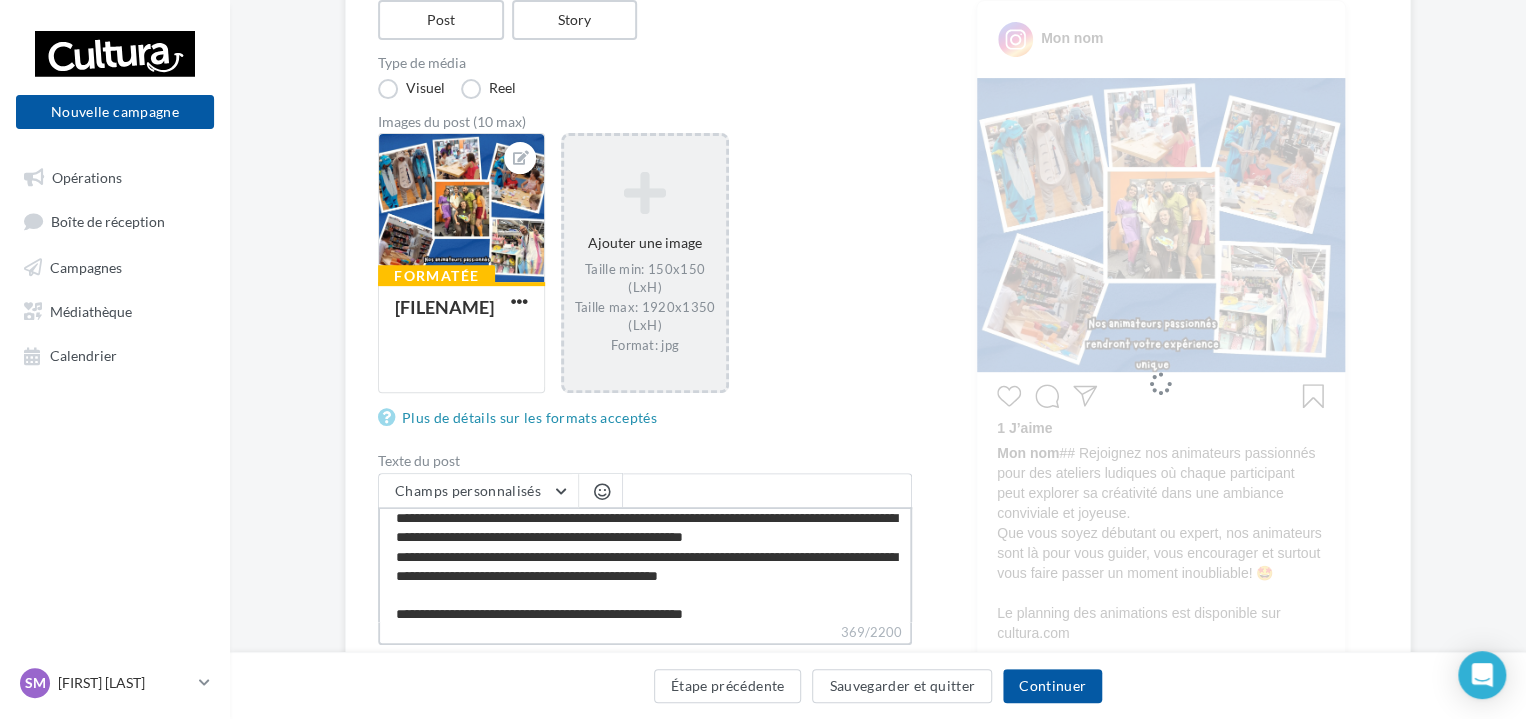 click on "**********" at bounding box center [645, 564] 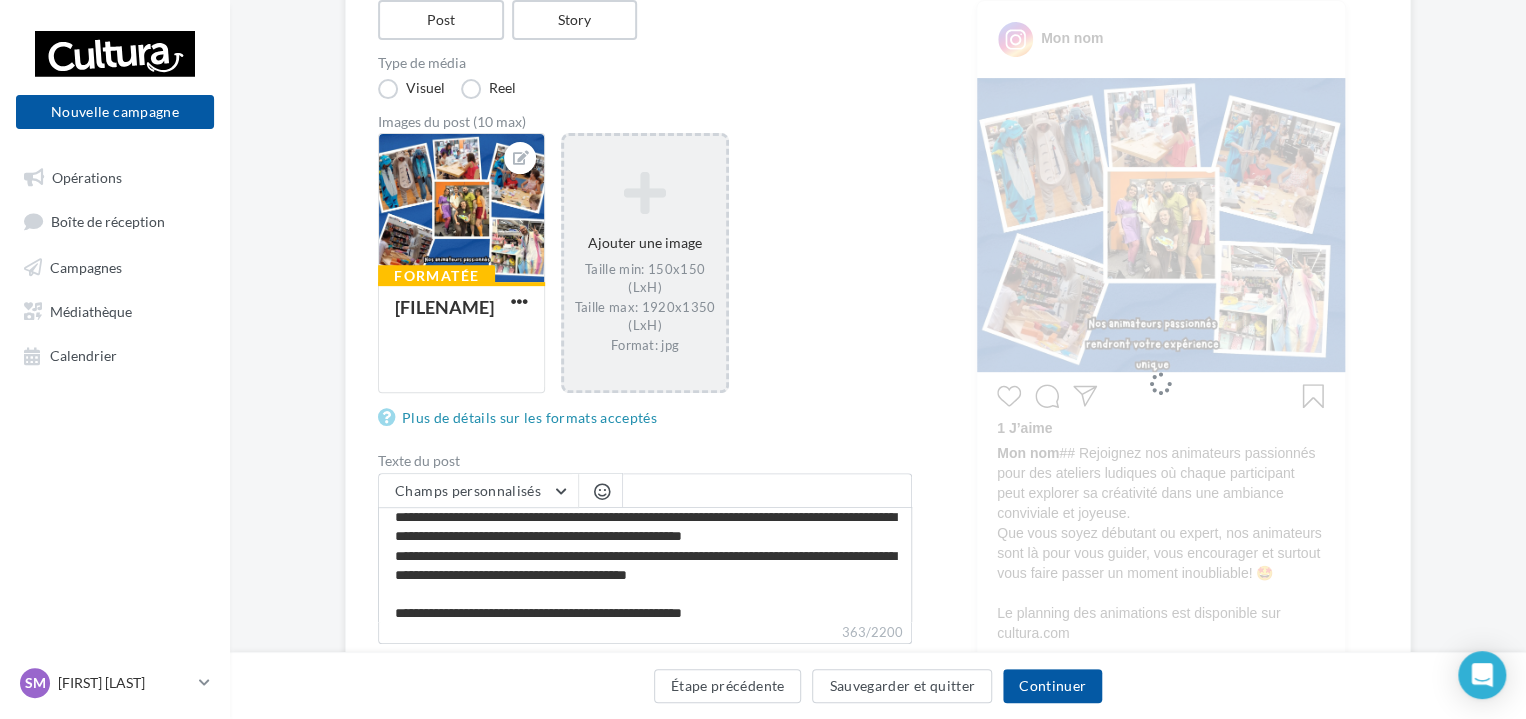 scroll, scrollTop: 8, scrollLeft: 0, axis: vertical 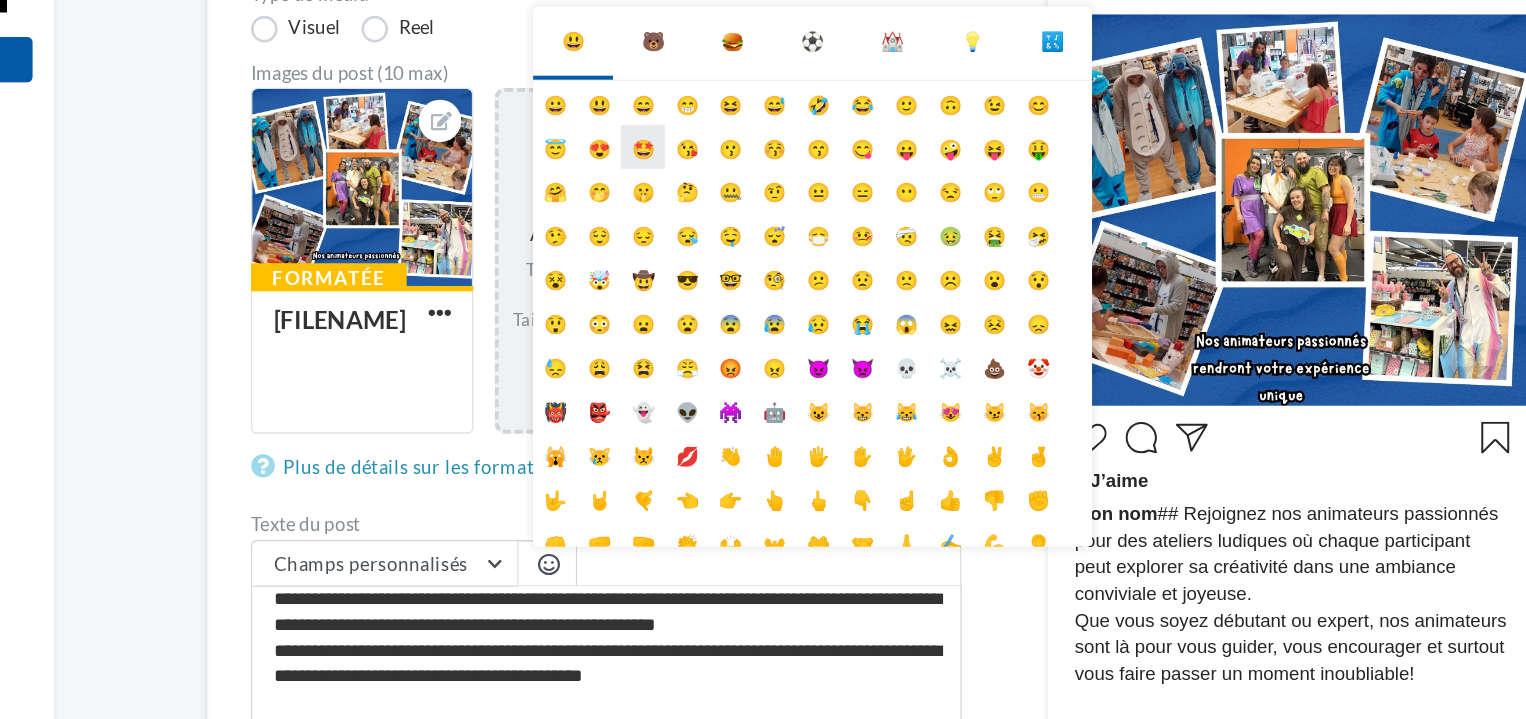click on "🤩" at bounding box center [672, 177] 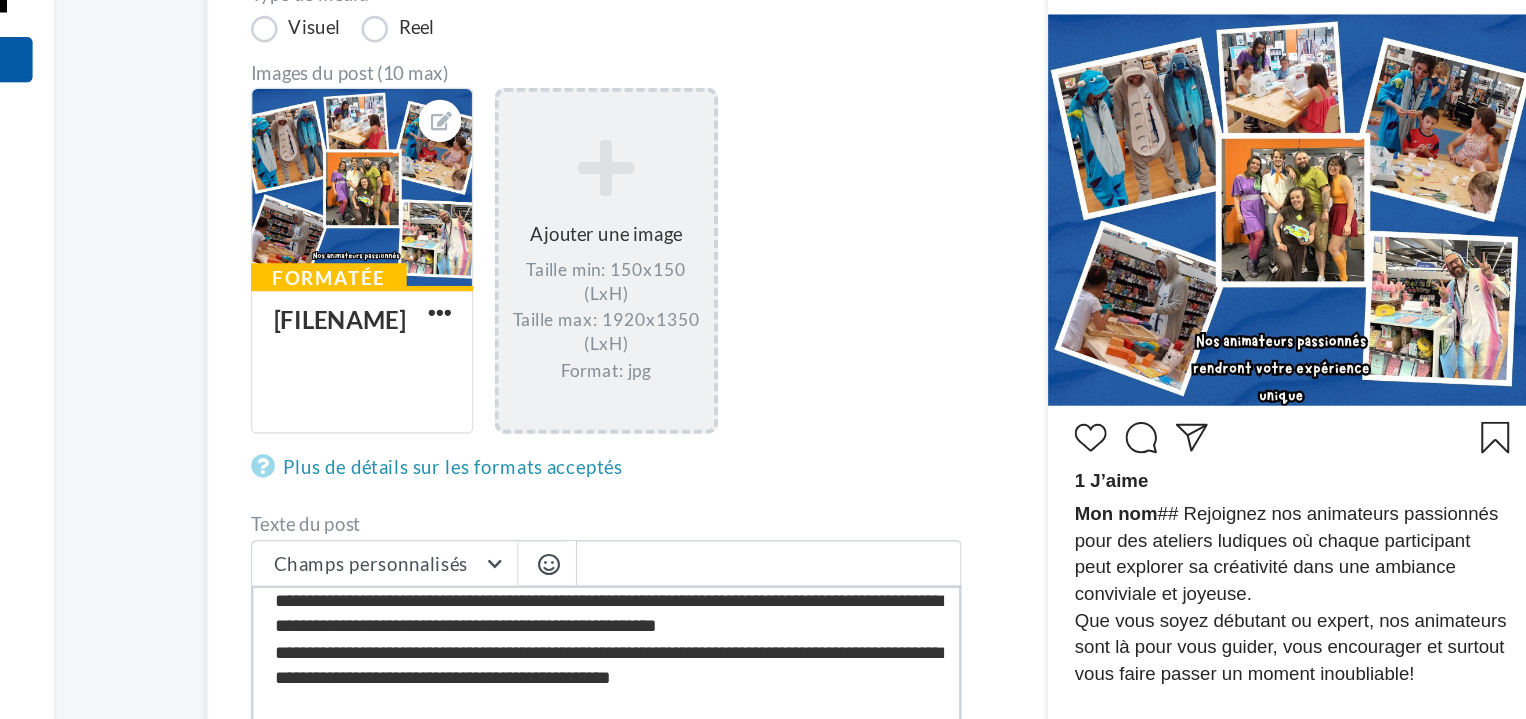 scroll, scrollTop: 8, scrollLeft: 0, axis: vertical 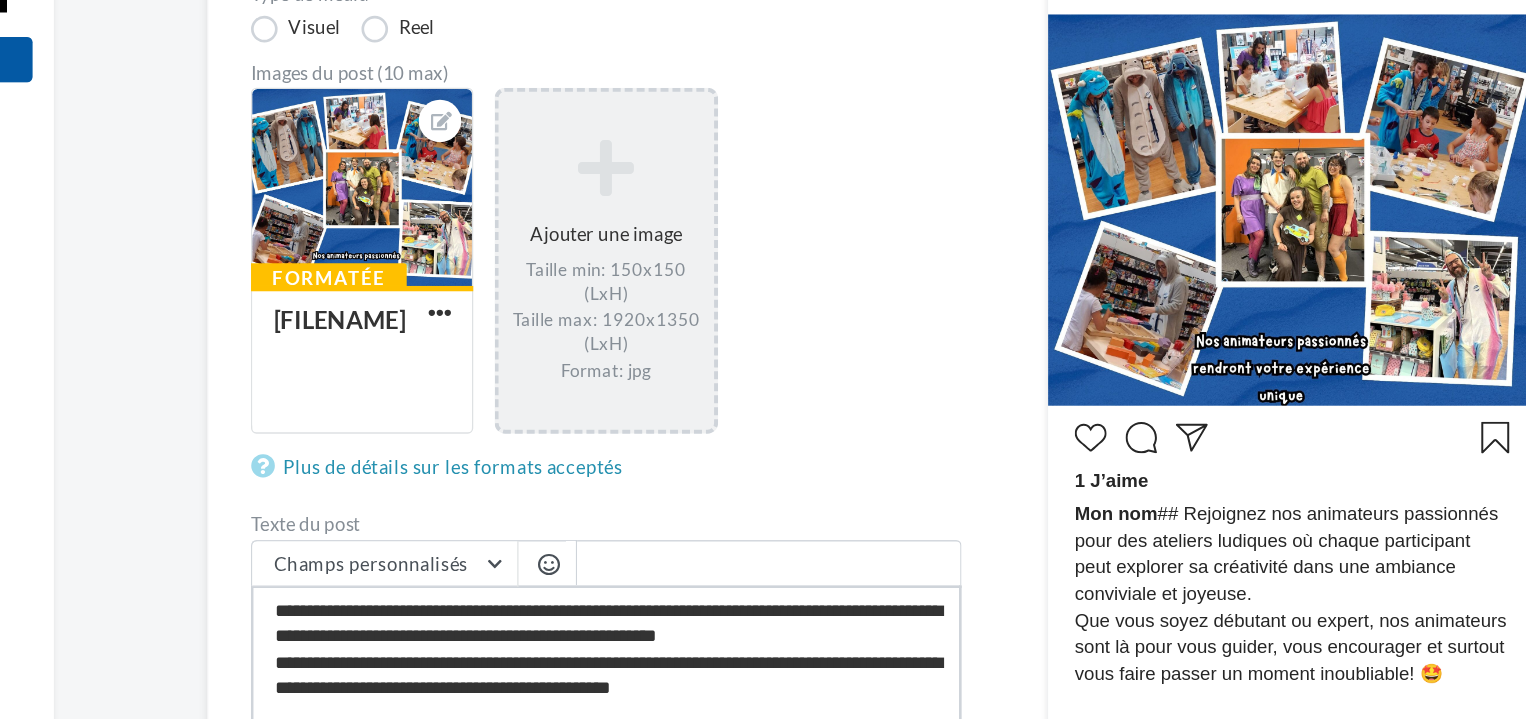 click on "**********" at bounding box center (645, 564) 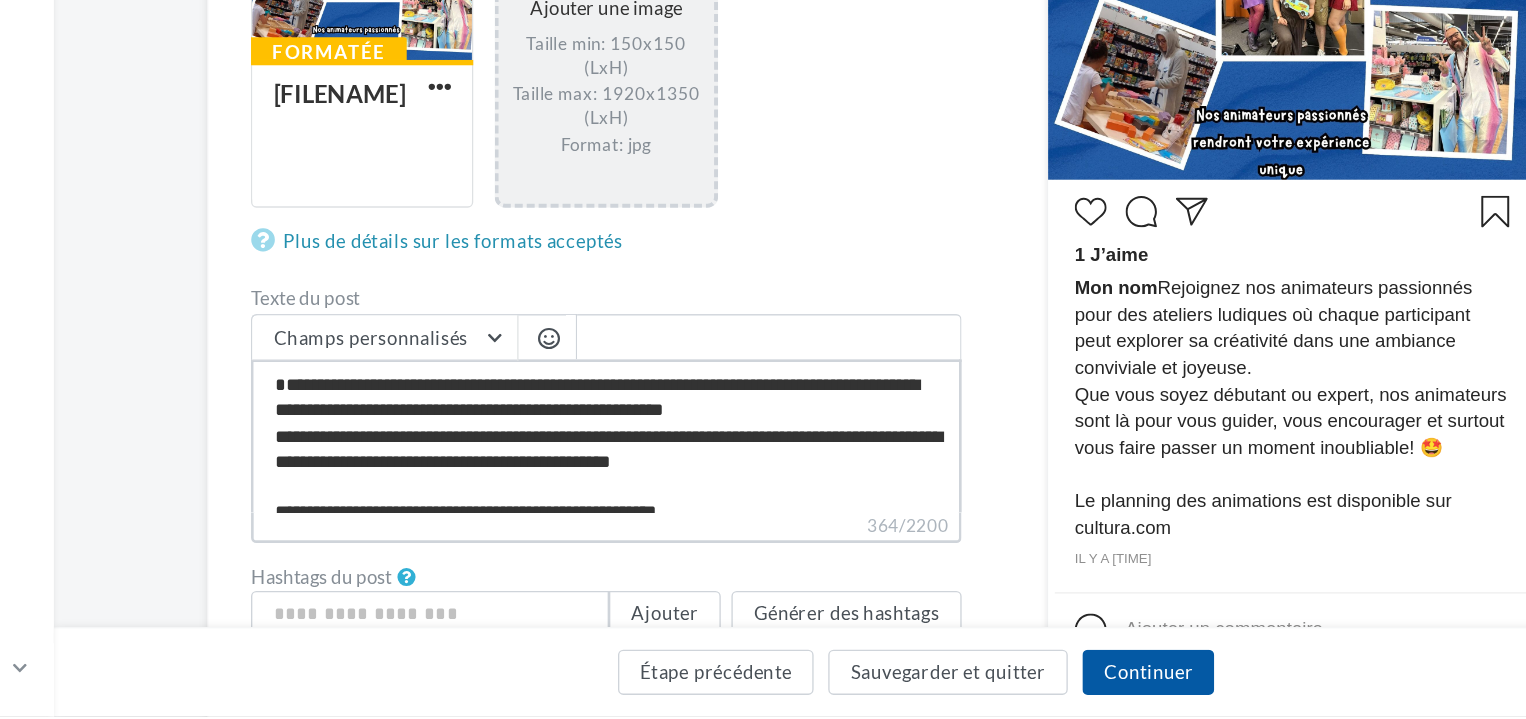scroll, scrollTop: 319, scrollLeft: 0, axis: vertical 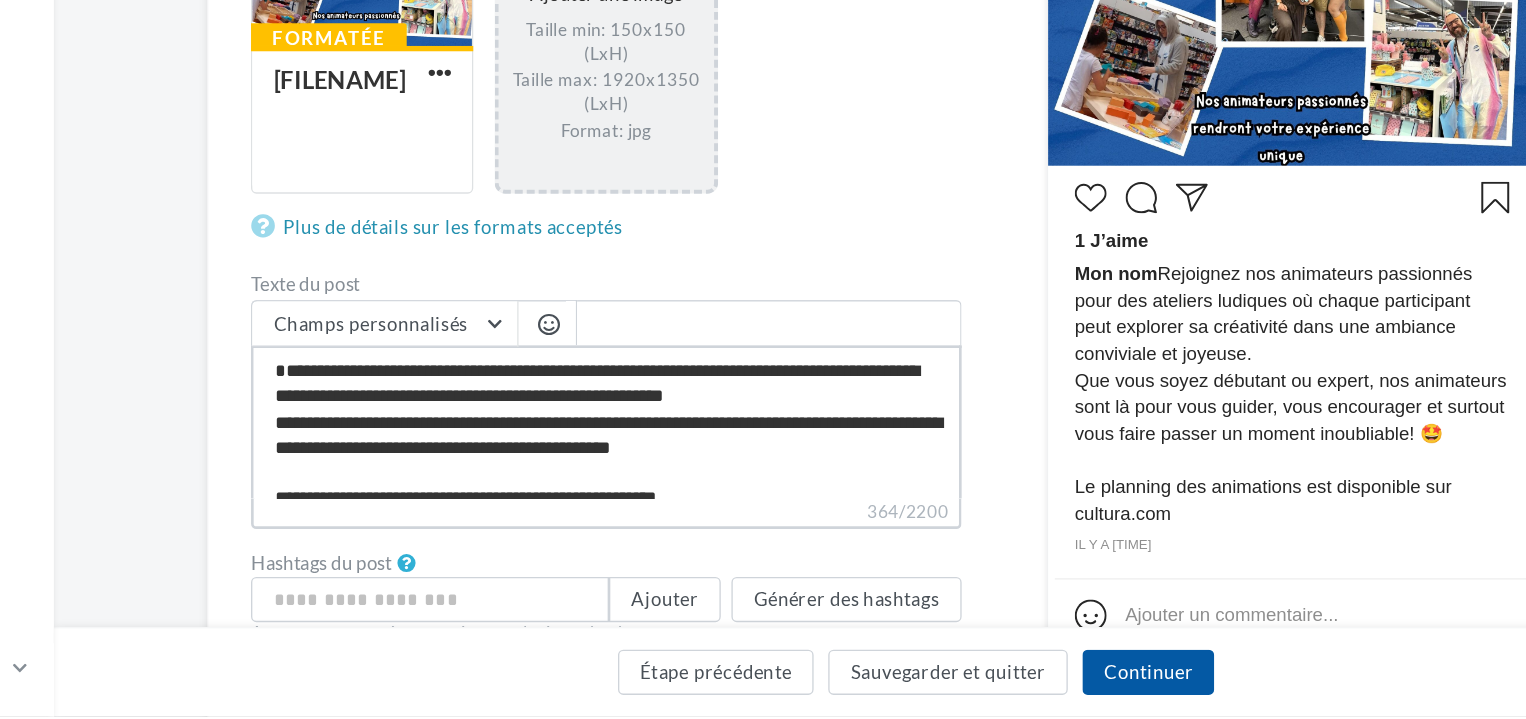 click on "**********" at bounding box center (645, 497) 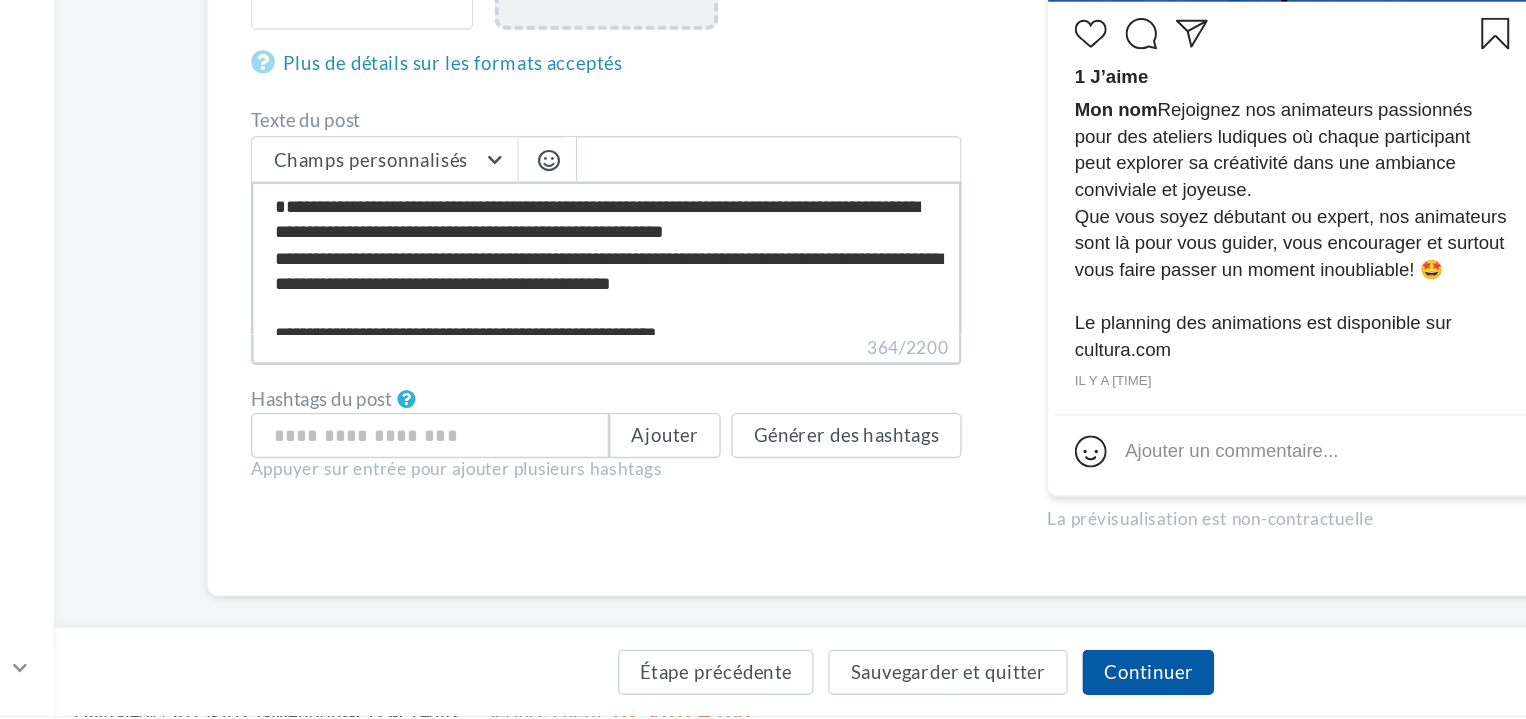 scroll, scrollTop: 471, scrollLeft: 0, axis: vertical 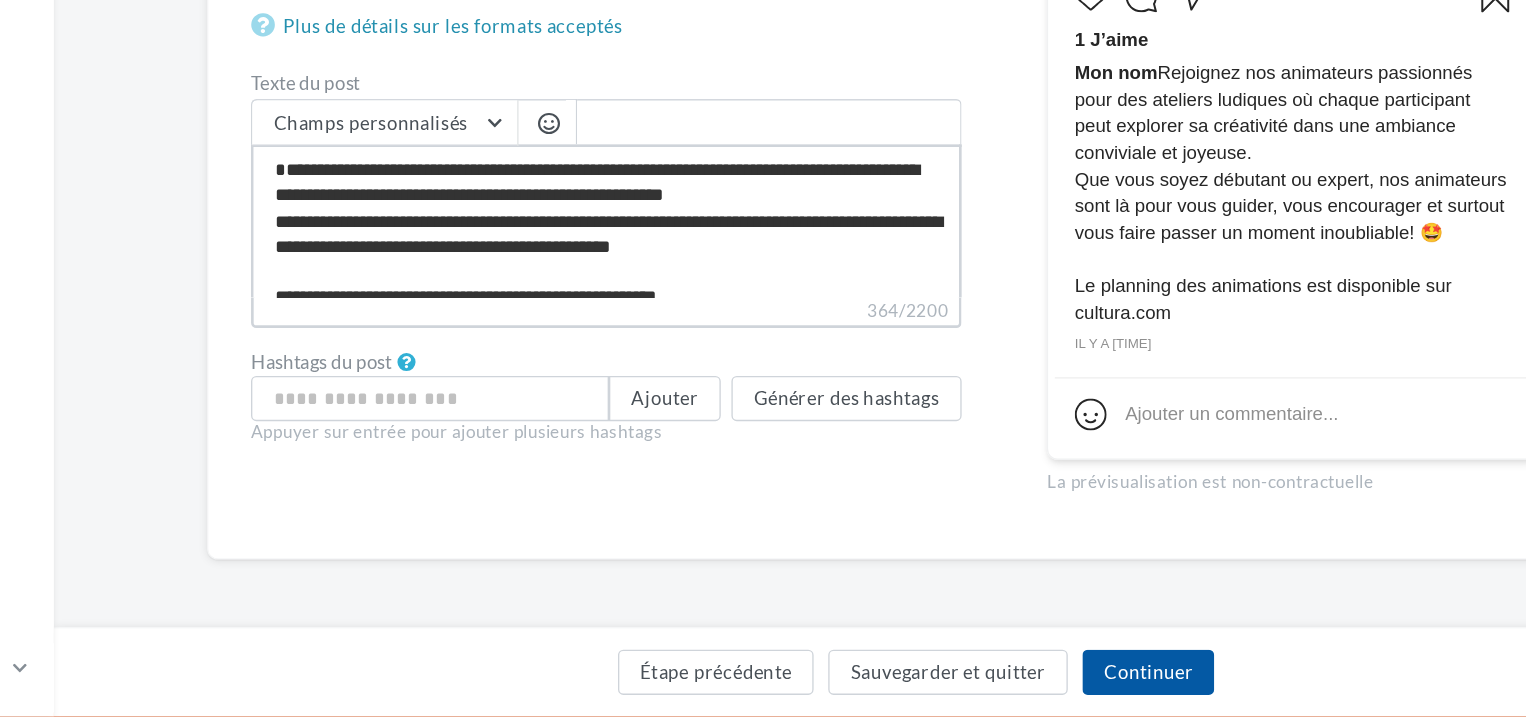click on "**********" at bounding box center [645, 346] 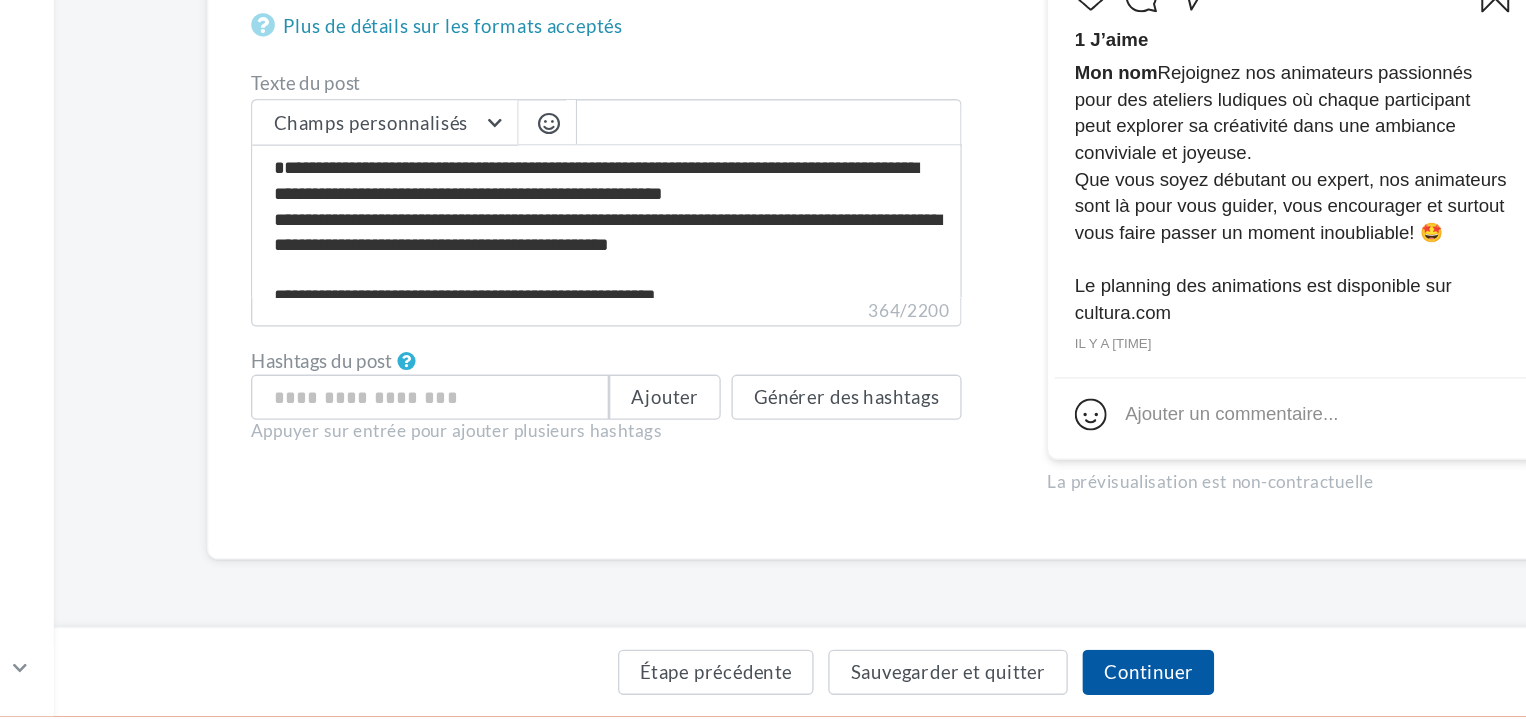 click on "364/2200" at bounding box center [645, 415] 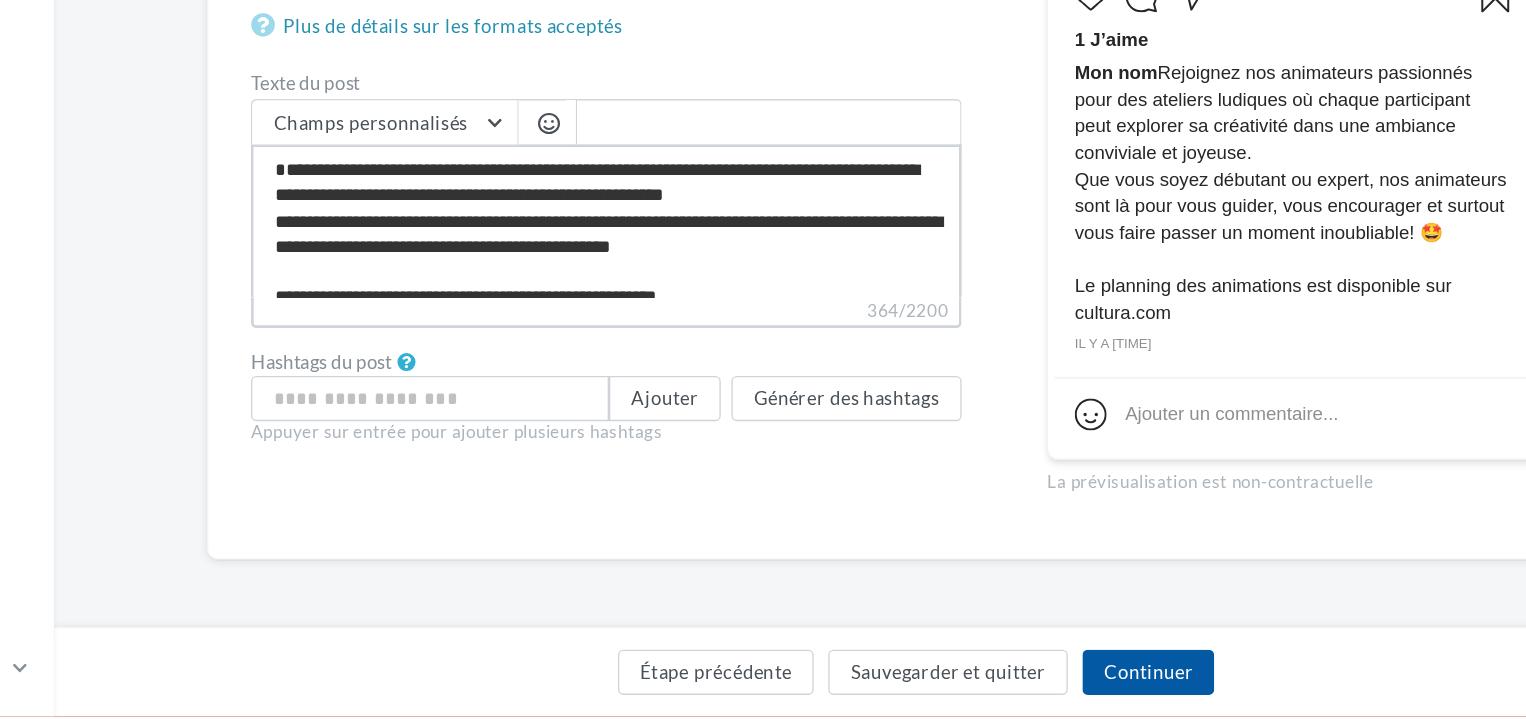 click on "**********" at bounding box center (645, 346) 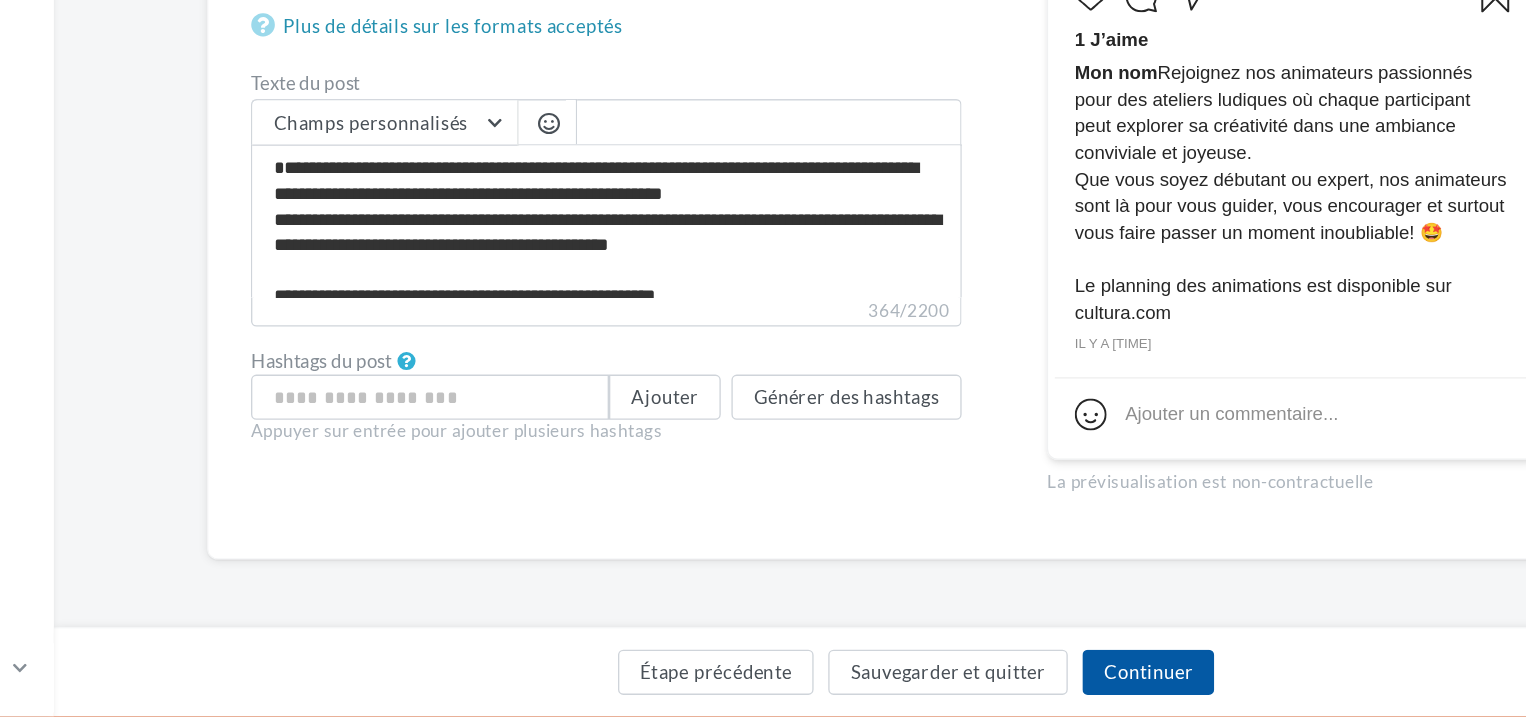 click at bounding box center [602, 275] 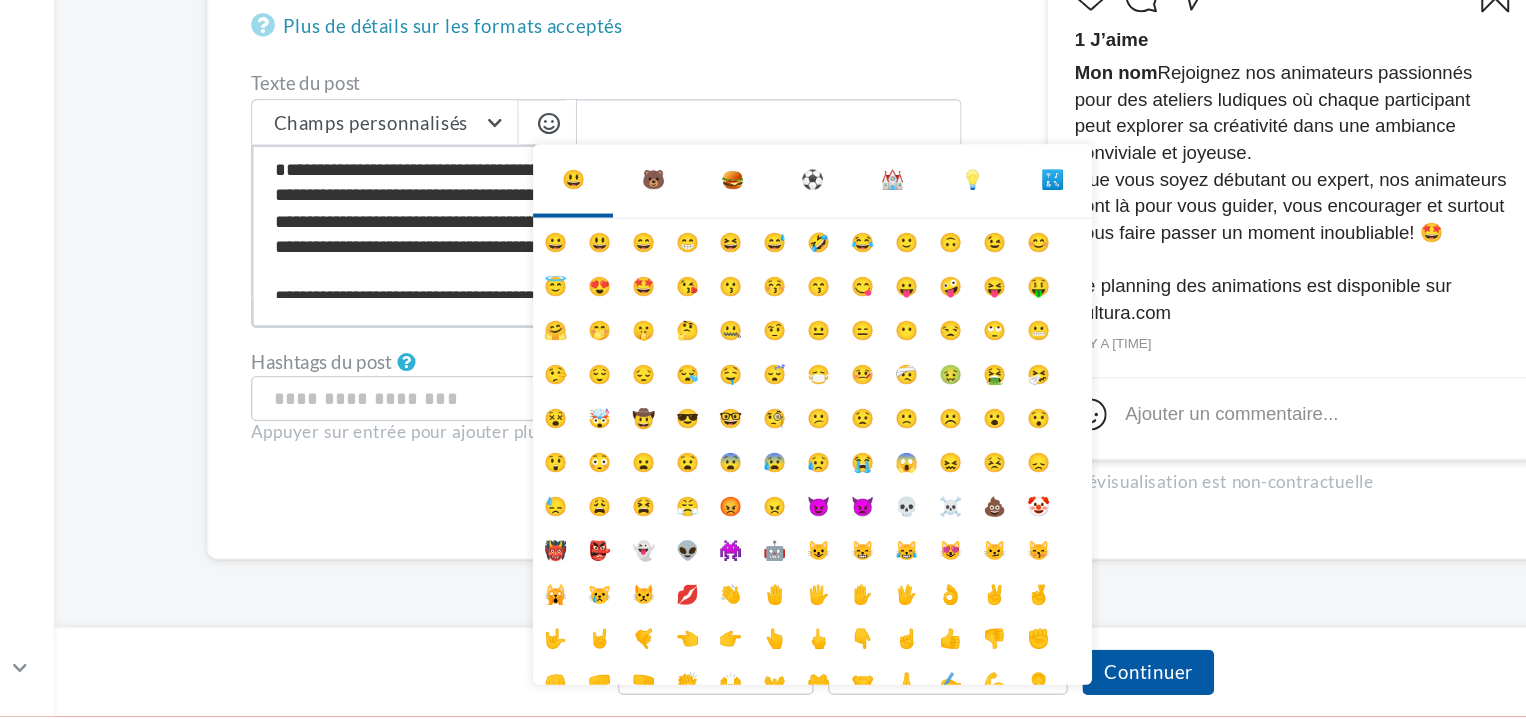 click on "**********" at bounding box center (645, 346) 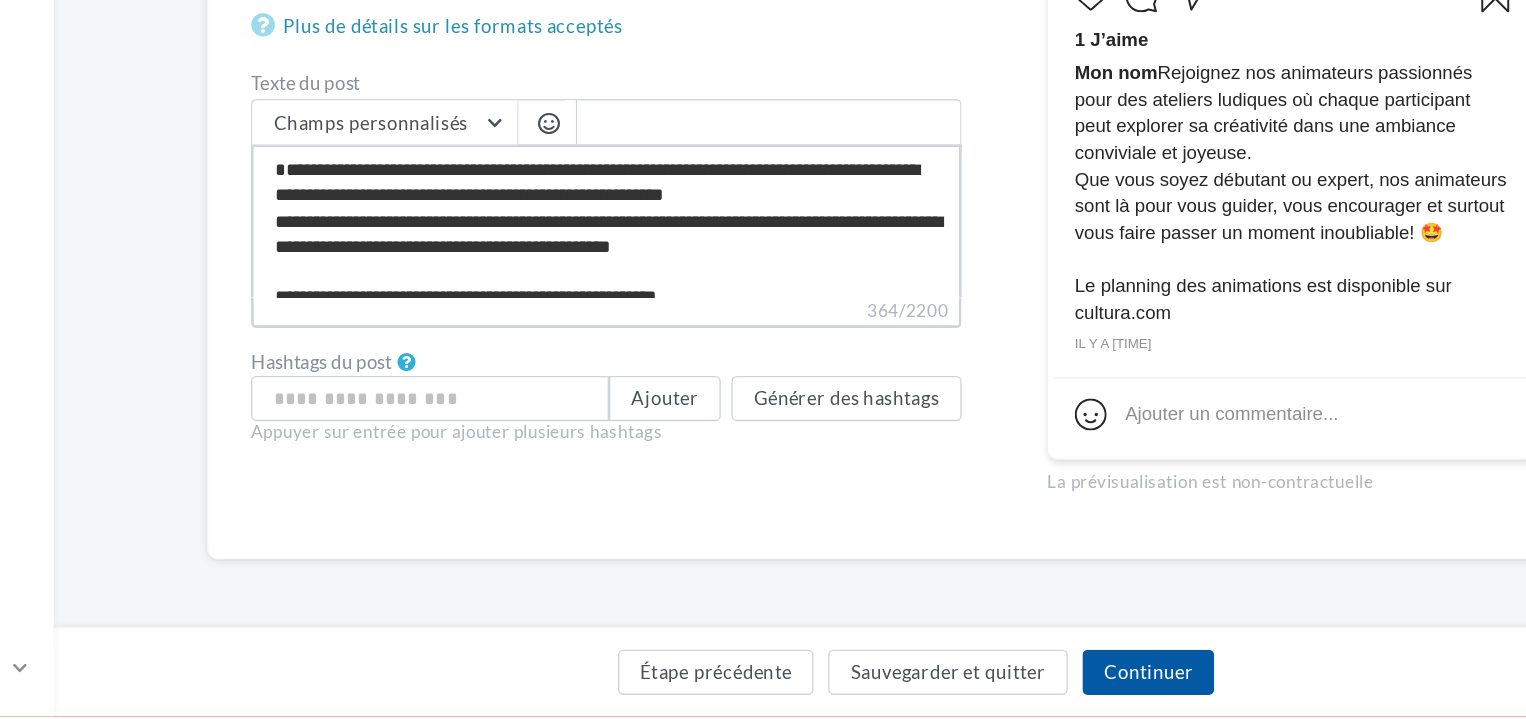 click on "**********" at bounding box center (645, 346) 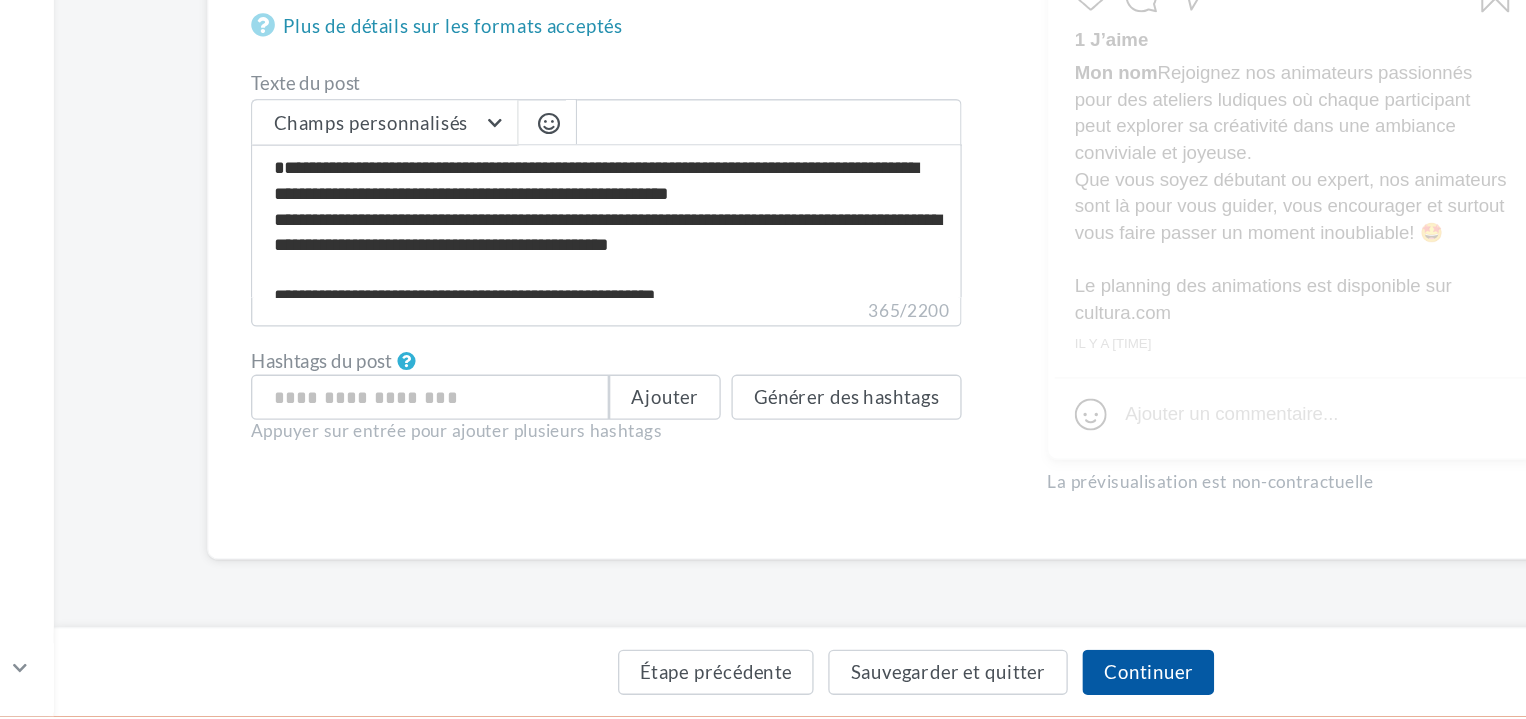 click at bounding box center [602, 273] 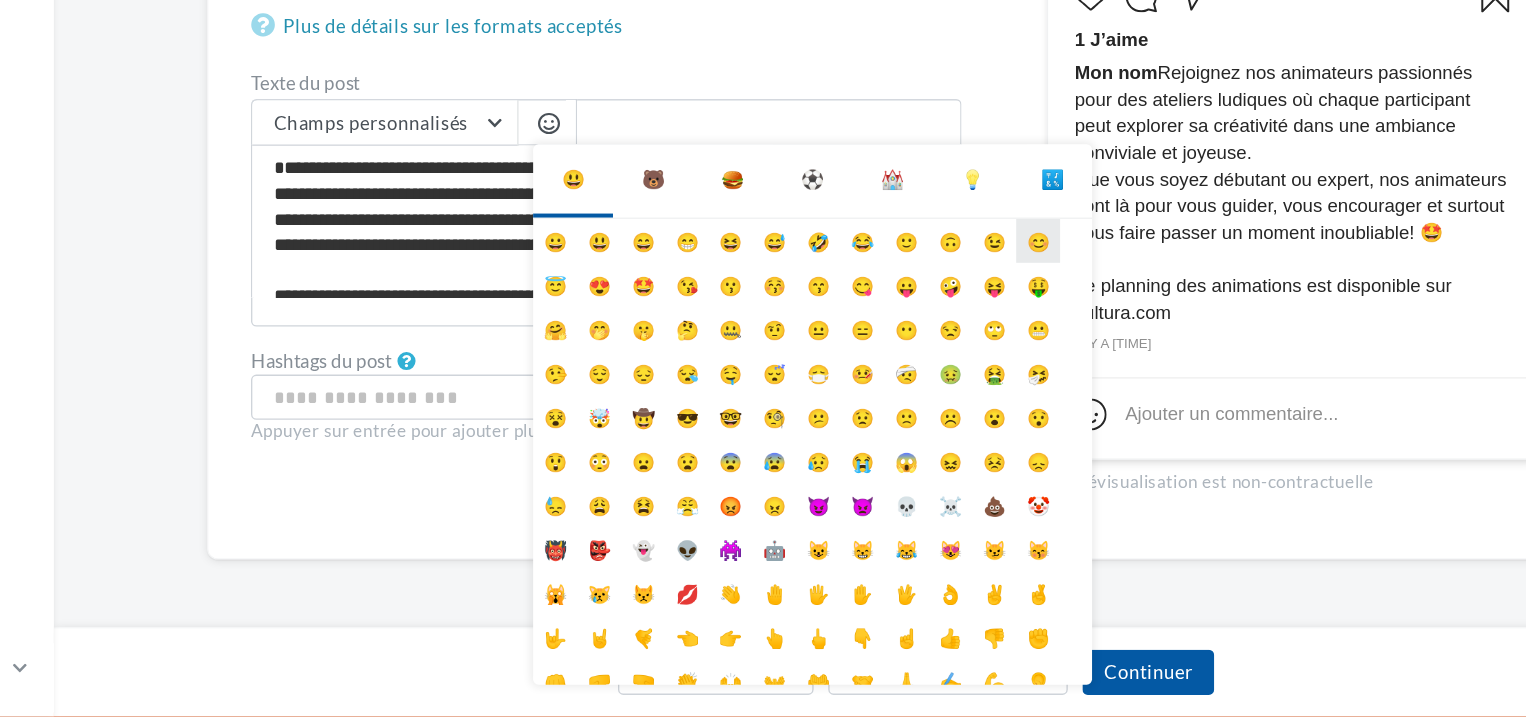 click on "😊" at bounding box center [969, 361] 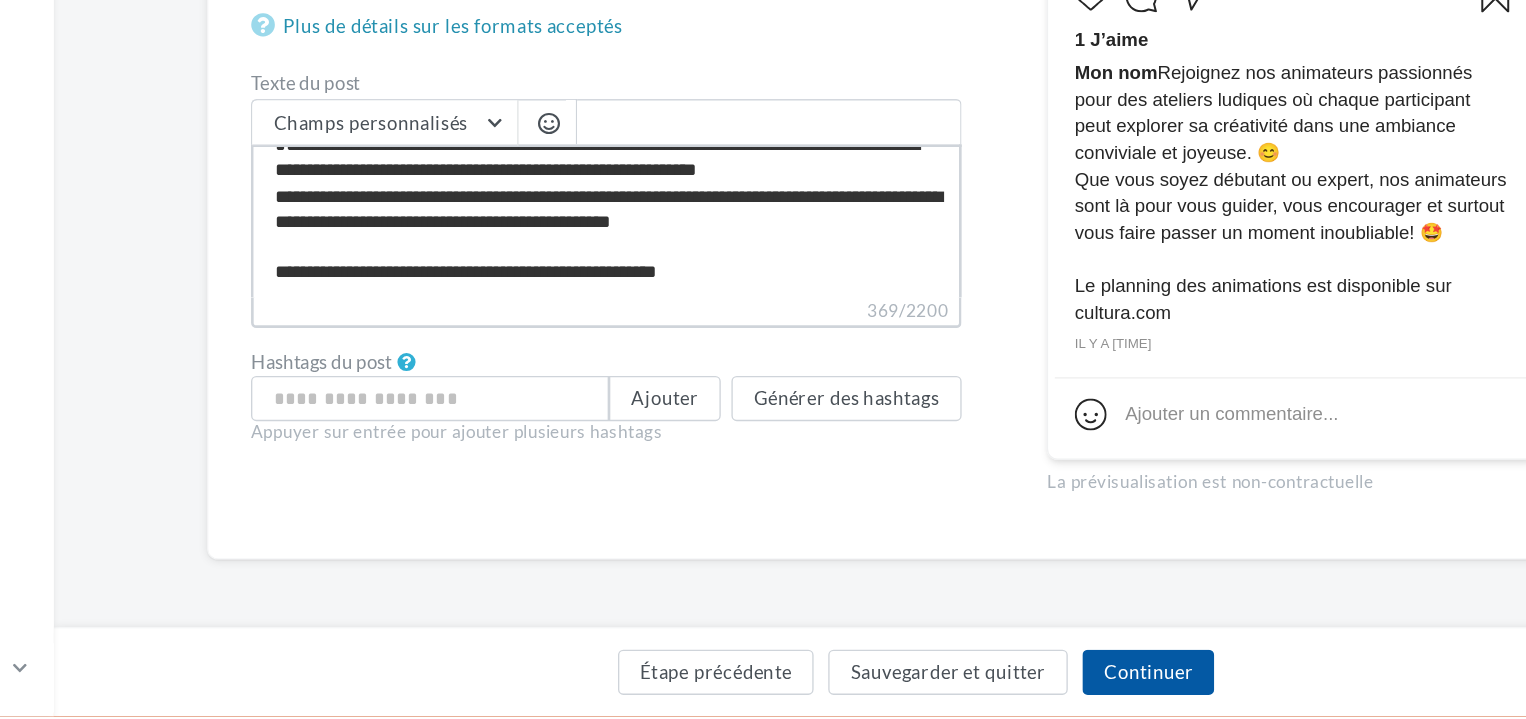 scroll, scrollTop: 36, scrollLeft: 0, axis: vertical 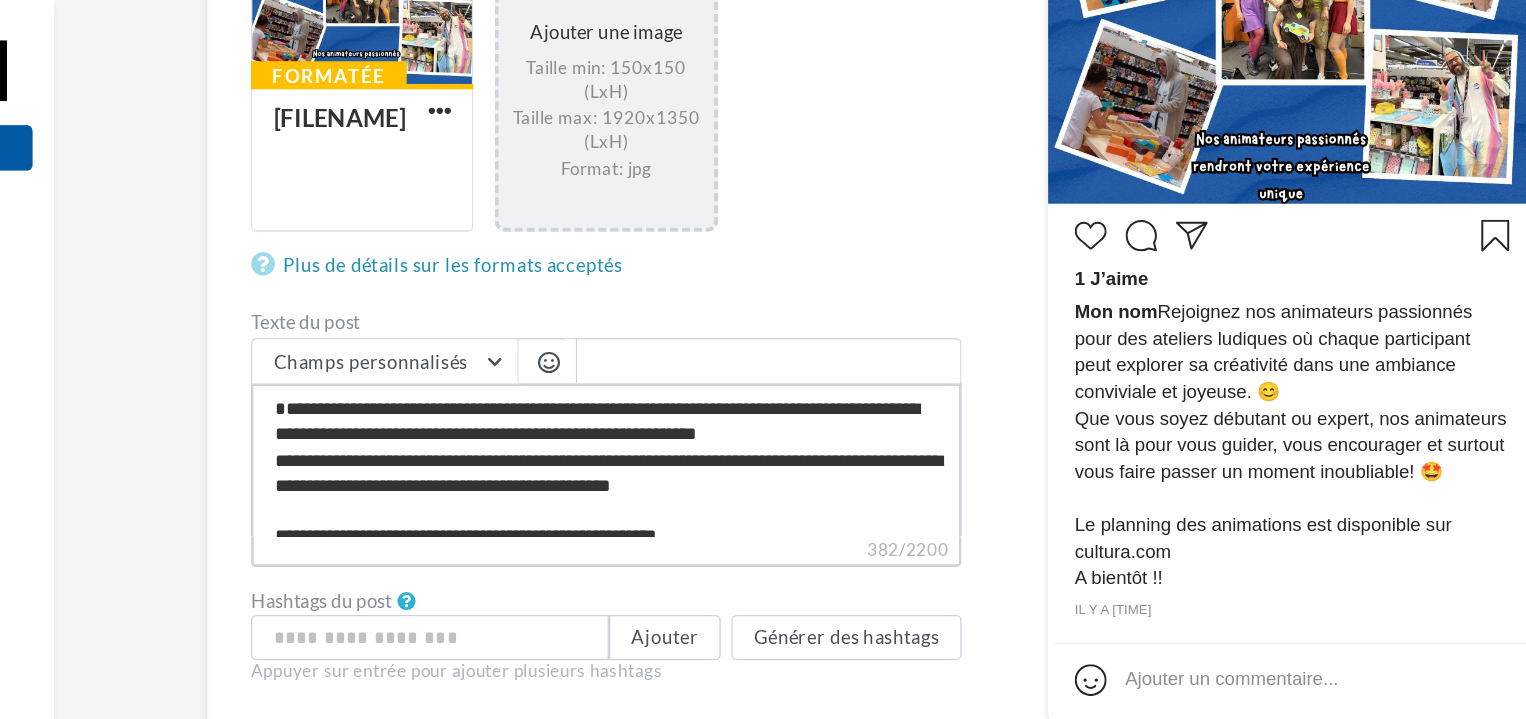 click on "**********" at bounding box center (645, 346) 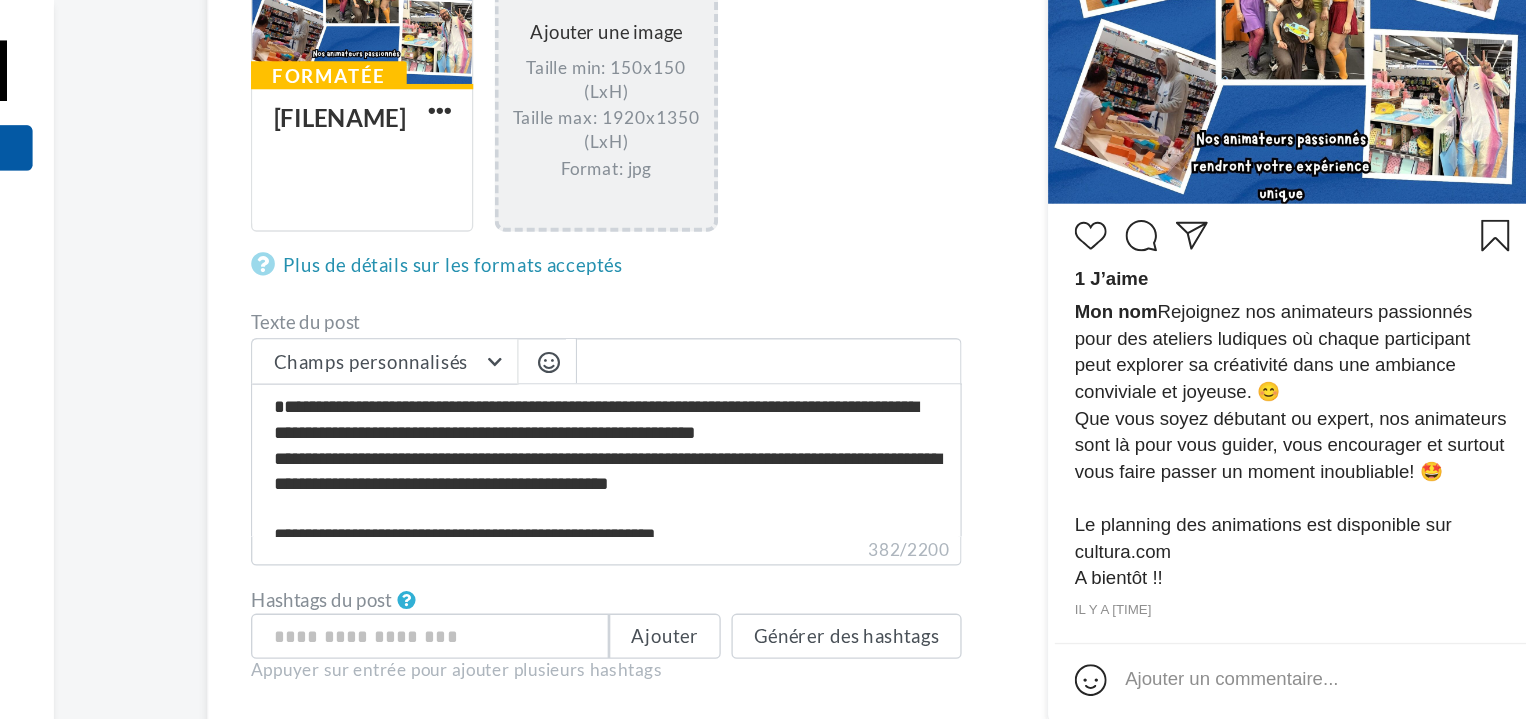 click at bounding box center [602, 273] 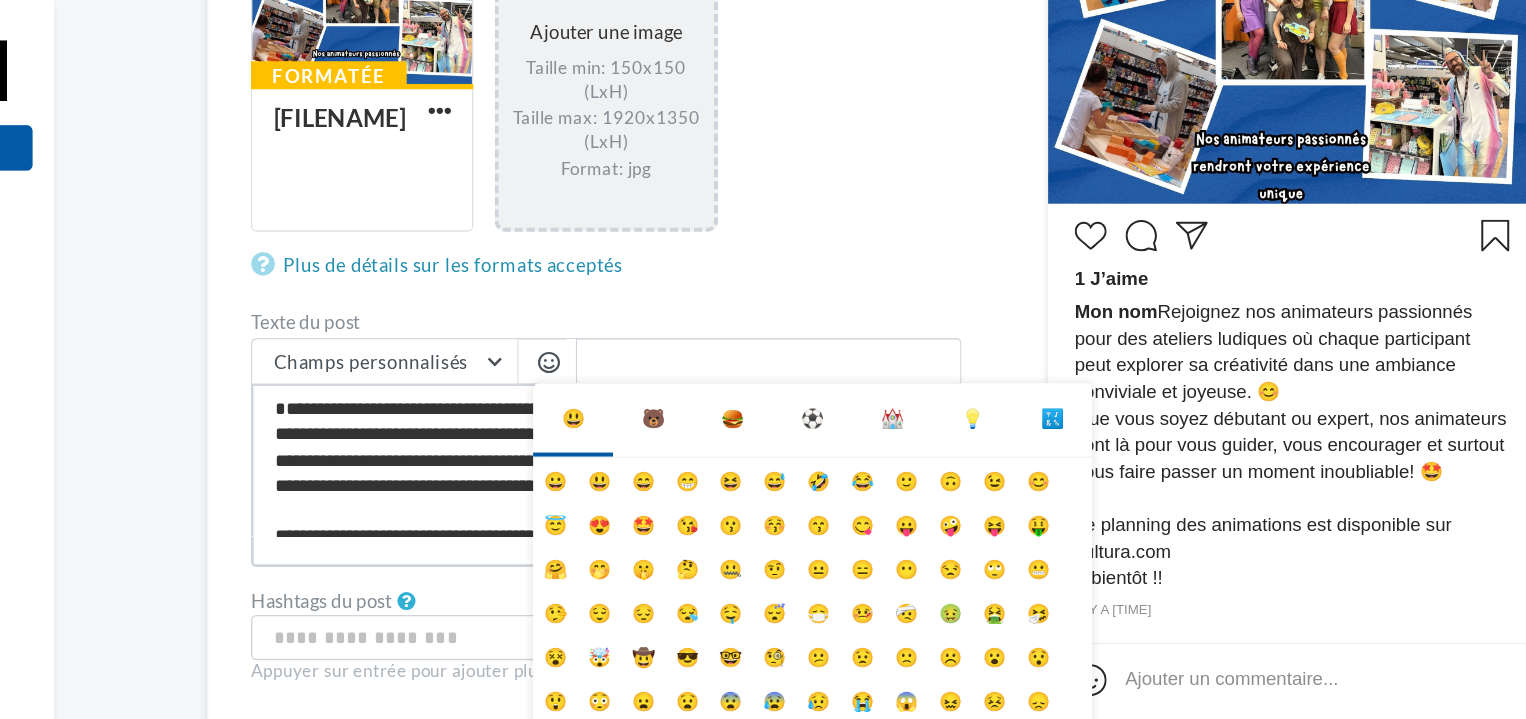 click on "**********" at bounding box center [645, 346] 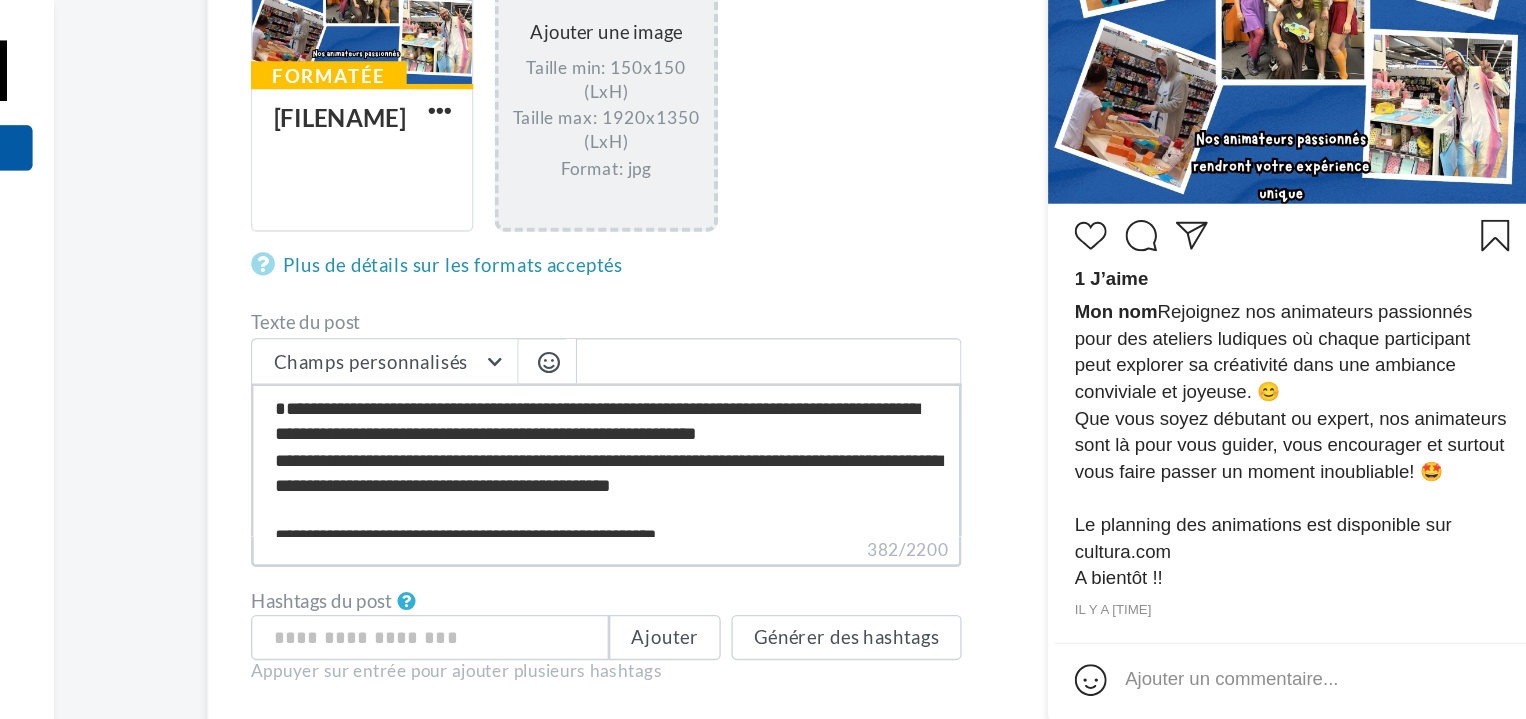 click on "**********" at bounding box center (645, 346) 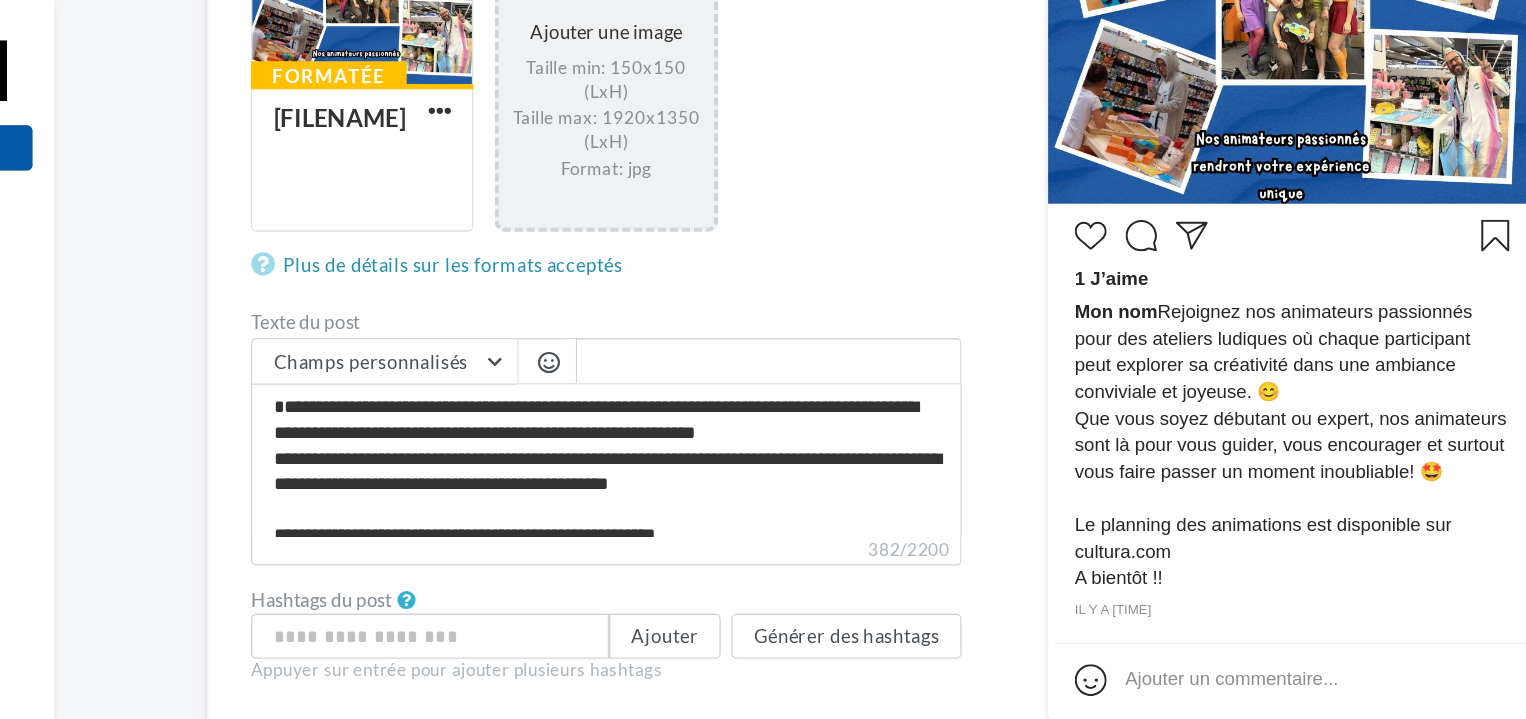 click at bounding box center [602, 273] 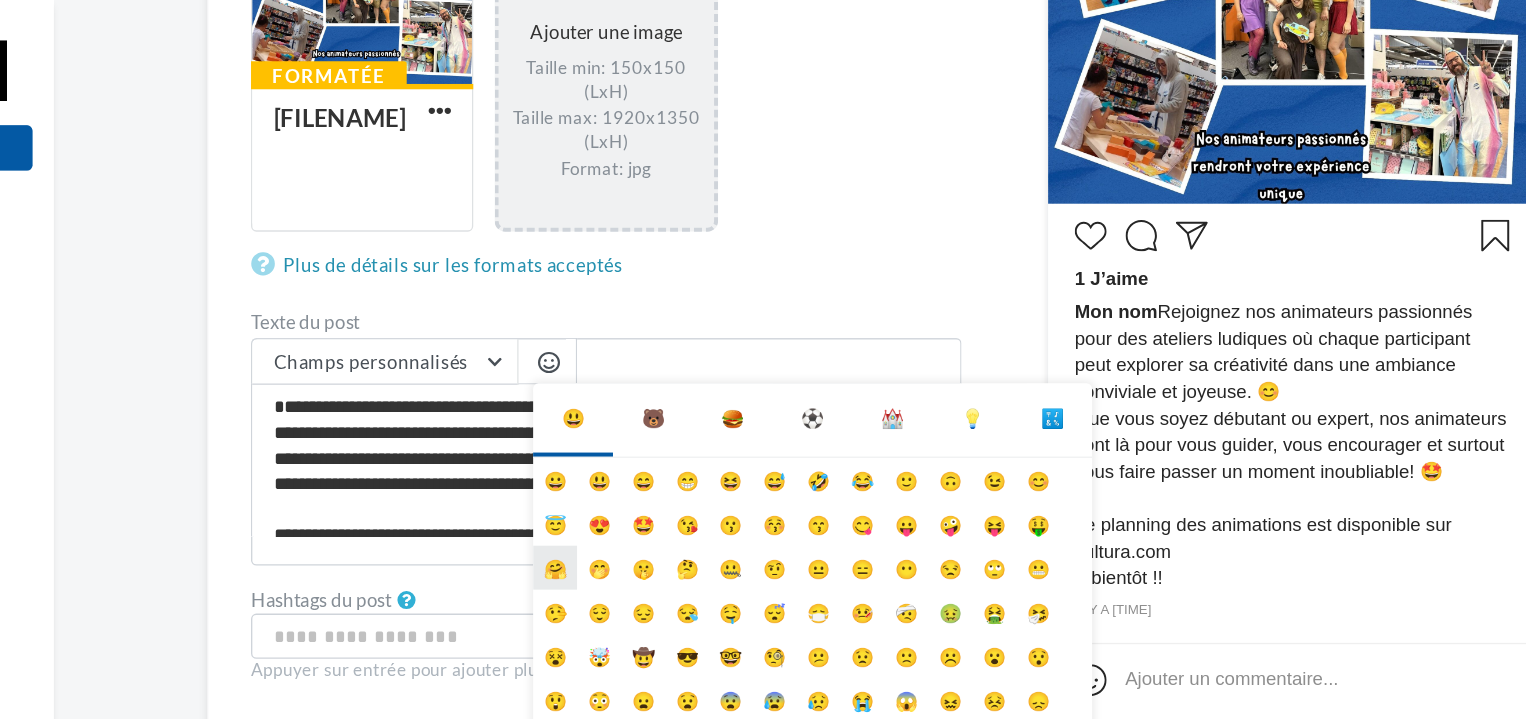 click on "🤗" at bounding box center (606, 427) 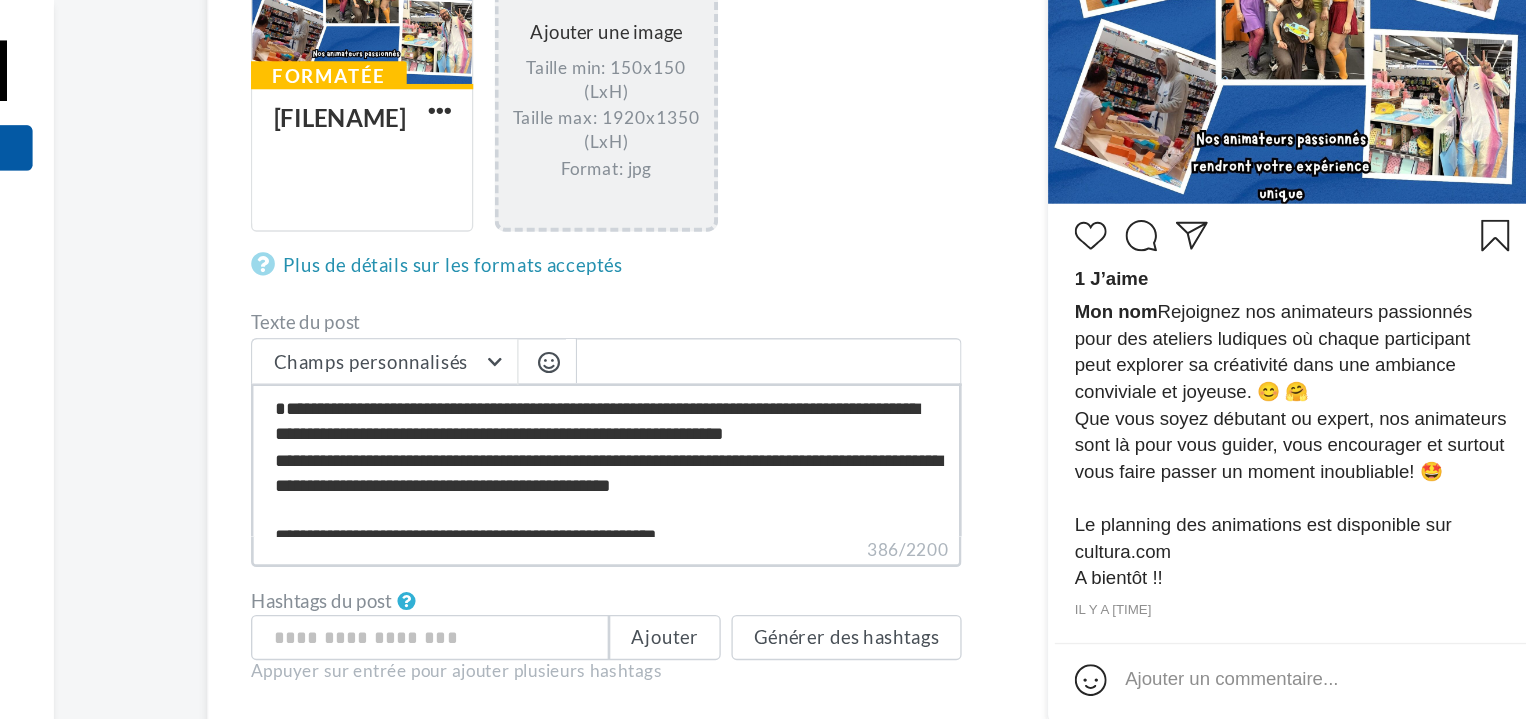 click on "**********" at bounding box center [645, 346] 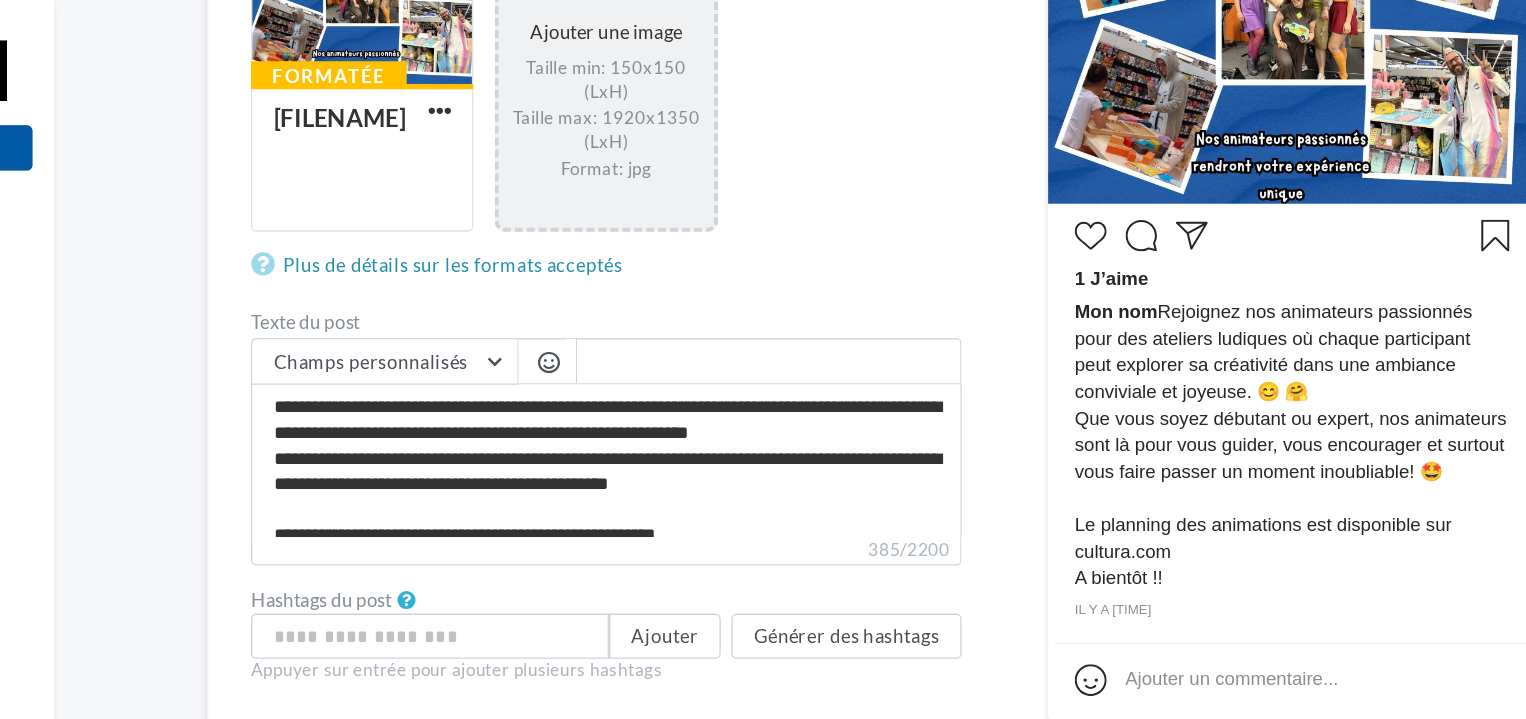 click on "Mon nom  Rejoignez nos animateurs passionnés pour des ateliers ludiques où chaque participant peut explorer sa créativité dans une ambiance conviviale et joyeuse.  😊  🤗  Que vous soyez débutant ou expert, nos animateurs sont là pour vous guider, vous encourager et surtout vous faire passer un moment inoubliable!   🤩   Le planning des animations est disponible sur cultura.com A bientôt !!" at bounding box center [1161, 335] 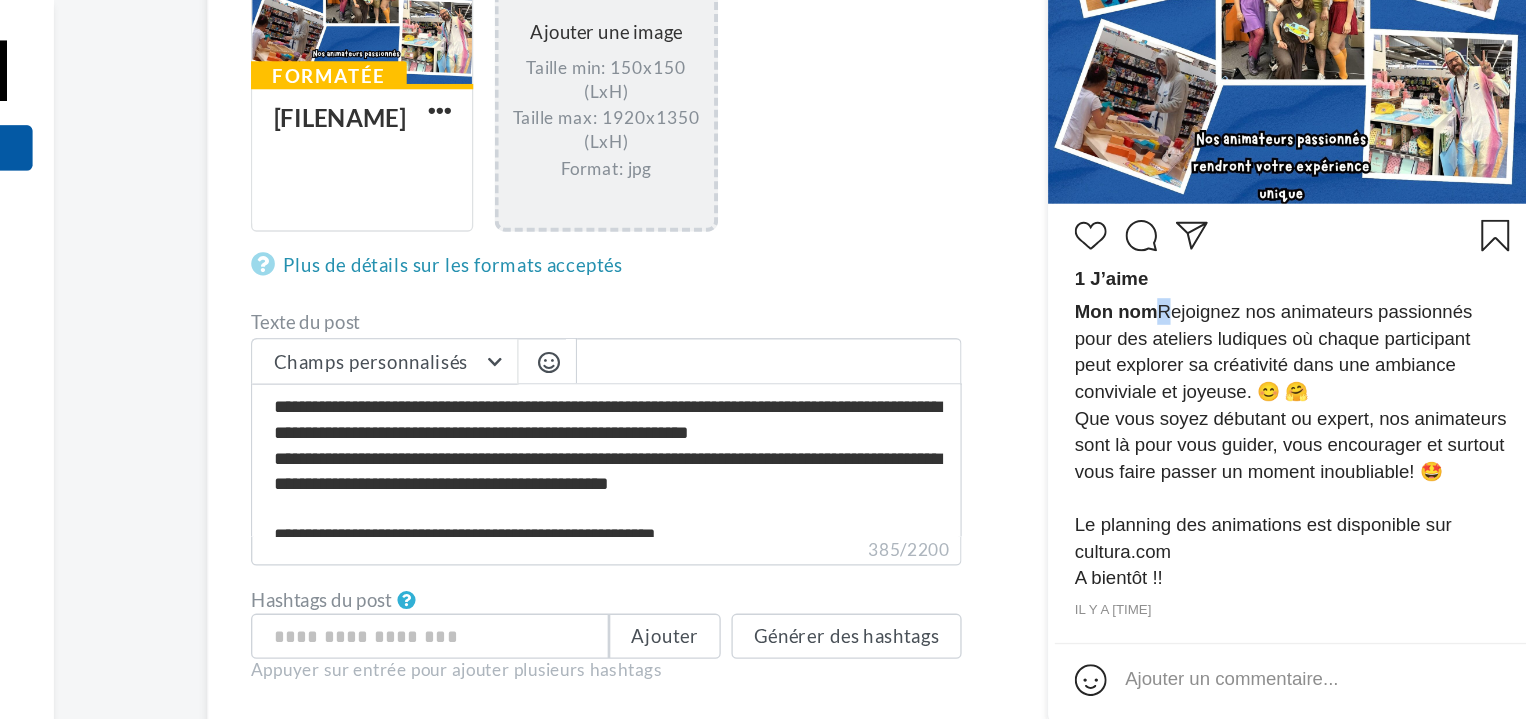 click on "Mon nom" at bounding box center [1028, 235] 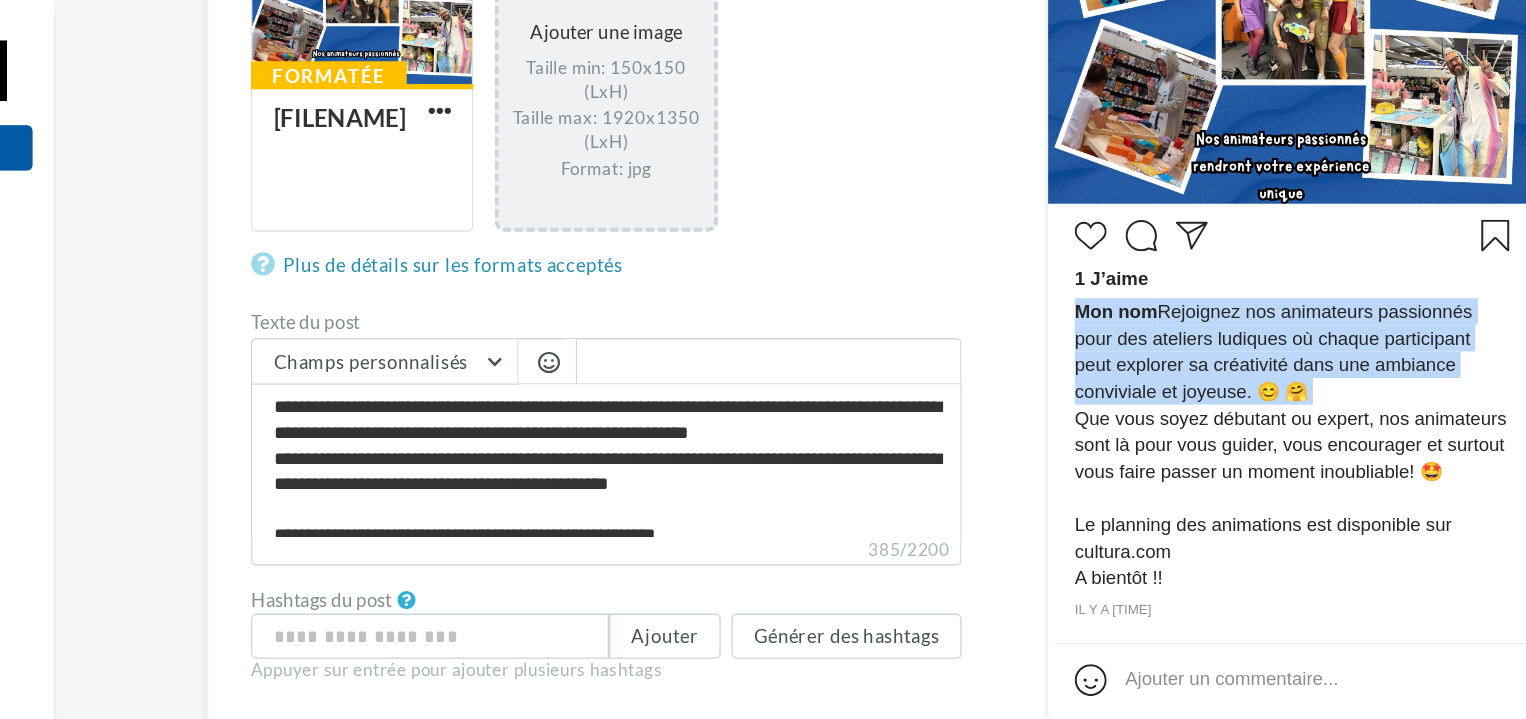 click on "Mon nom" at bounding box center (1028, 235) 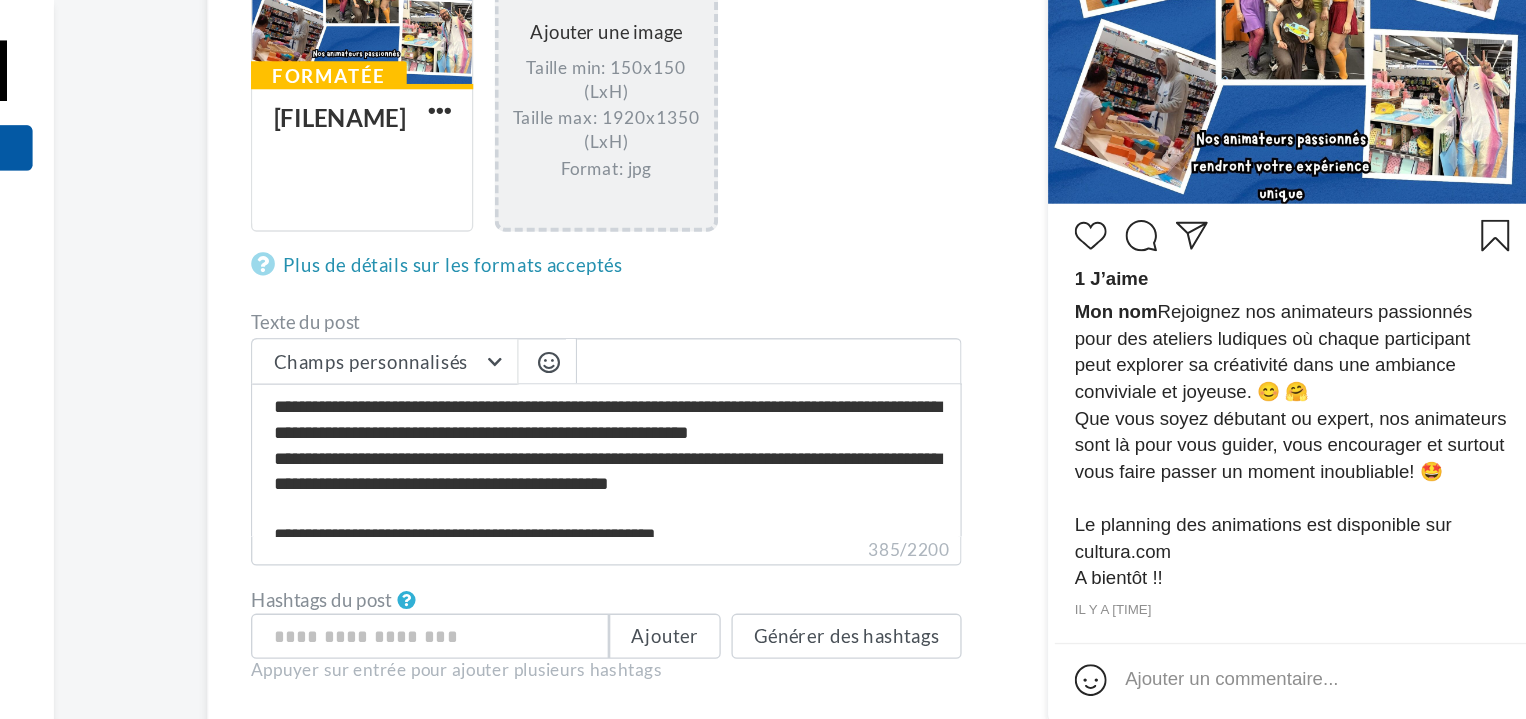 click on "Mon nom  Rejoignez nos animateurs passionnés pour des ateliers ludiques où chaque participant peut explorer sa créativité dans une ambiance conviviale et joyeuse.  😊  🤗  Que vous soyez débutant ou expert, nos animateurs sont là pour vous guider, vous encourager et surtout vous faire passer un moment inoubliable!   🤩   Le planning des animations est disponible sur cultura.com A bientôt !!" at bounding box center (1161, 335) 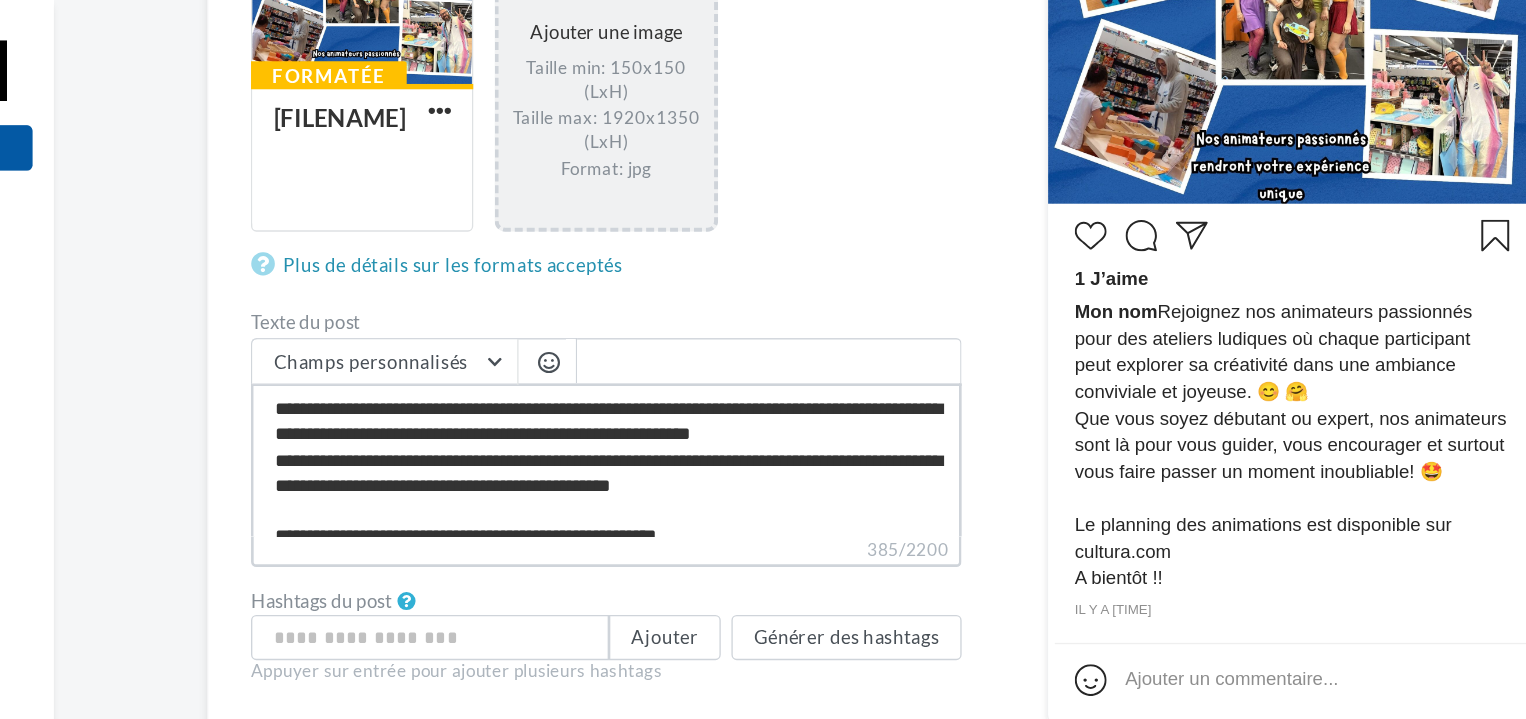click on "**********" at bounding box center (645, 346) 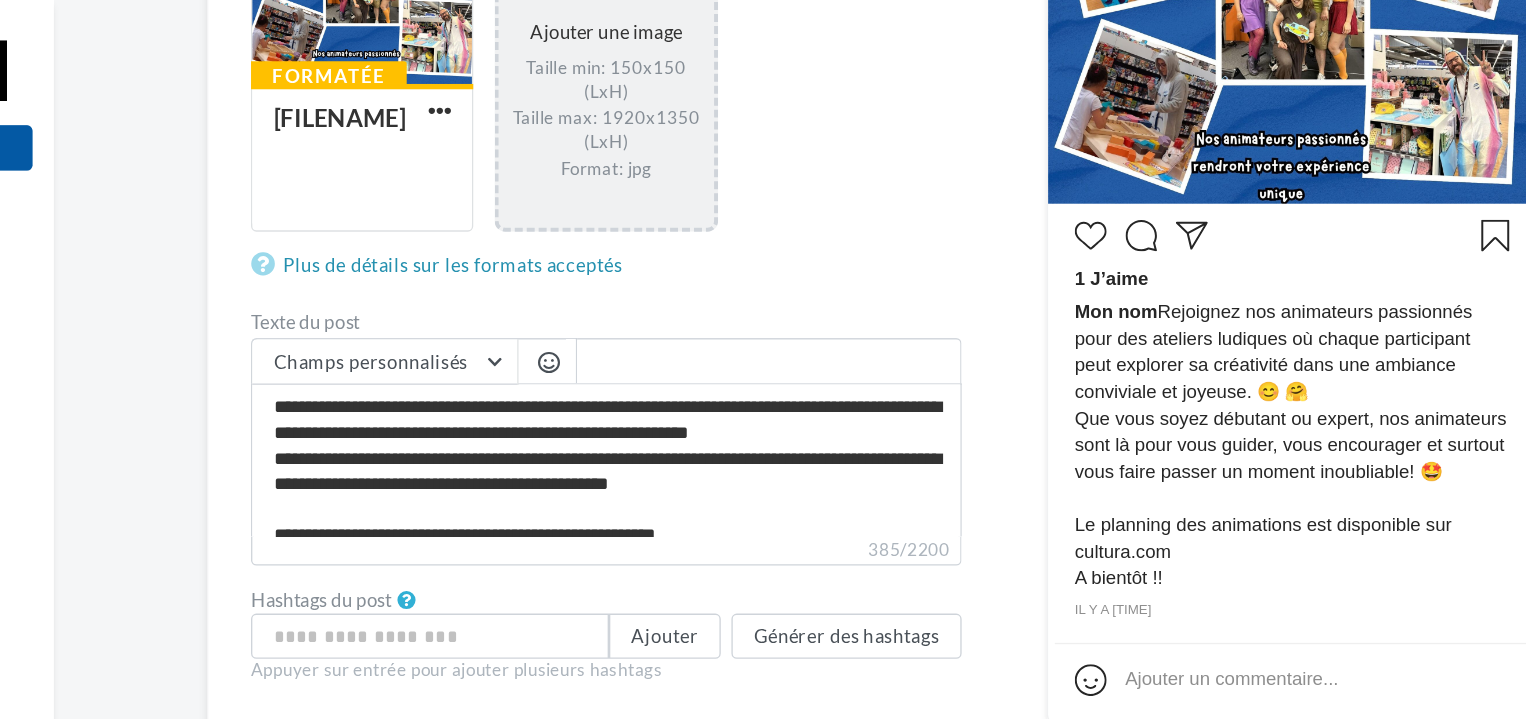 click on "Texte du post" at bounding box center (645, 243) 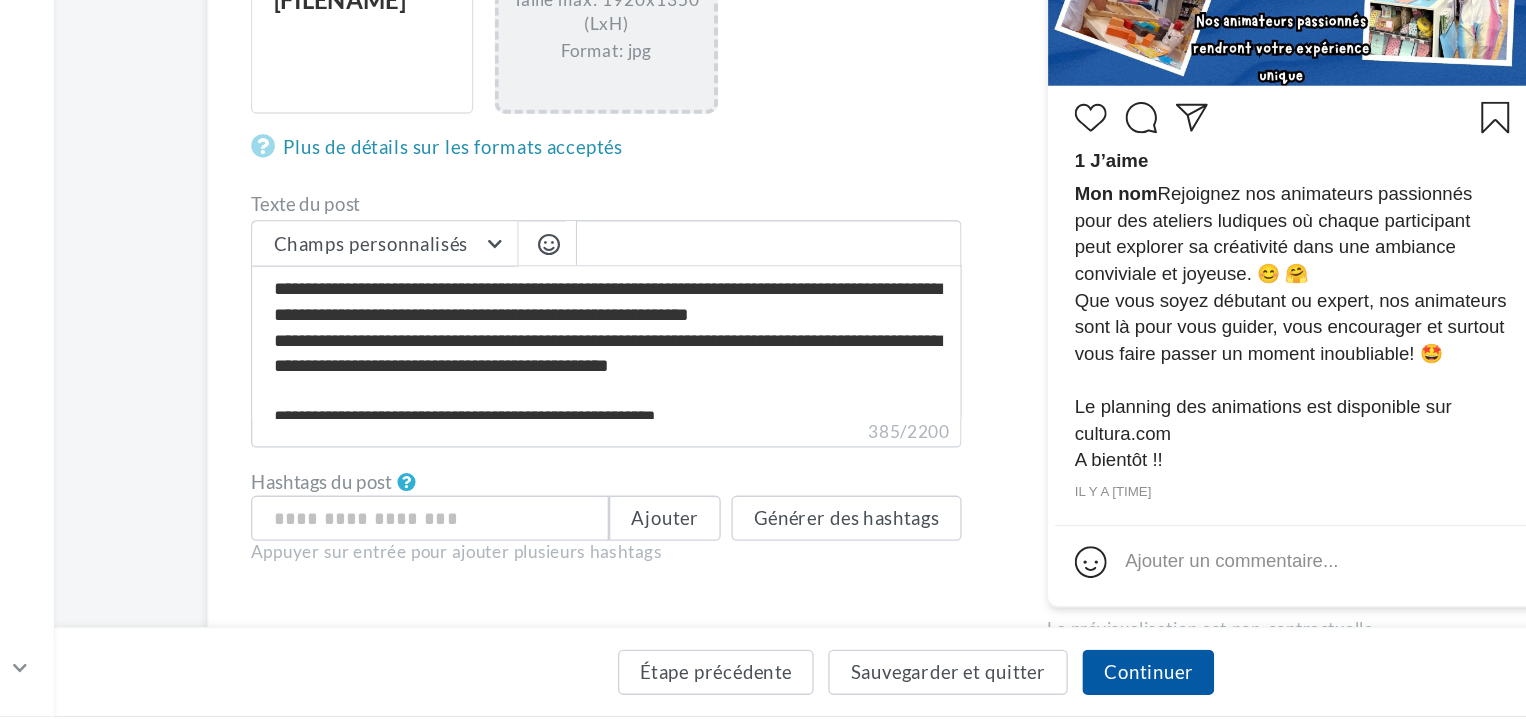 scroll, scrollTop: 387, scrollLeft: 0, axis: vertical 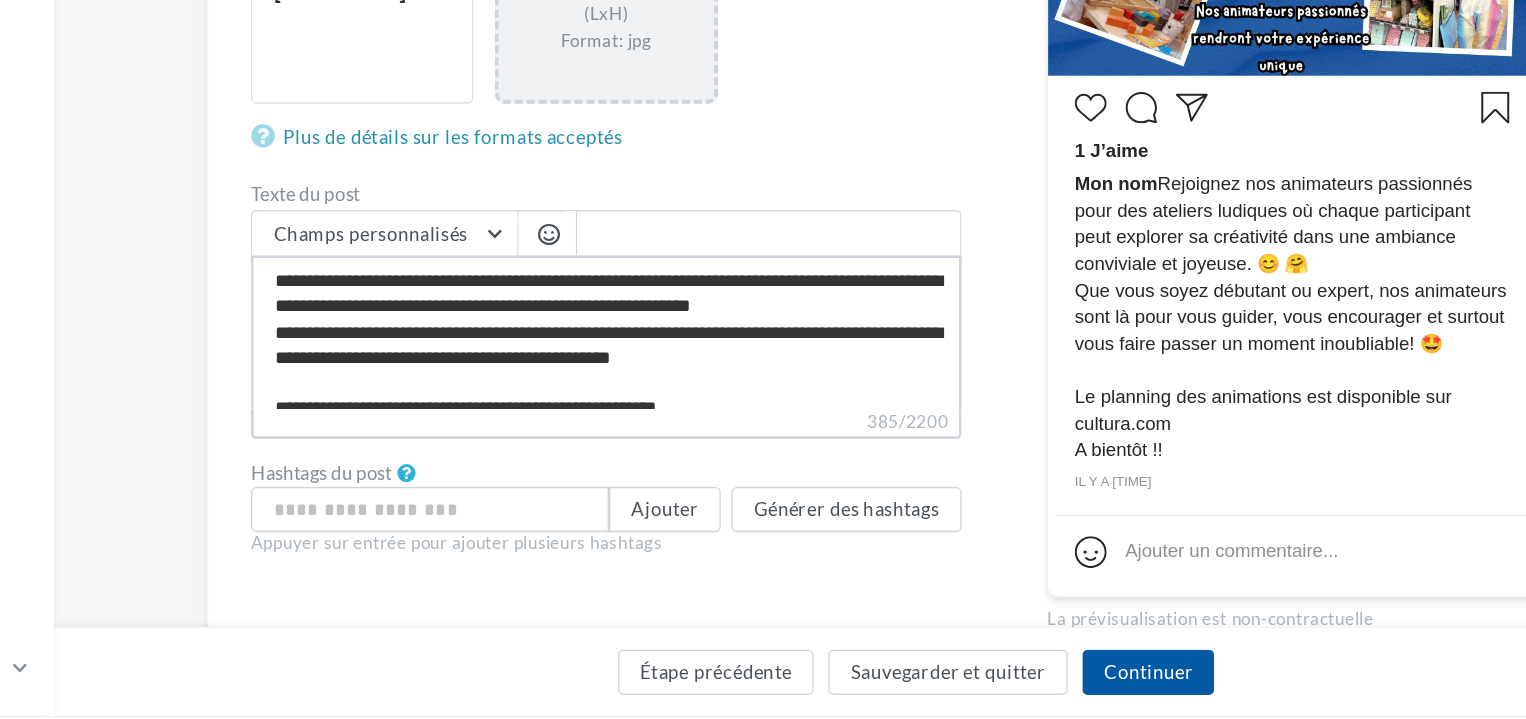 click on "**********" at bounding box center (645, 430) 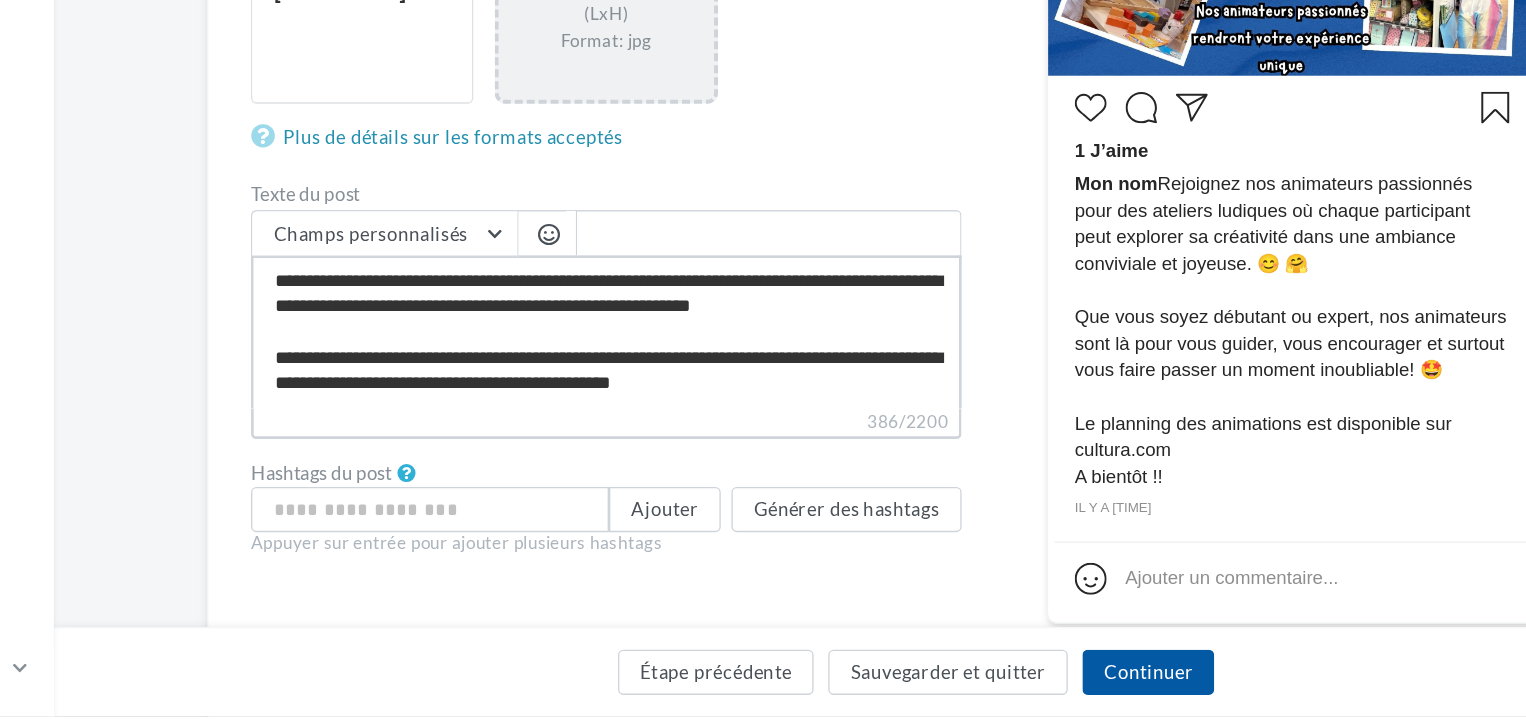click on "**********" at bounding box center (645, 430) 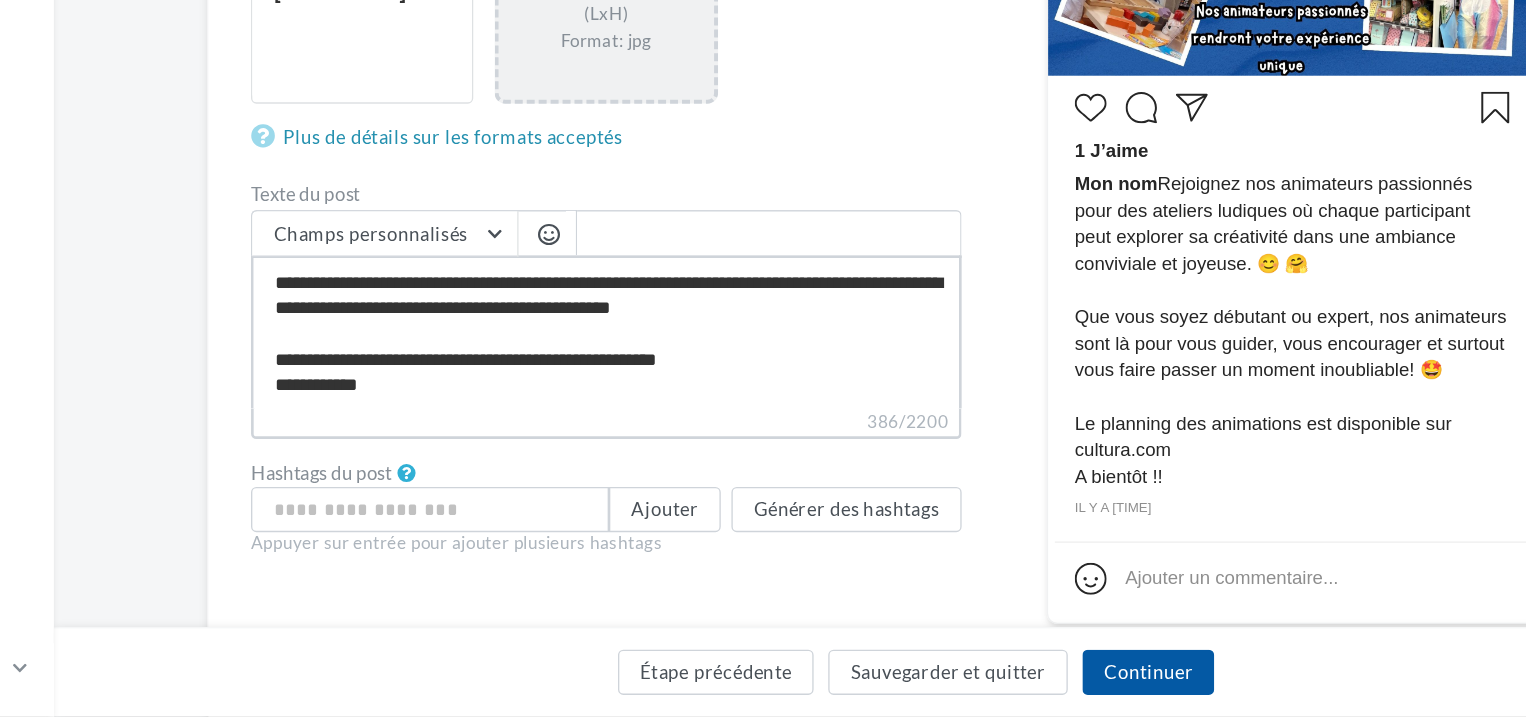 scroll, scrollTop: 76, scrollLeft: 0, axis: vertical 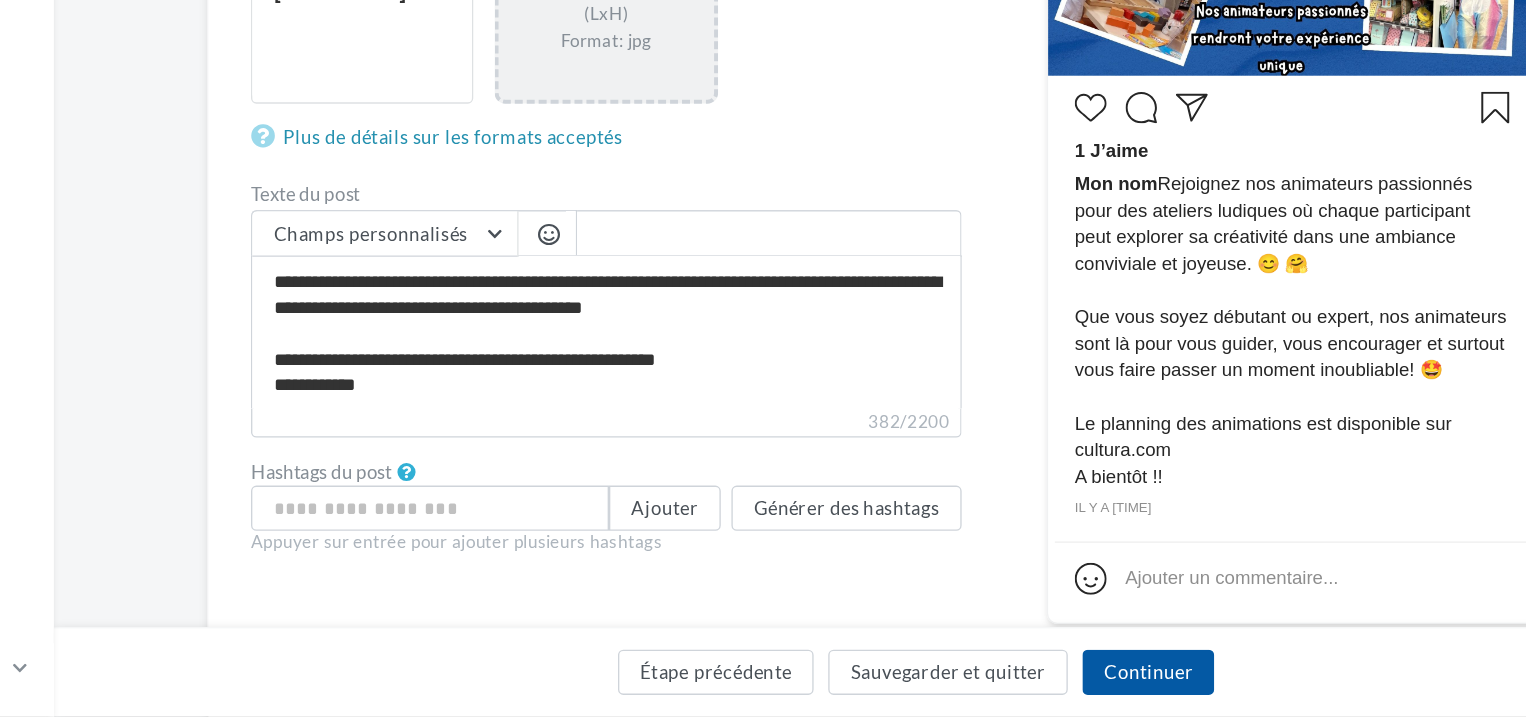 click at bounding box center (602, 357) 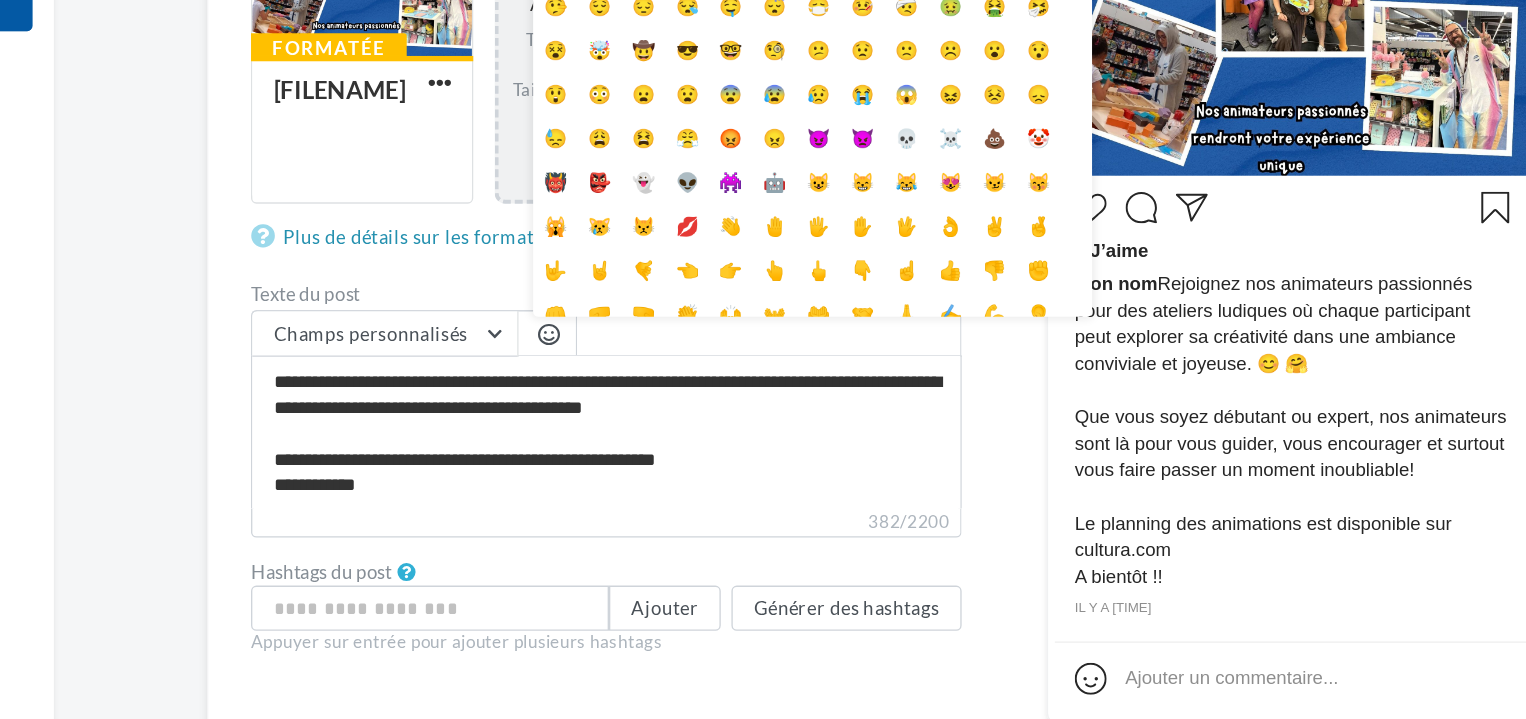 scroll, scrollTop: 387, scrollLeft: 0, axis: vertical 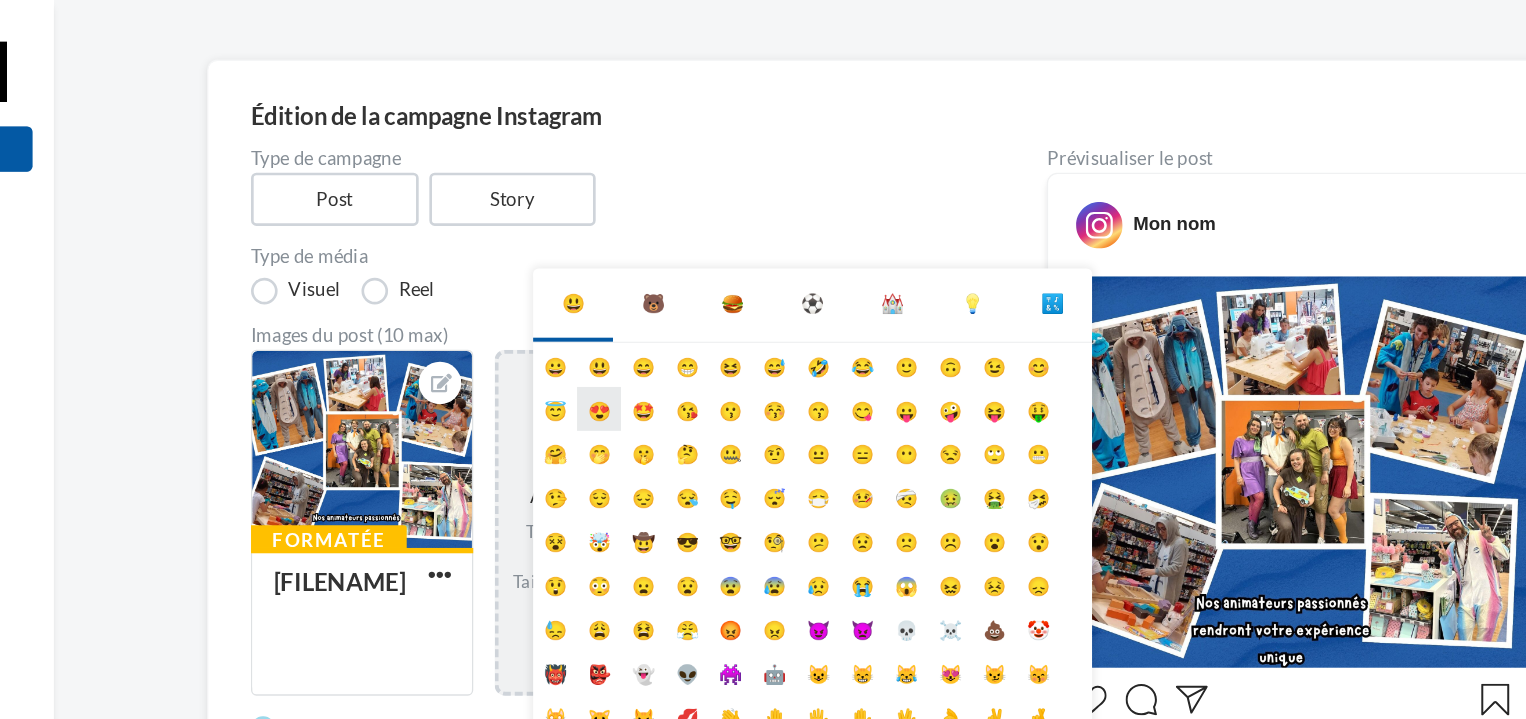 click on "😍" at bounding box center [639, 307] 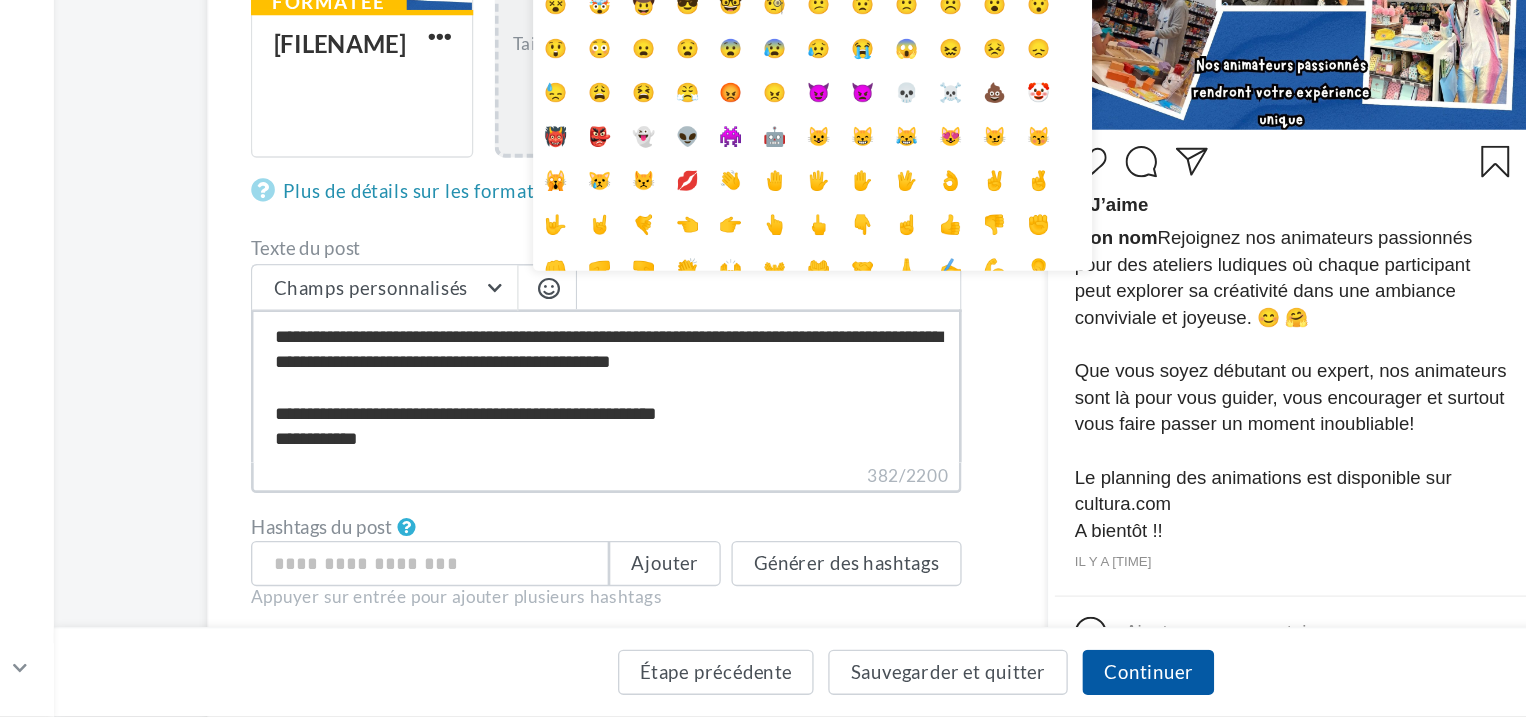 scroll, scrollTop: 76, scrollLeft: 0, axis: vertical 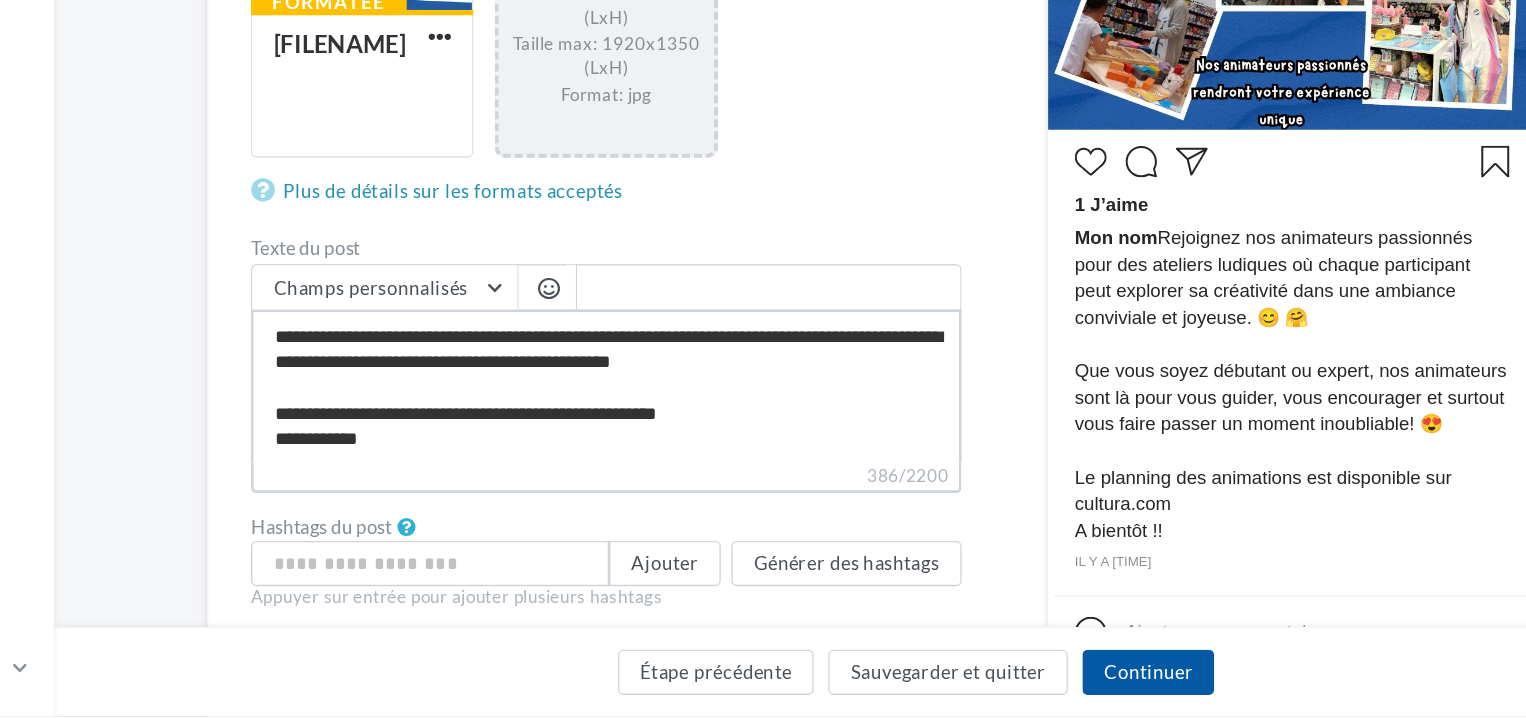 click on "**********" at bounding box center [645, 470] 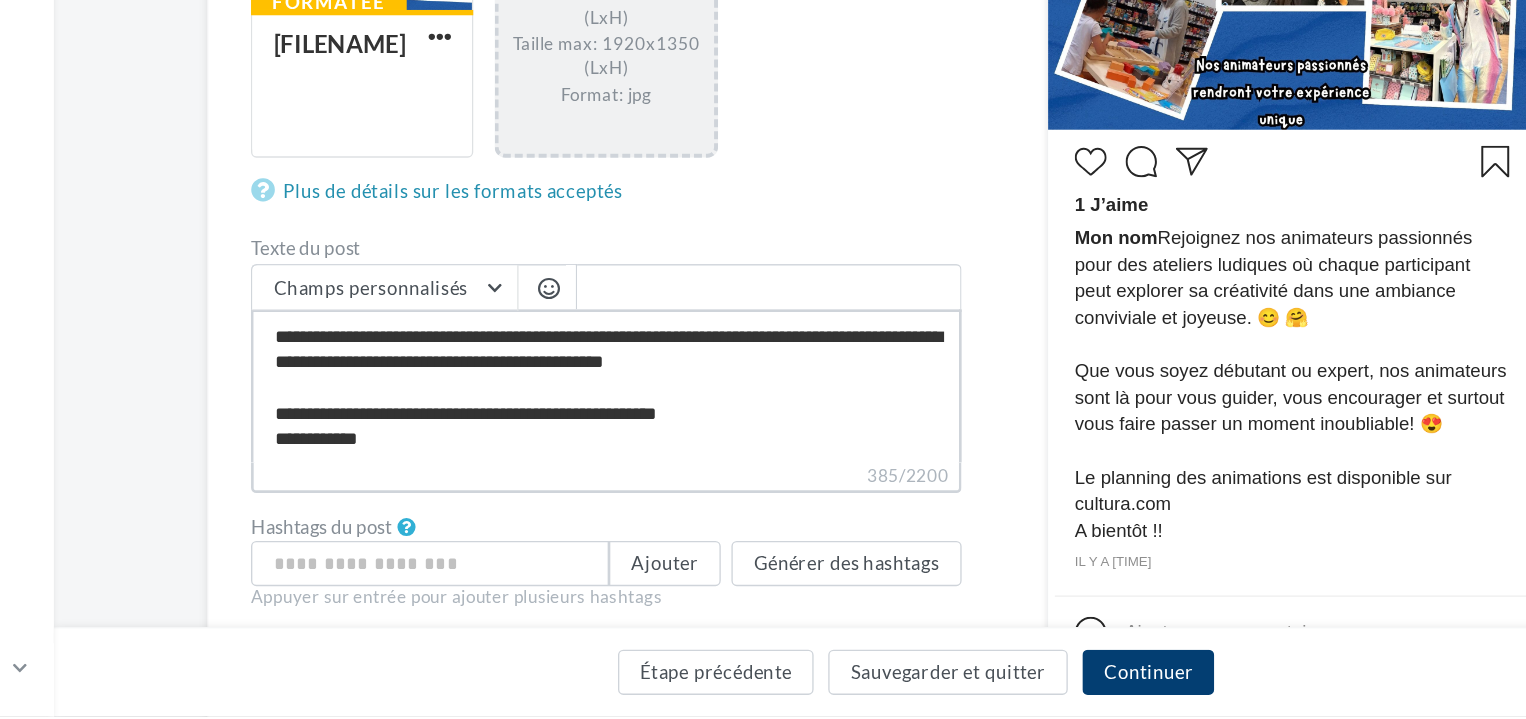 type on "**********" 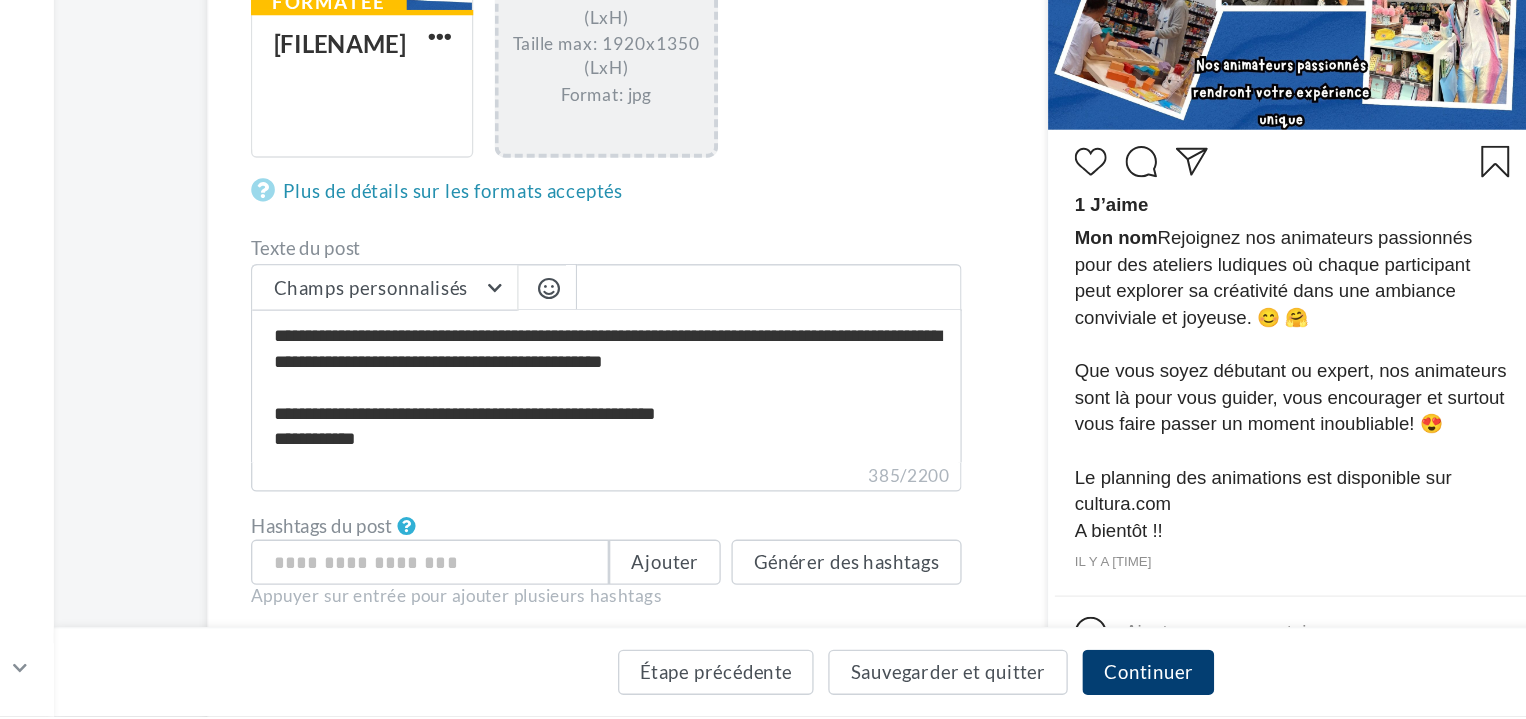 scroll, scrollTop: 75, scrollLeft: 0, axis: vertical 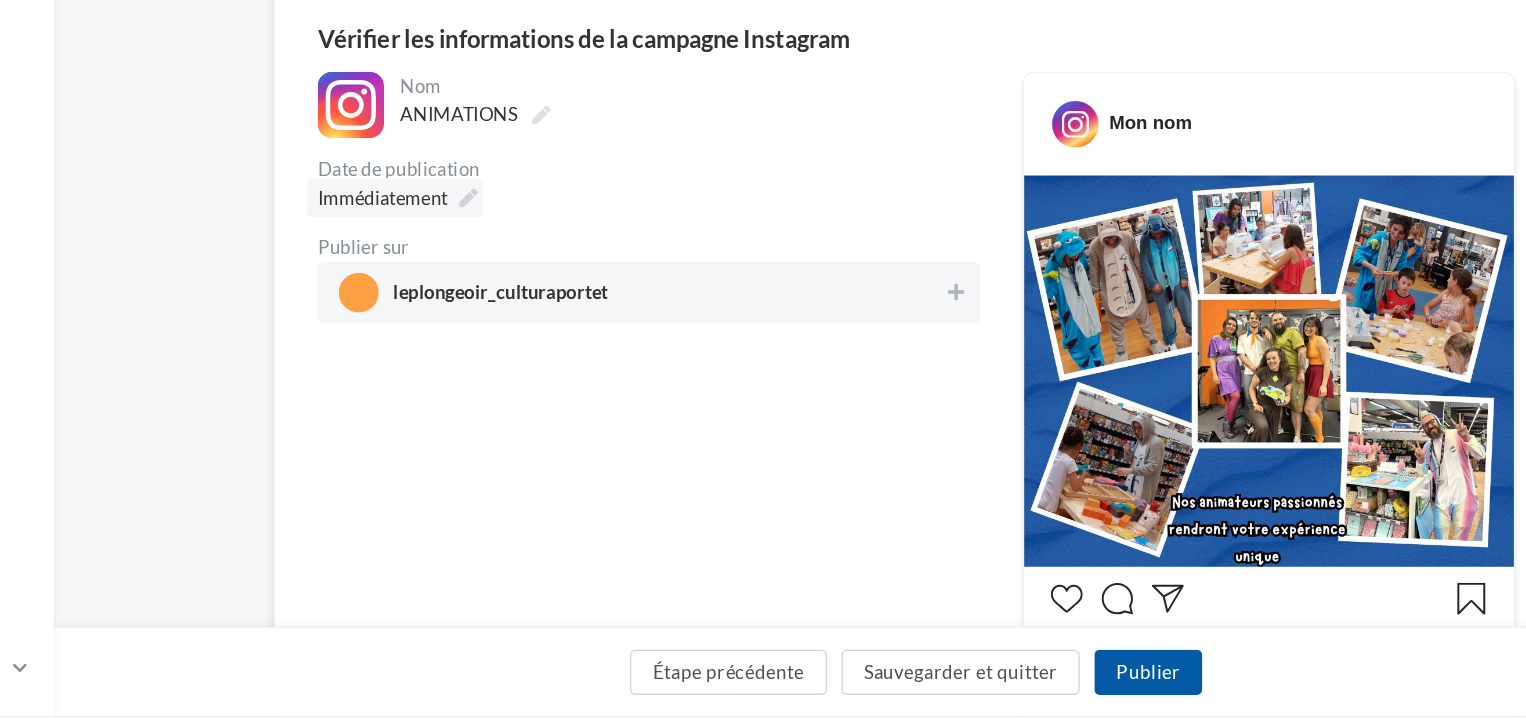 click on "Immédiatement" at bounding box center (477, 329) 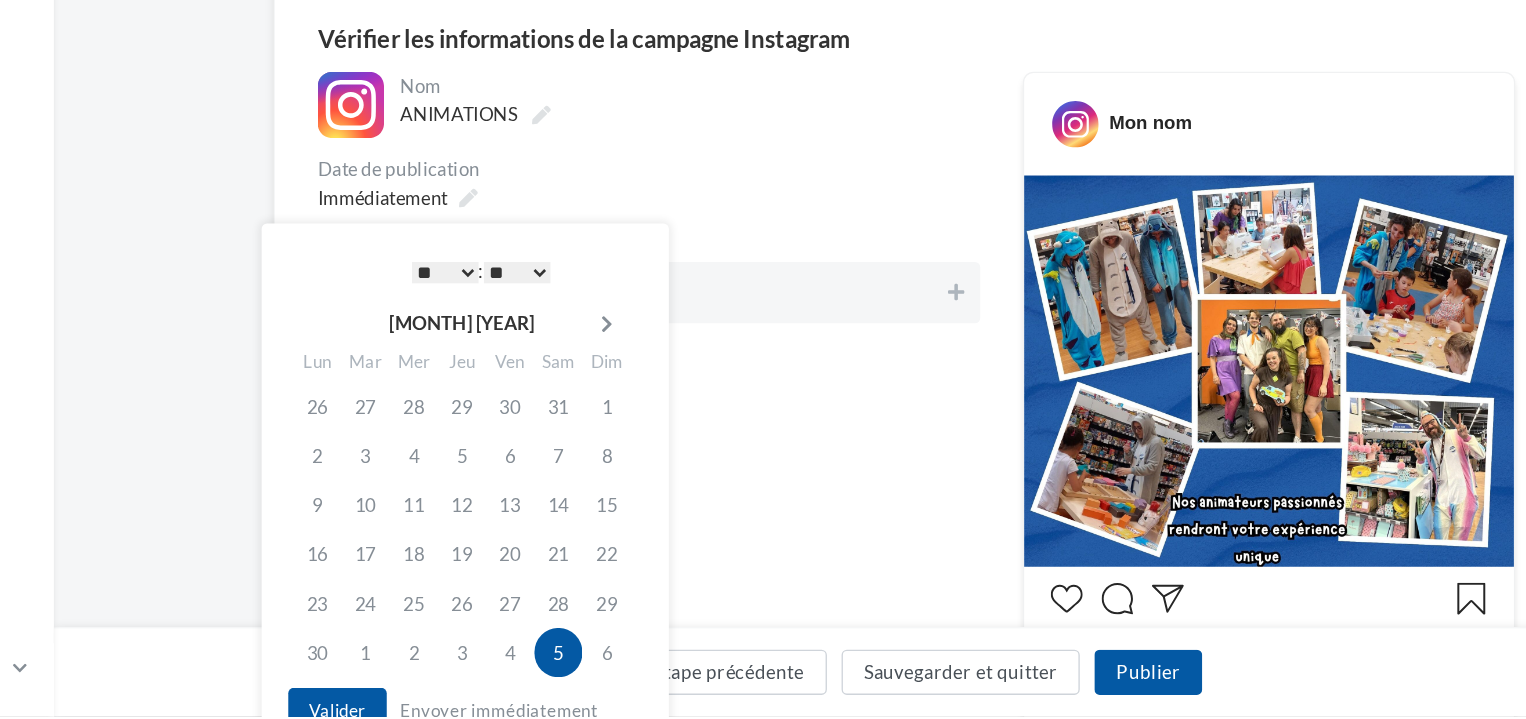 click at bounding box center [645, 425] 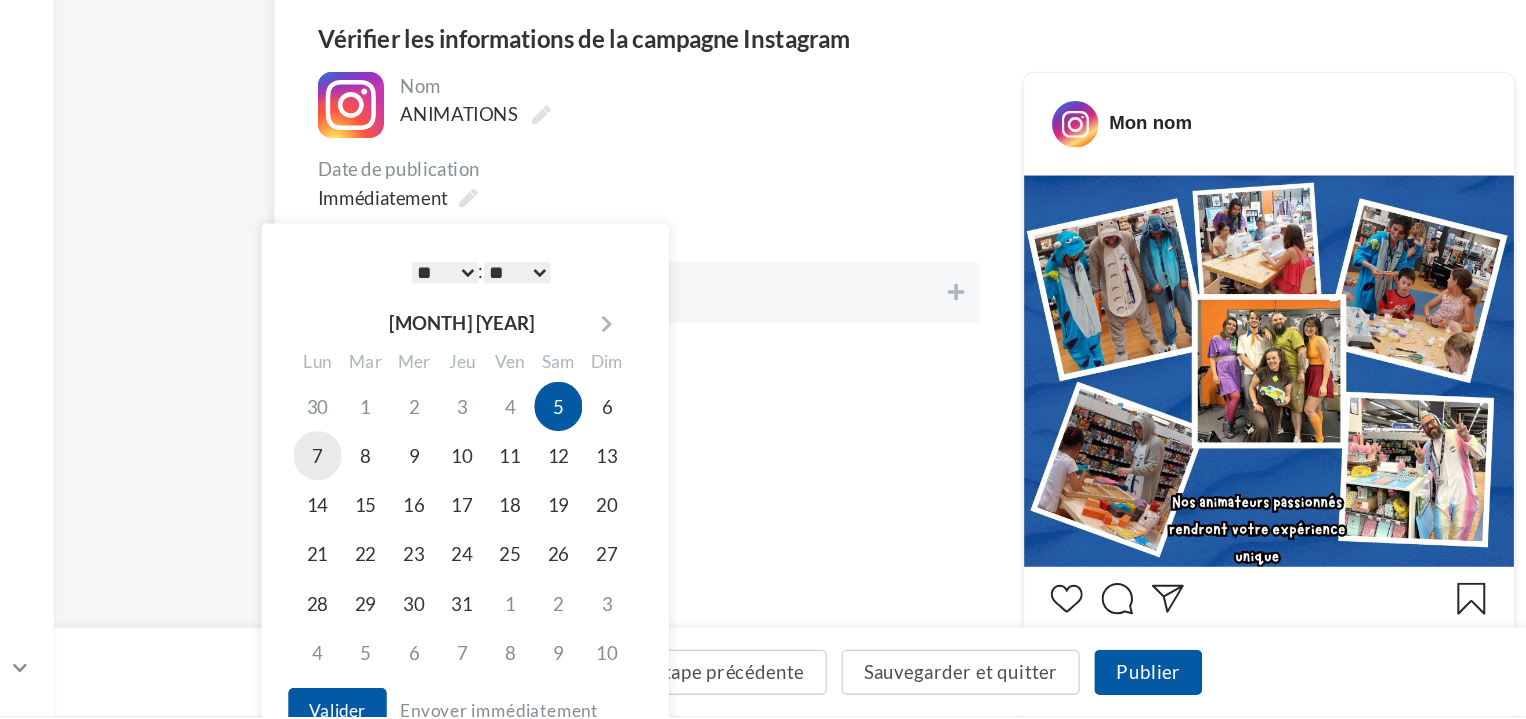 click on "7" at bounding box center (428, 523) 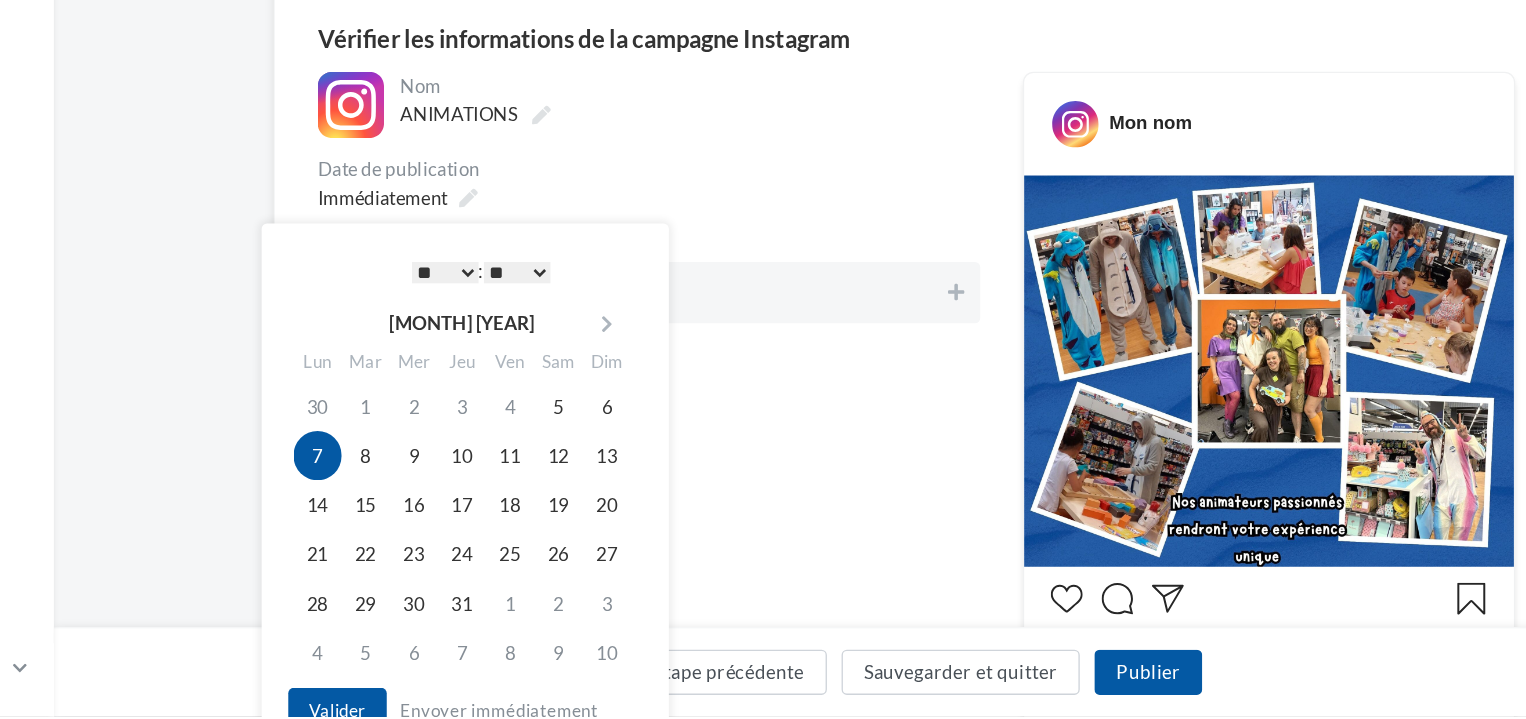 click on "* * * * * * * * * * ** ** ** ** ** ** ** ** ** ** ** ** ** **" at bounding box center [524, 386] 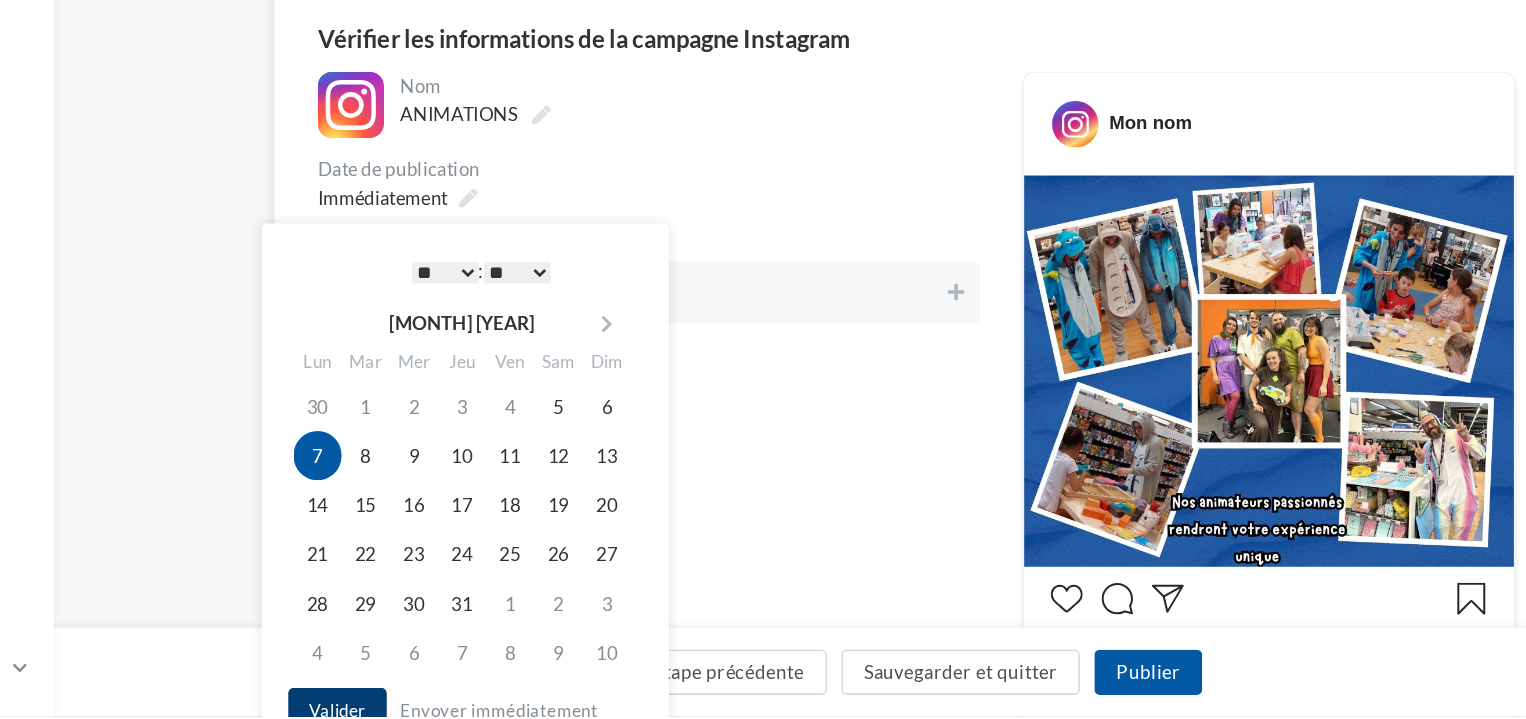 click on "Valider" at bounding box center [443, 715] 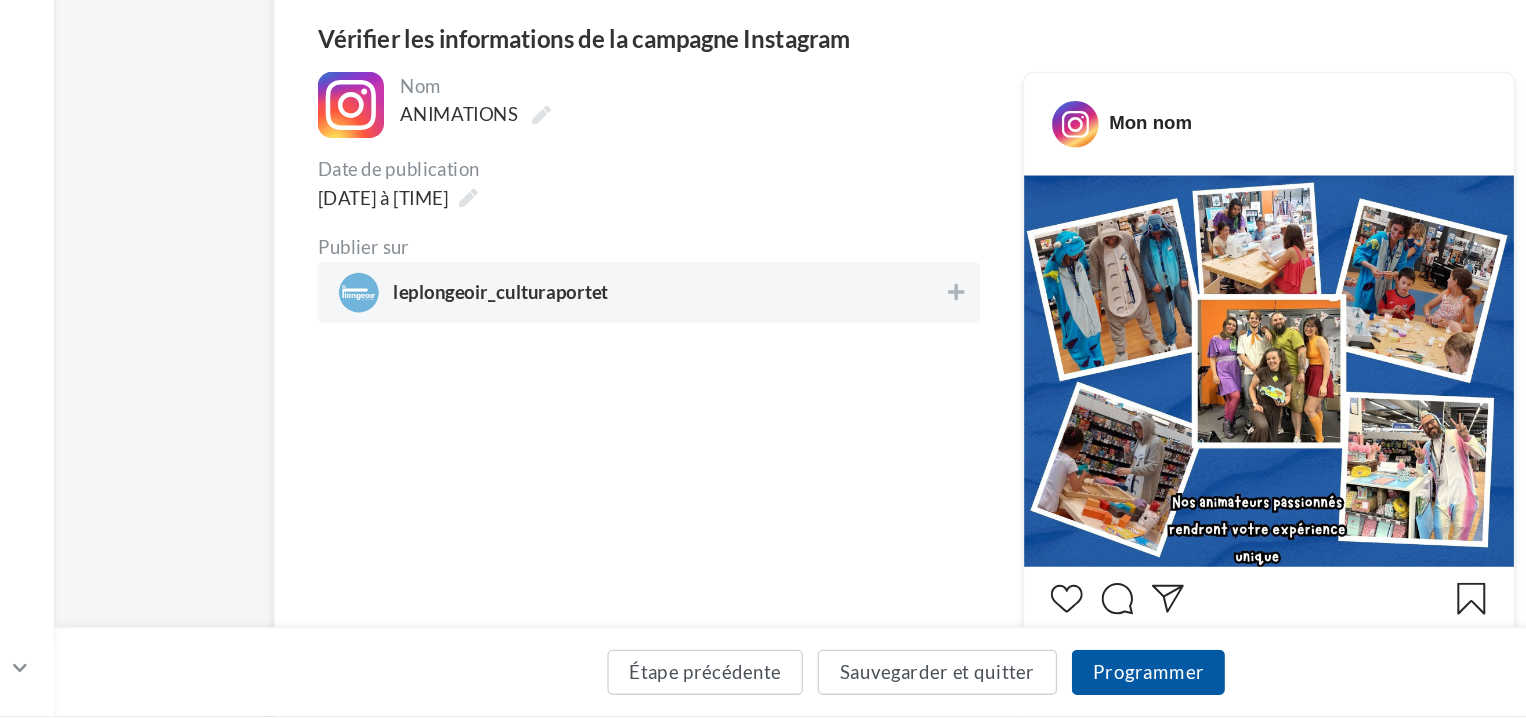 click on "leplongeoir_culturaportet" at bounding box center [565, 405] 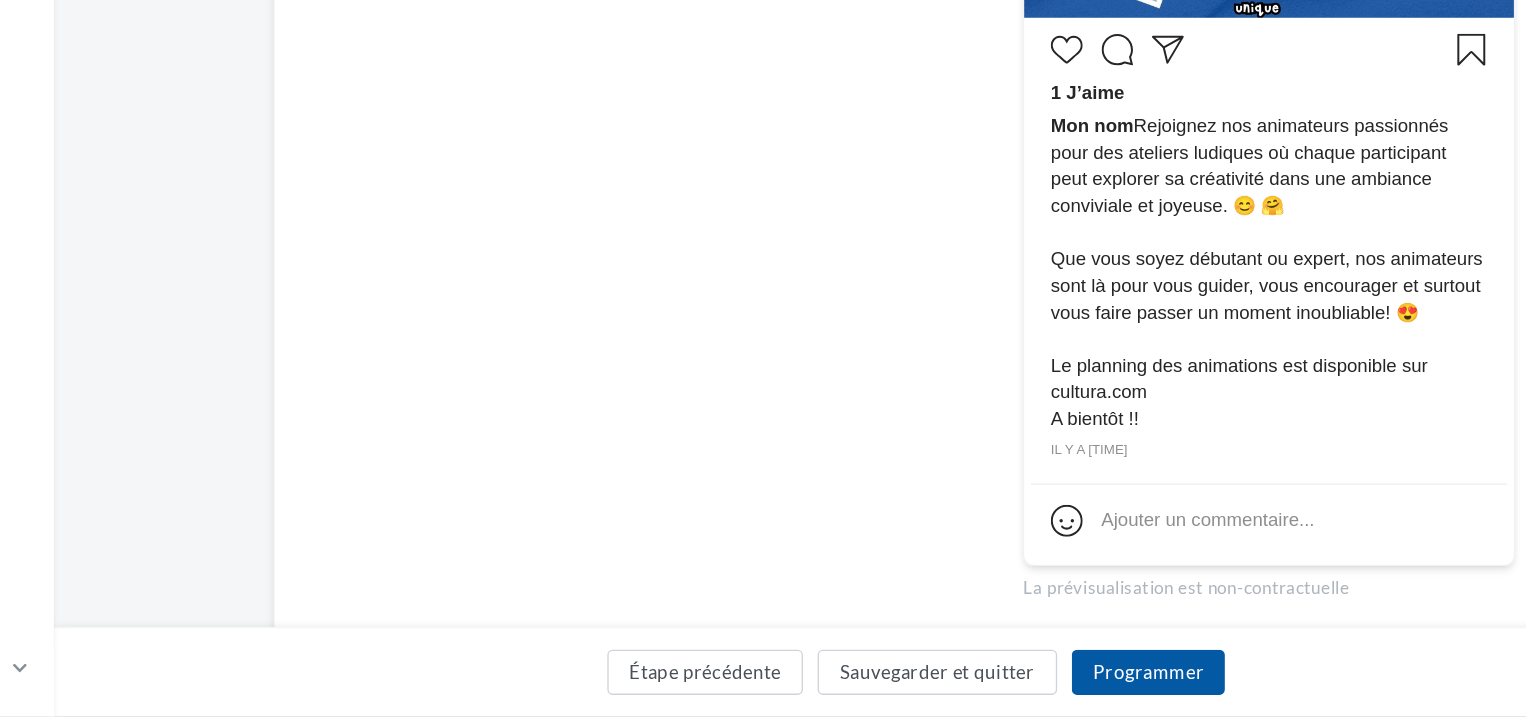 scroll, scrollTop: 427, scrollLeft: 0, axis: vertical 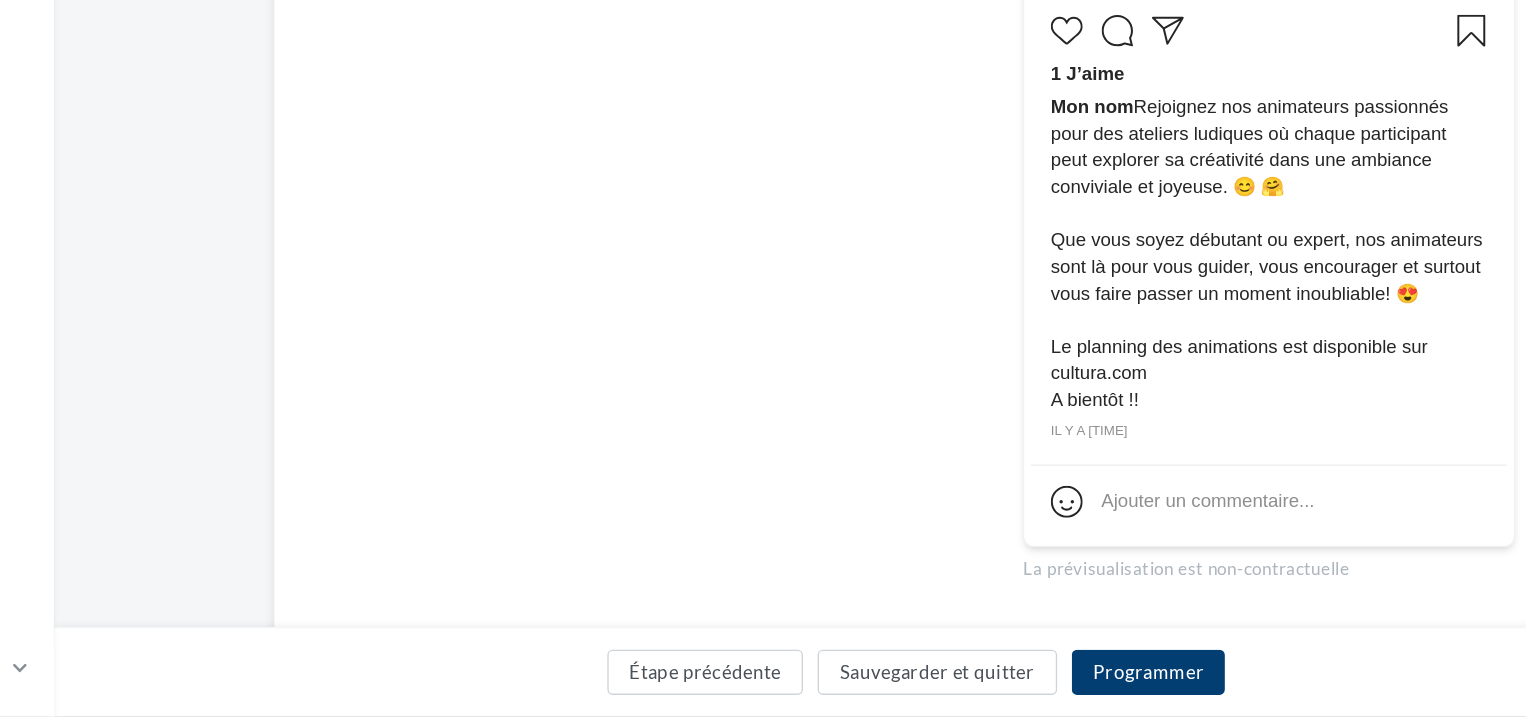 click on "Programmer" at bounding box center (1053, 686) 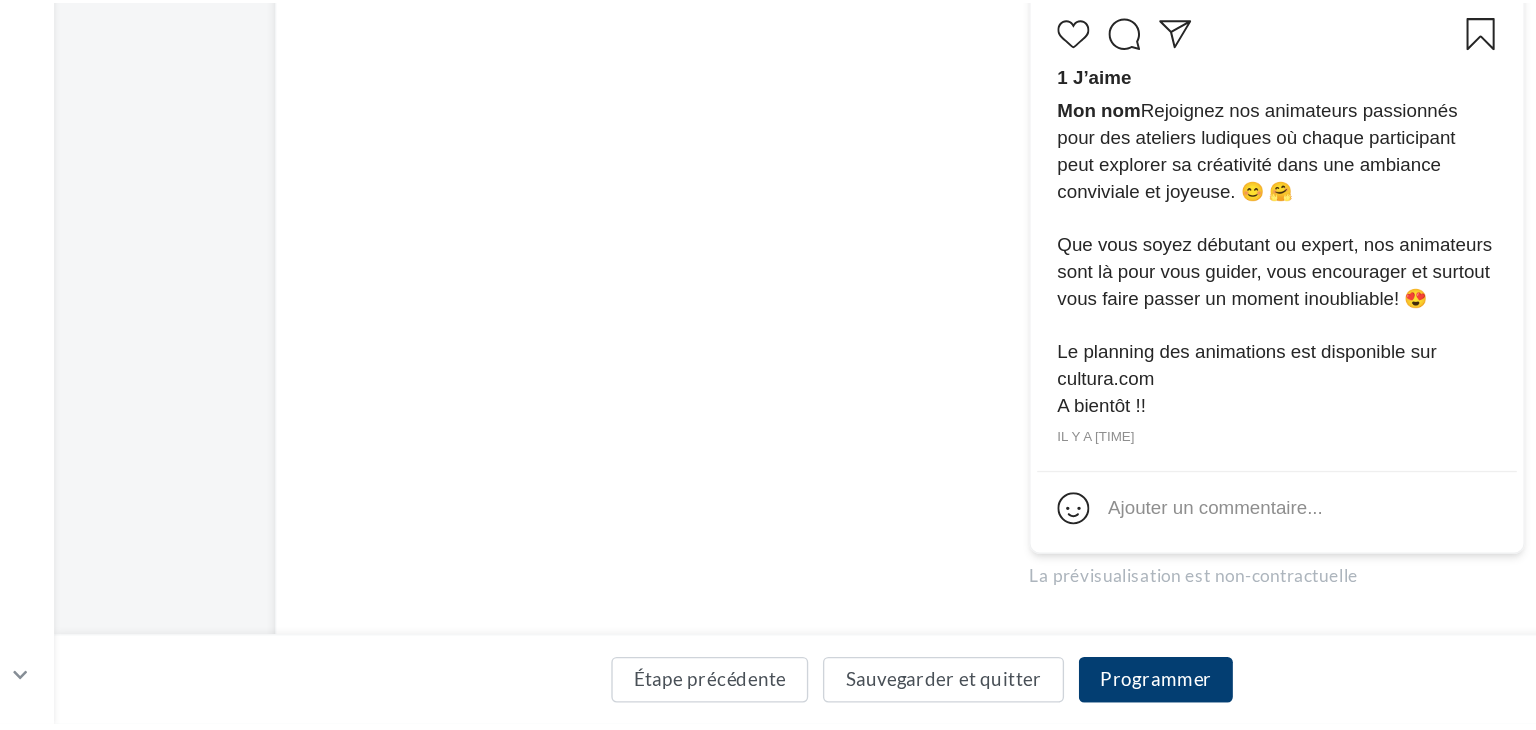 scroll, scrollTop: 427, scrollLeft: 0, axis: vertical 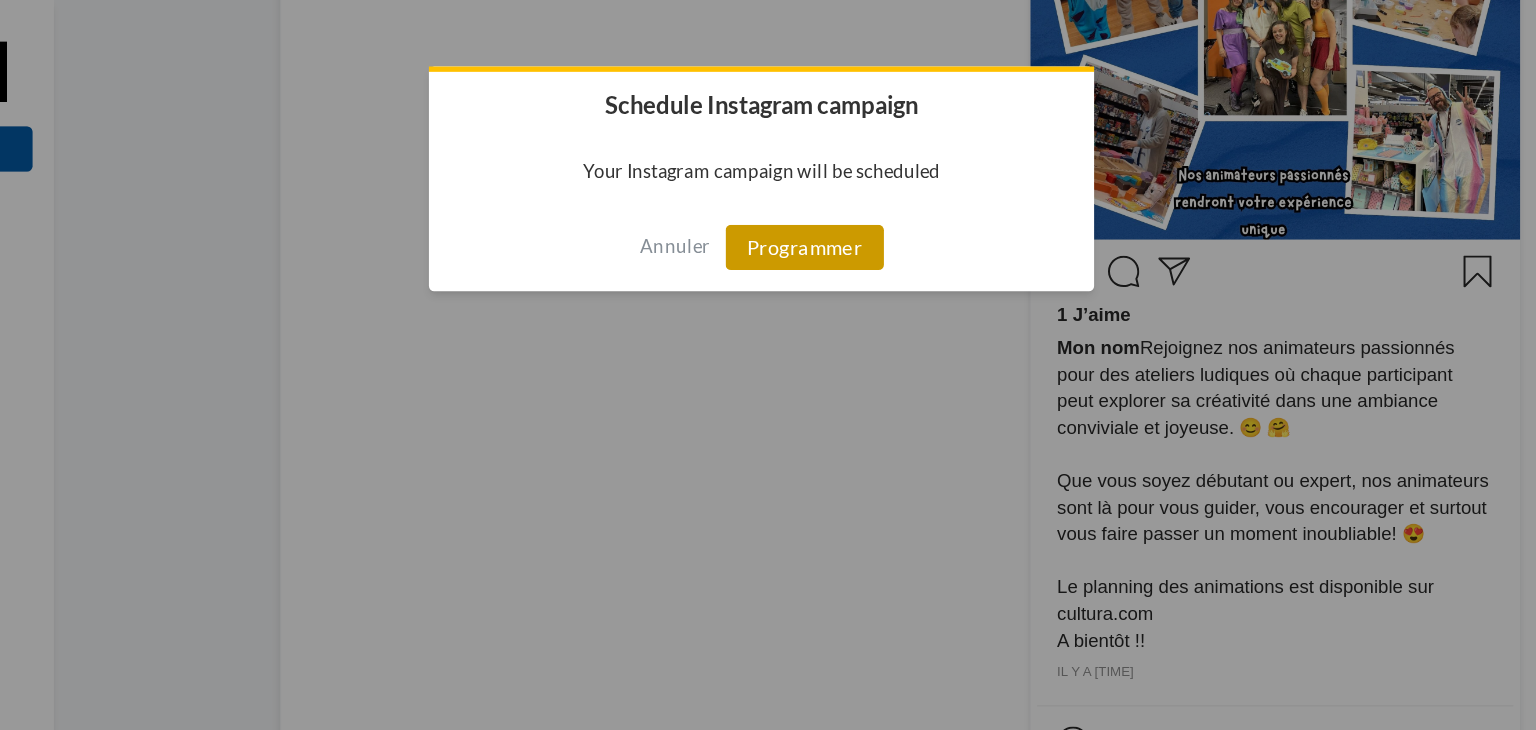 click on "Programmer" at bounding box center (794, 186) 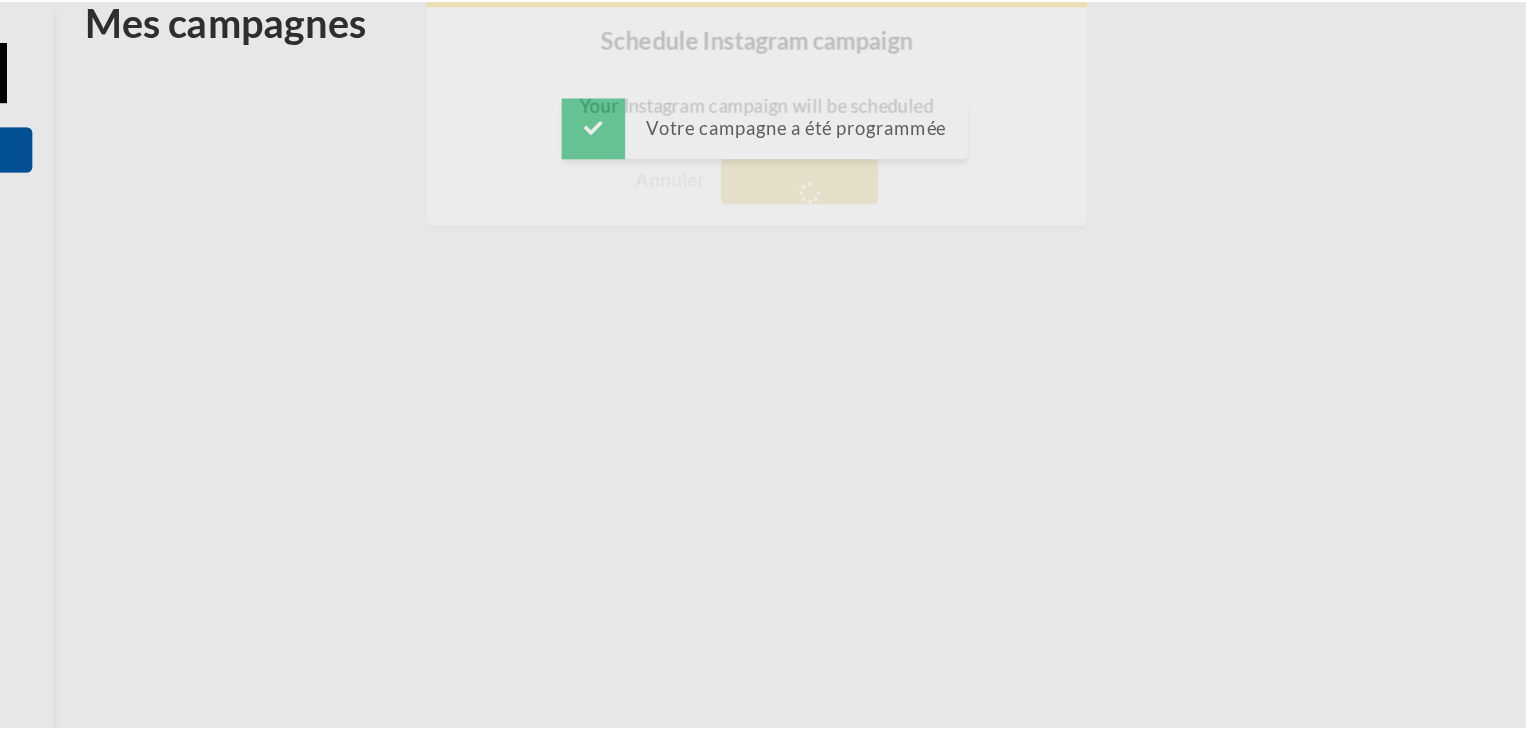 scroll, scrollTop: 32, scrollLeft: 0, axis: vertical 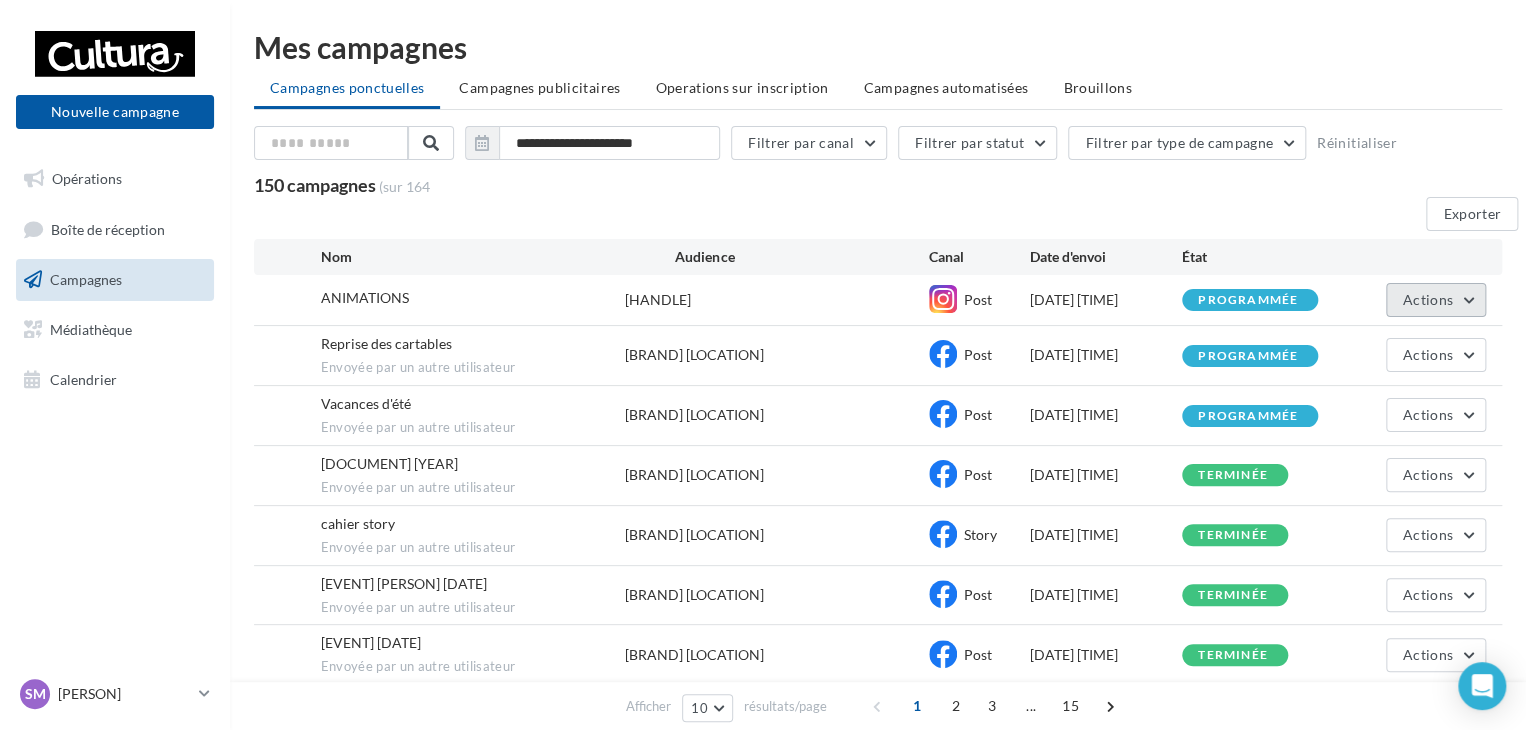 click on "Actions" at bounding box center [1428, 299] 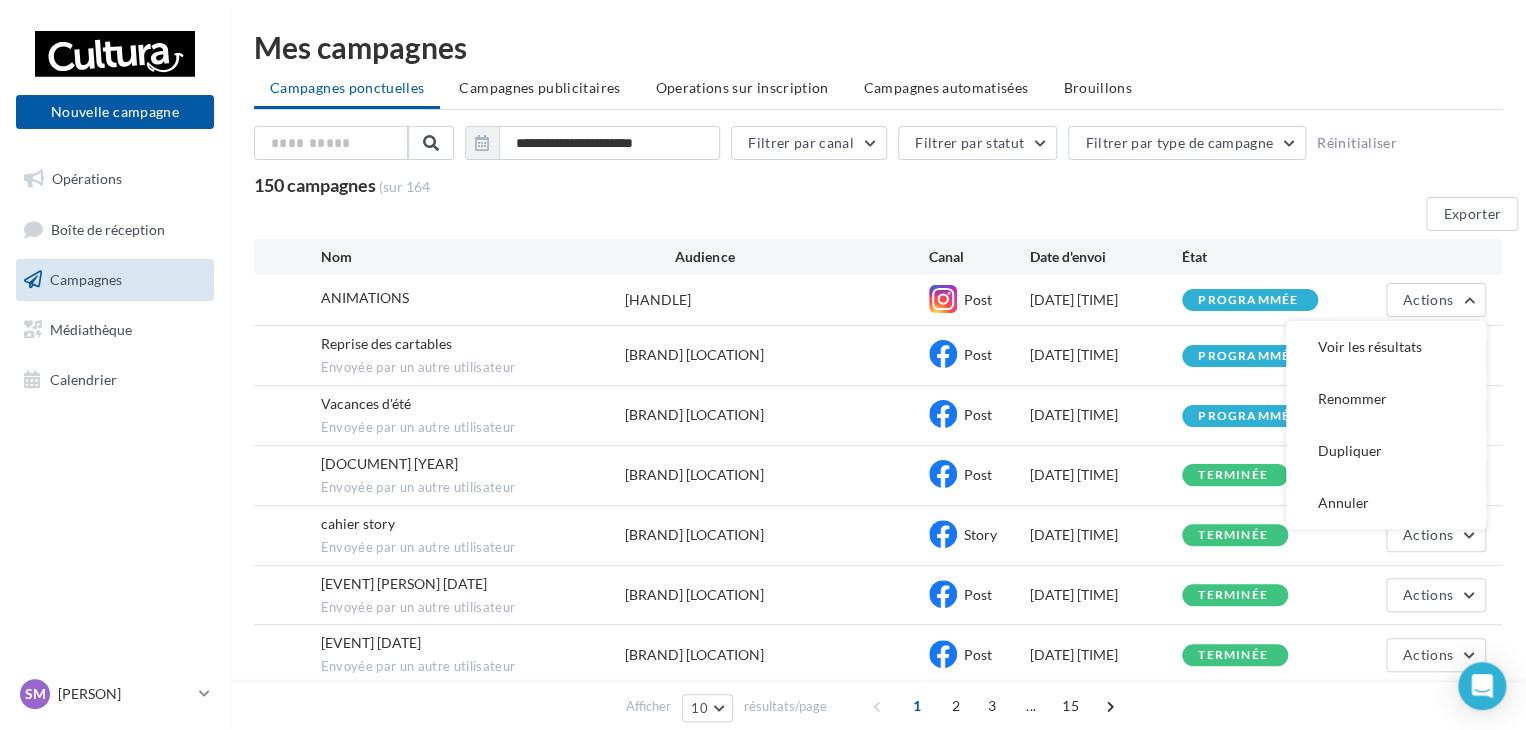click on "ANIMATIONS
leplongeoir_culturaportet
Post
07/07/2025 19:00
programmée
Actions
Voir les résultats
Renommer
Dupliquer
Annuler" at bounding box center (878, 300) 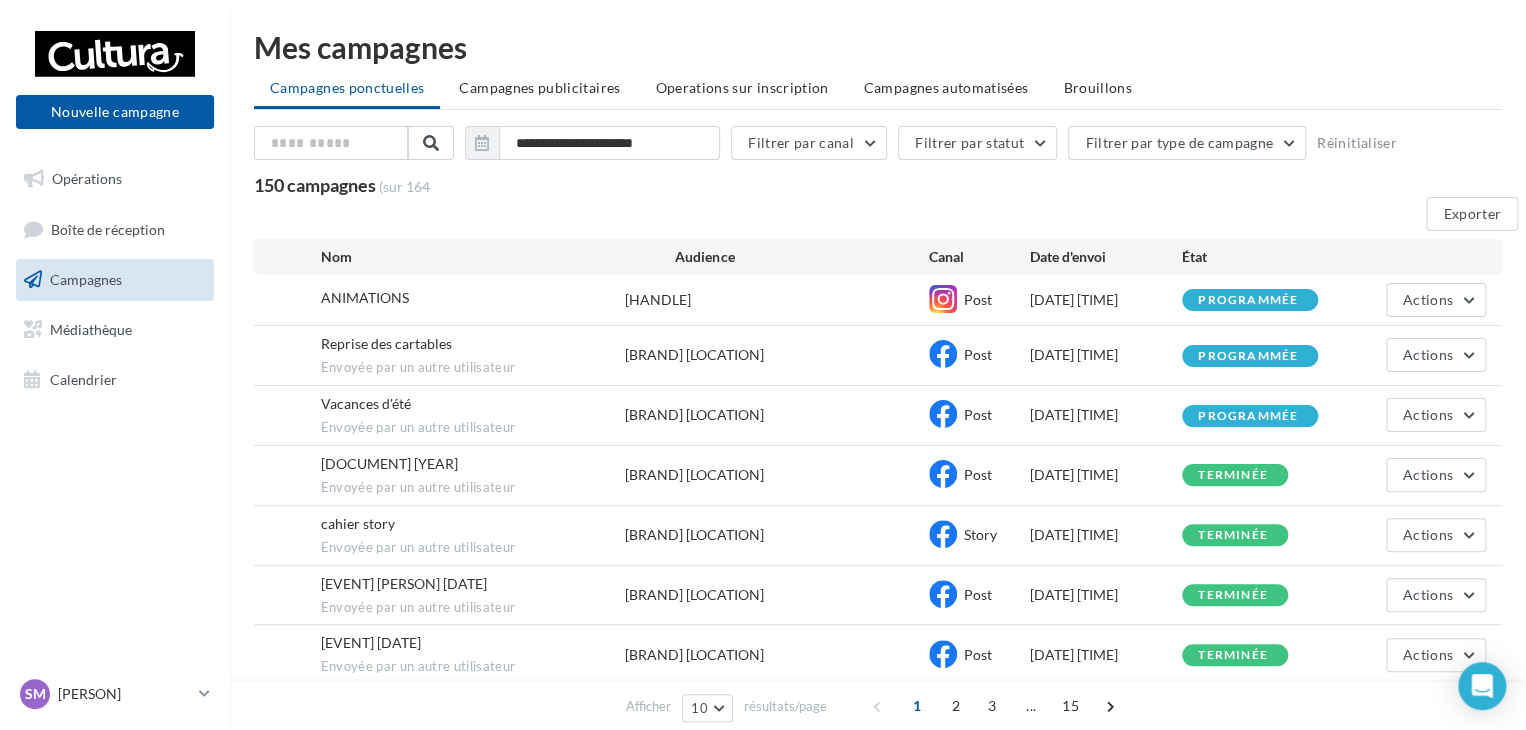 click on "ANIMATIONS" at bounding box center [365, 297] 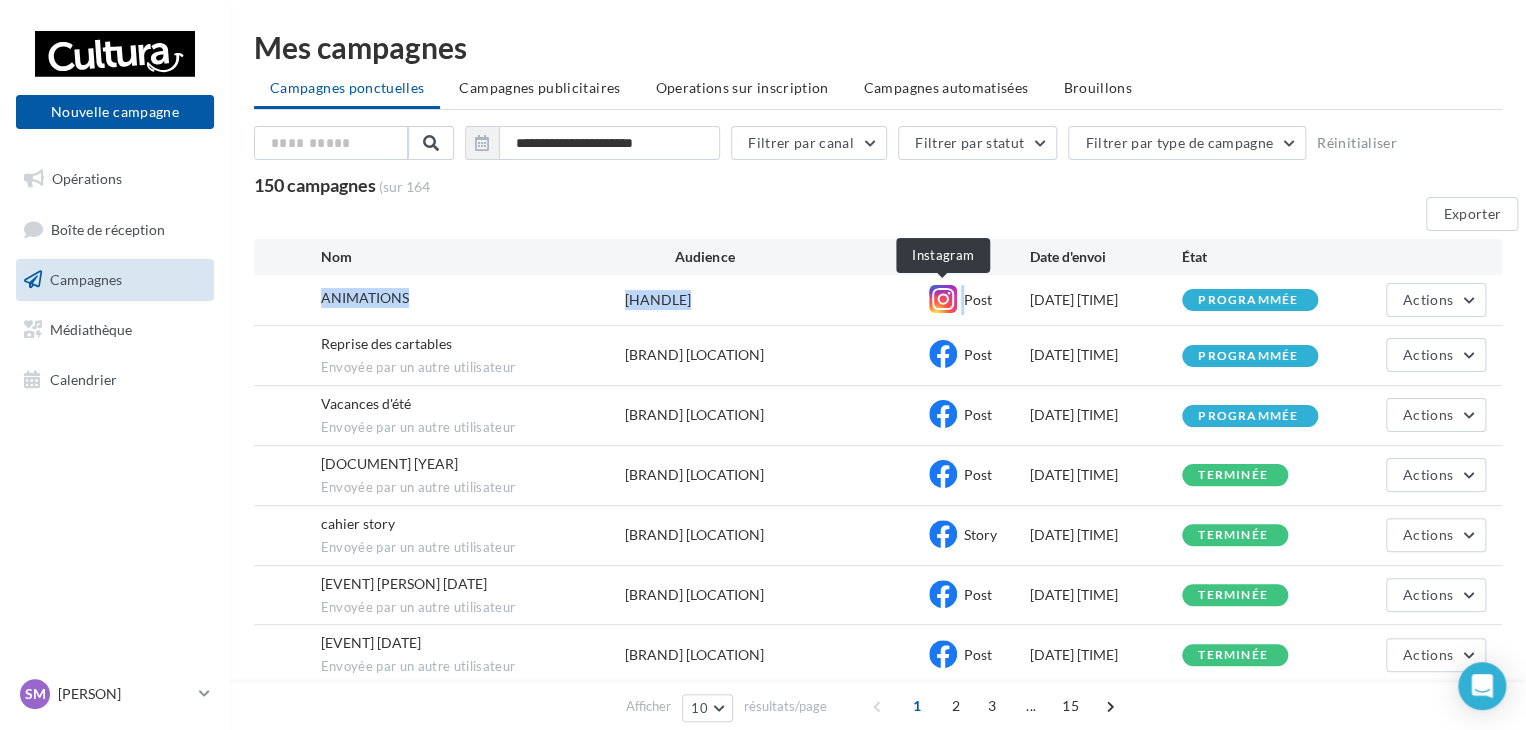 drag, startPoint x: 374, startPoint y: 294, endPoint x: 933, endPoint y: 284, distance: 559.0894 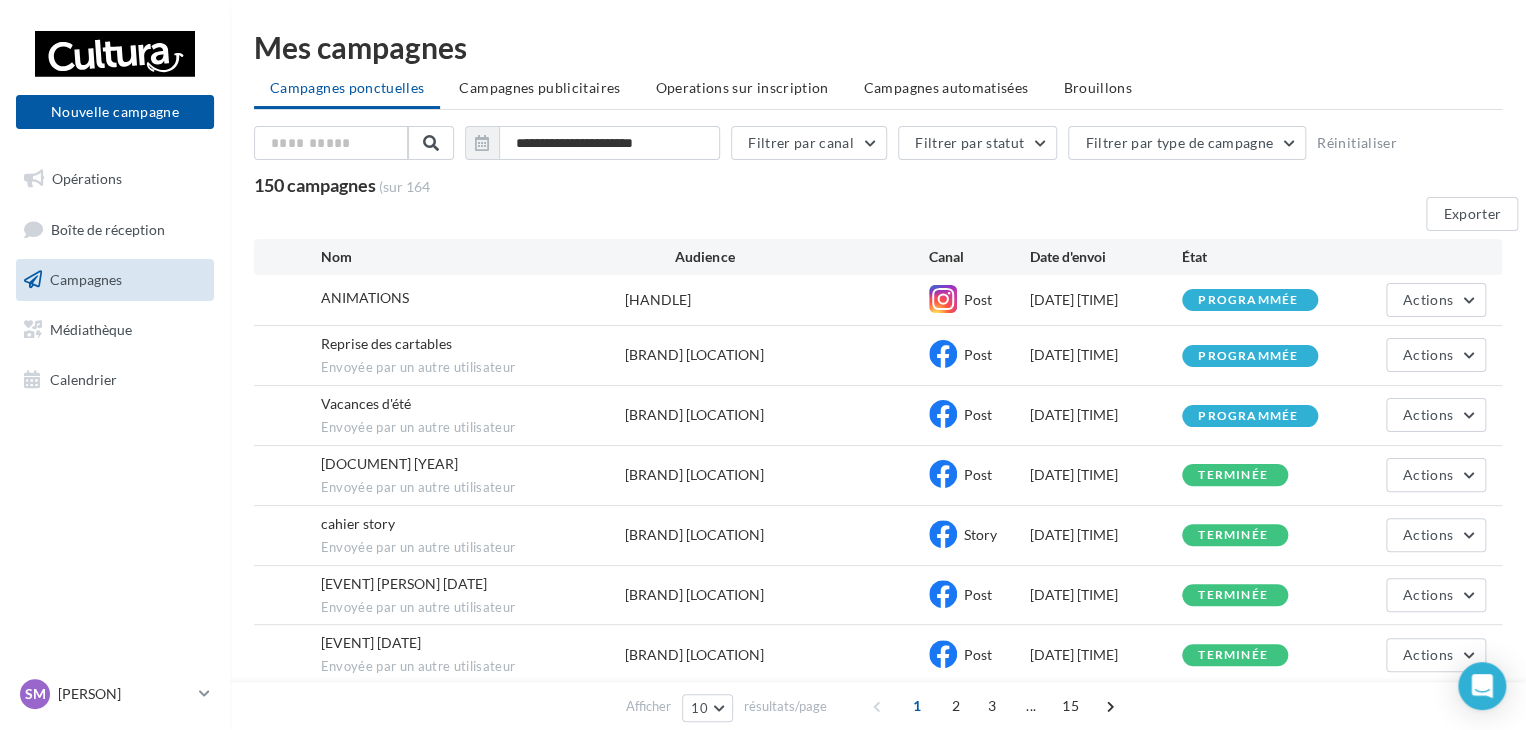 click on "Post" at bounding box center [978, 299] 